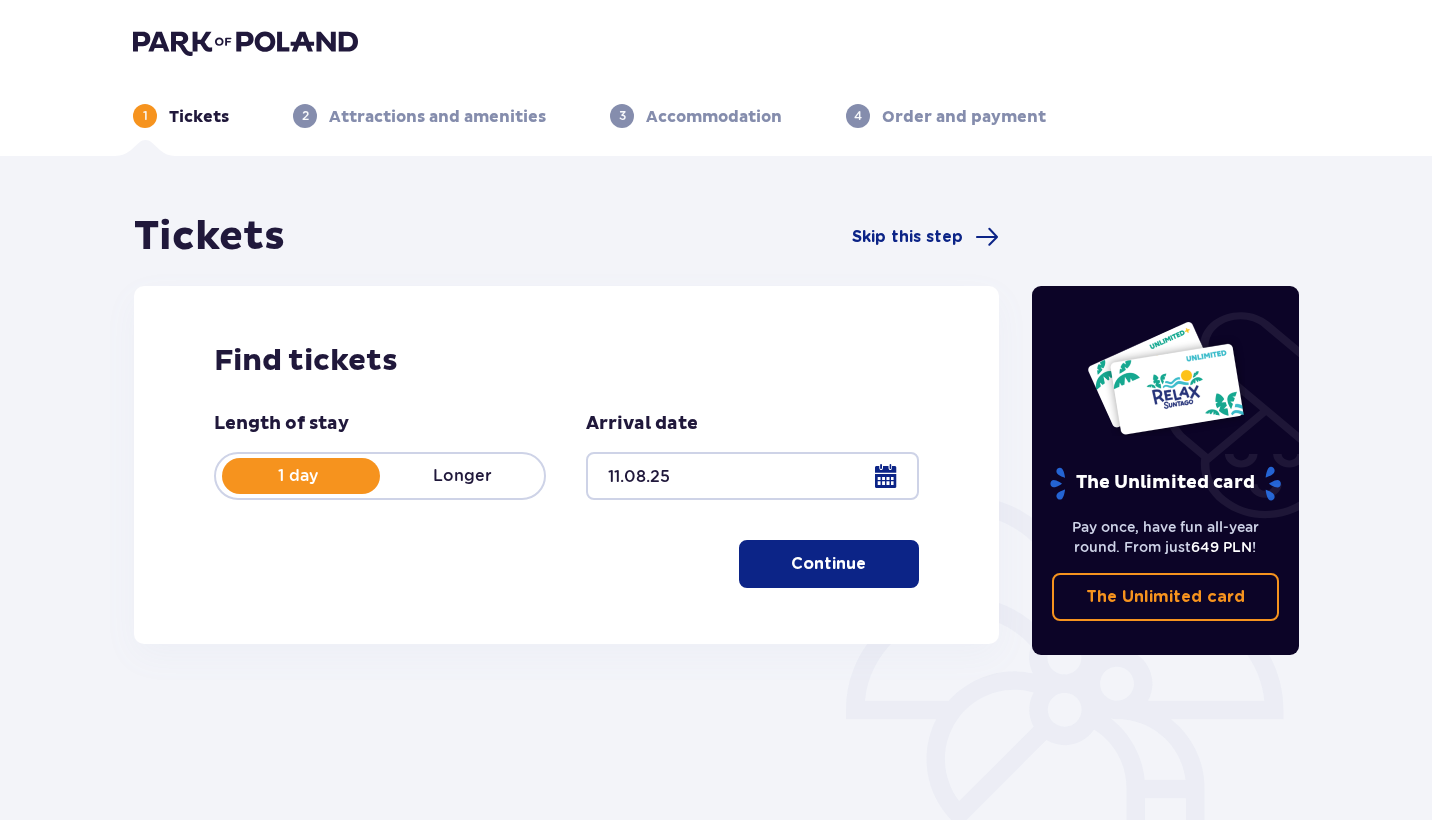 scroll, scrollTop: 0, scrollLeft: 0, axis: both 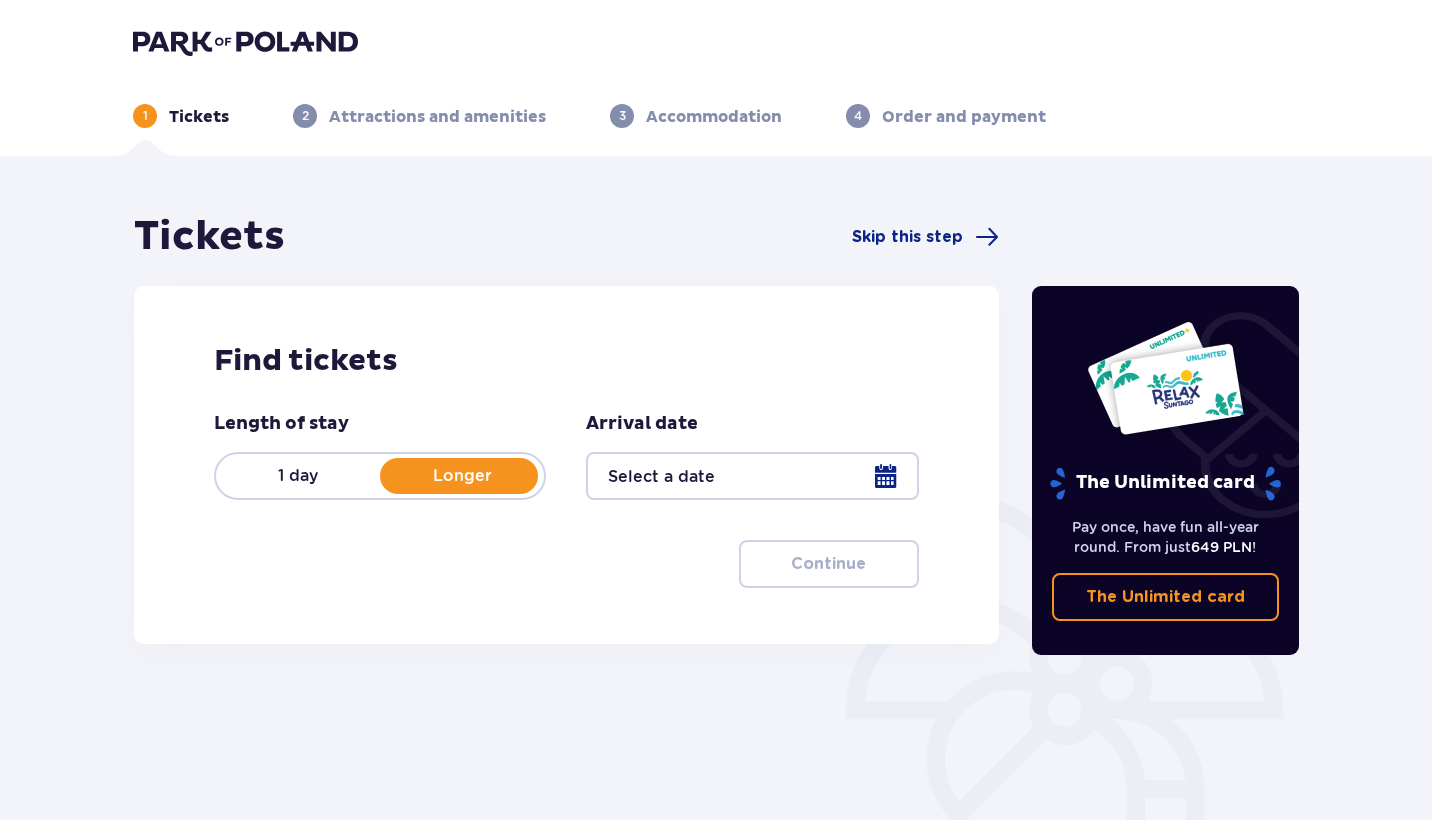 click on "1 day" at bounding box center (298, 476) 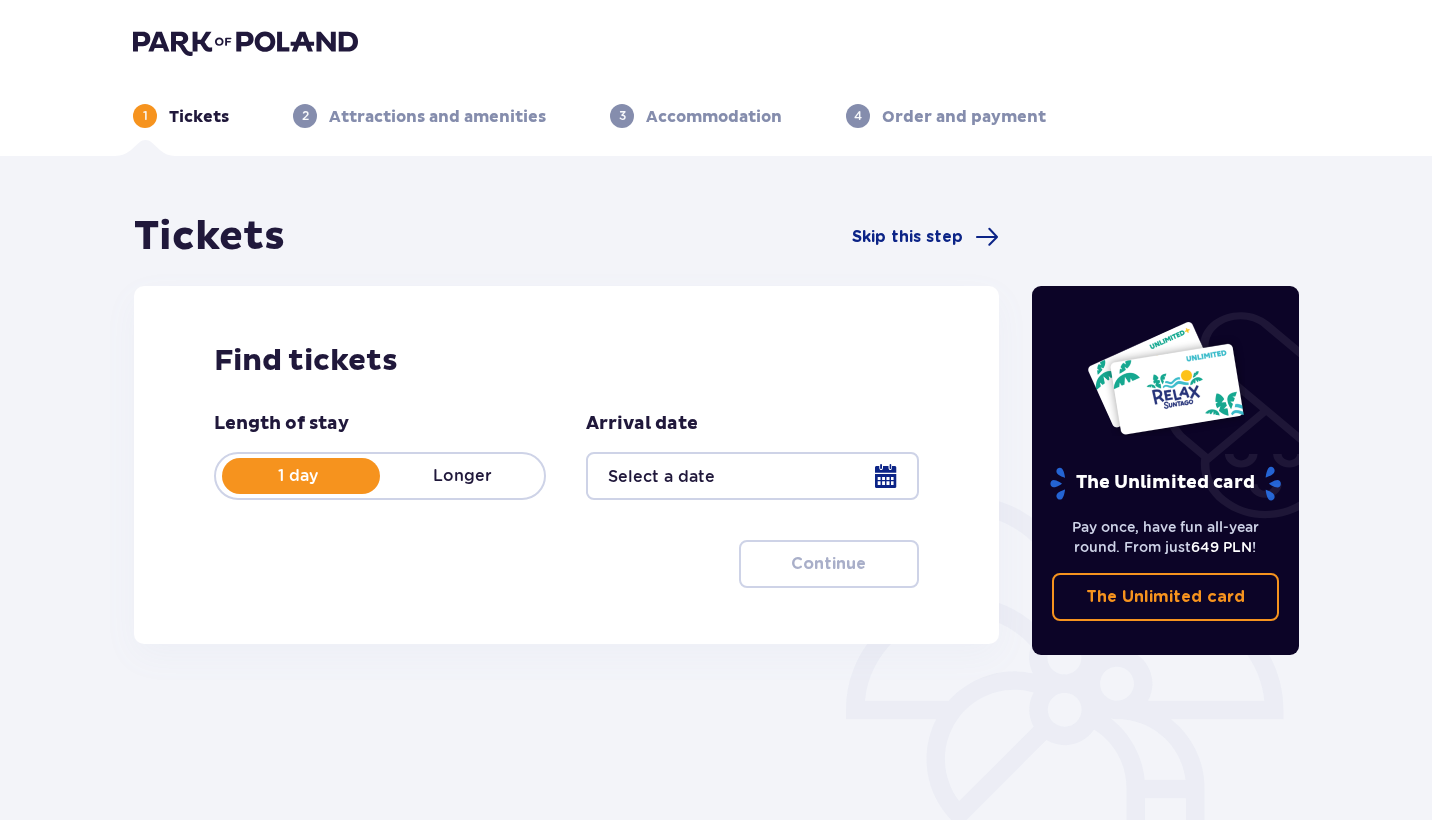 click at bounding box center (752, 476) 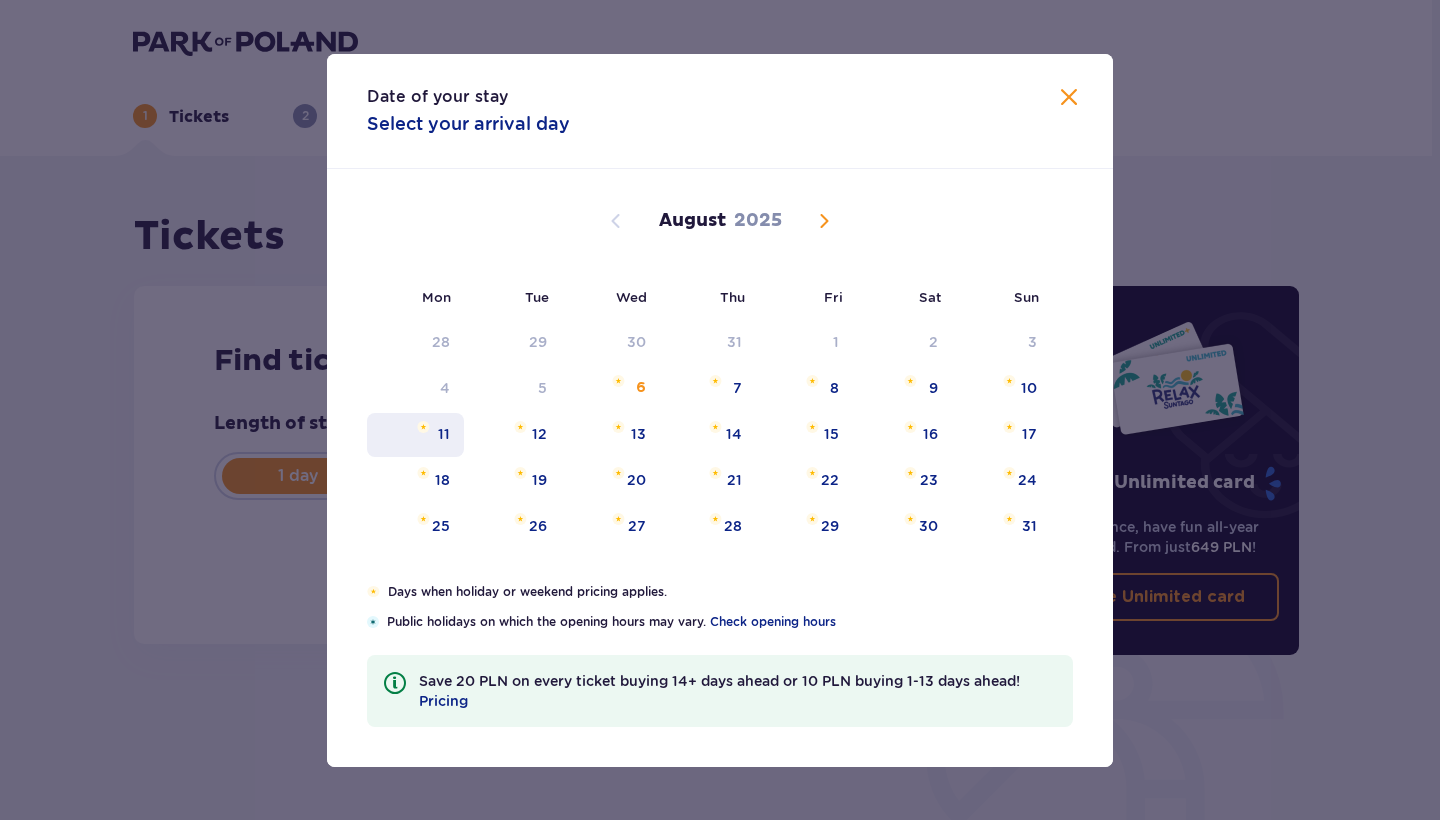 click at bounding box center (423, 427) 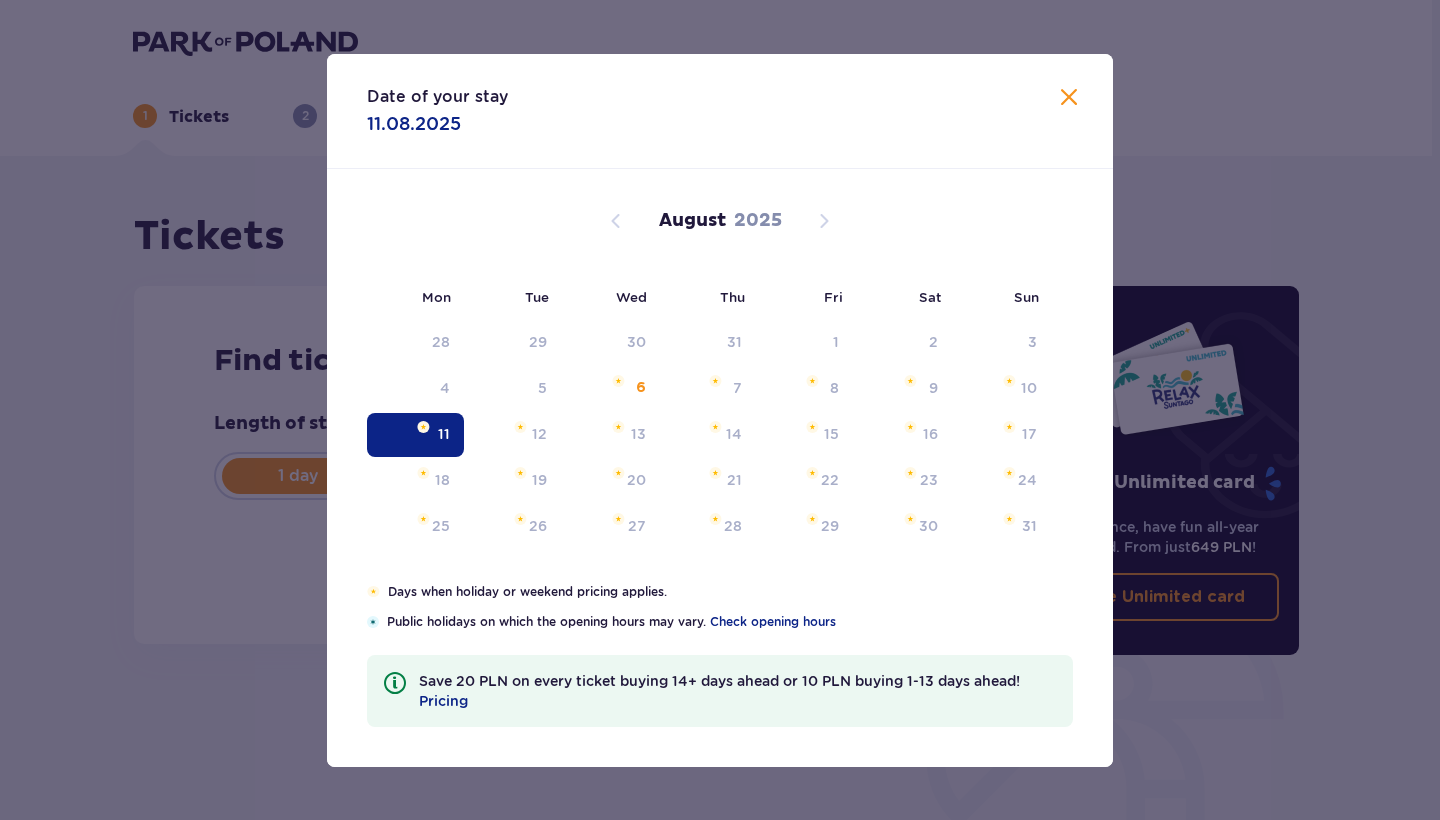 type on "11.08.25" 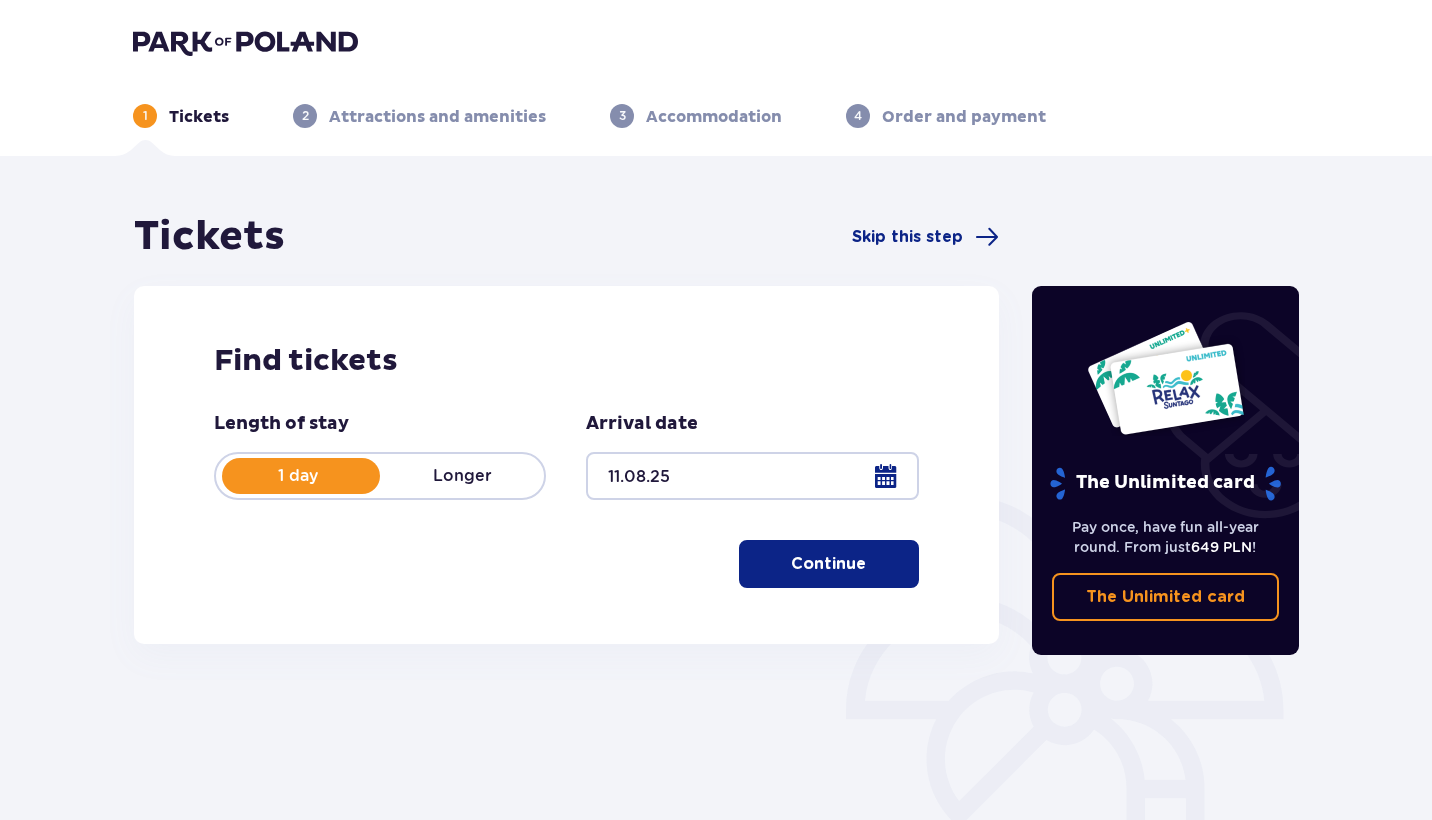 click at bounding box center (870, 564) 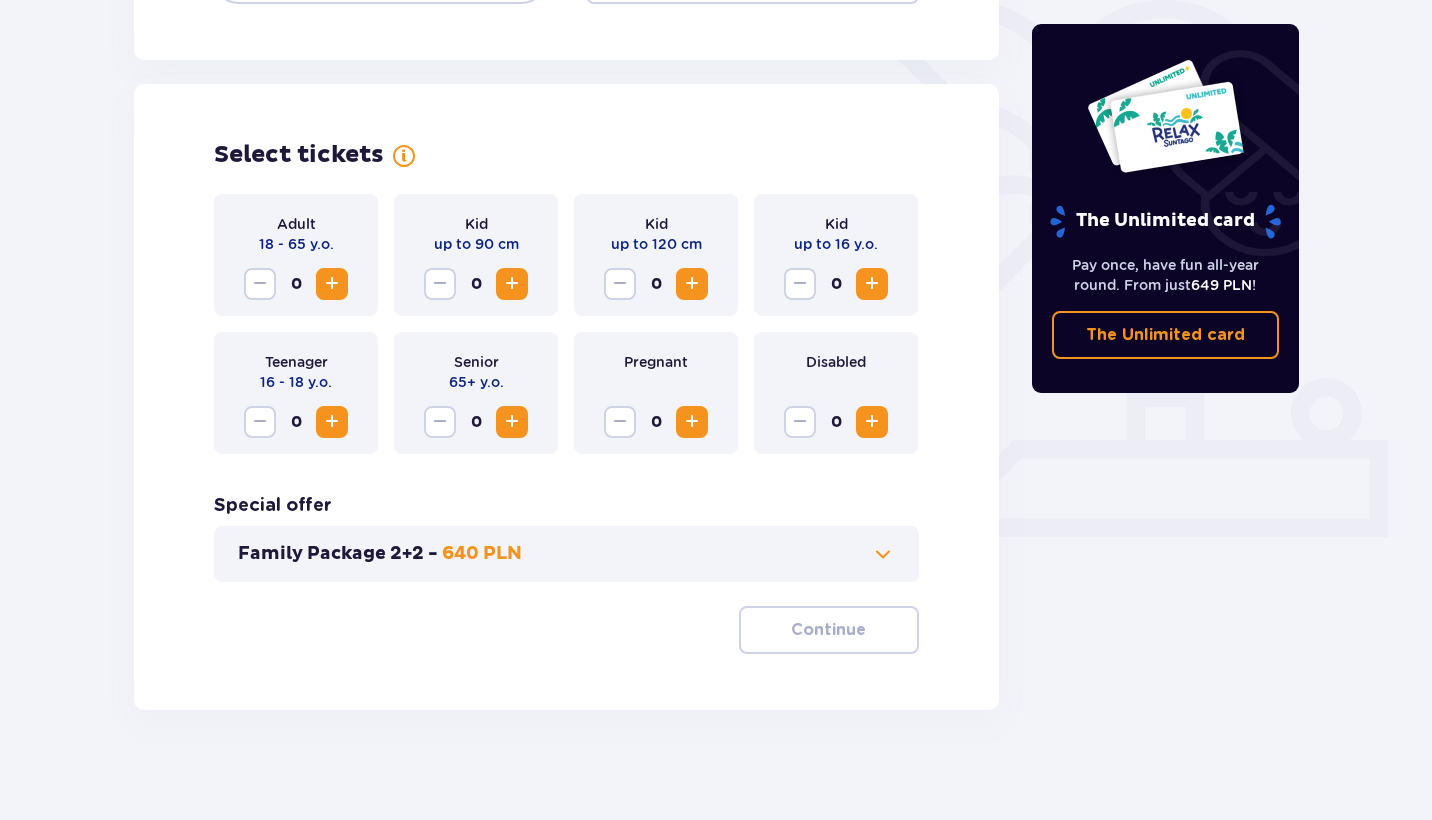 scroll, scrollTop: 506, scrollLeft: 0, axis: vertical 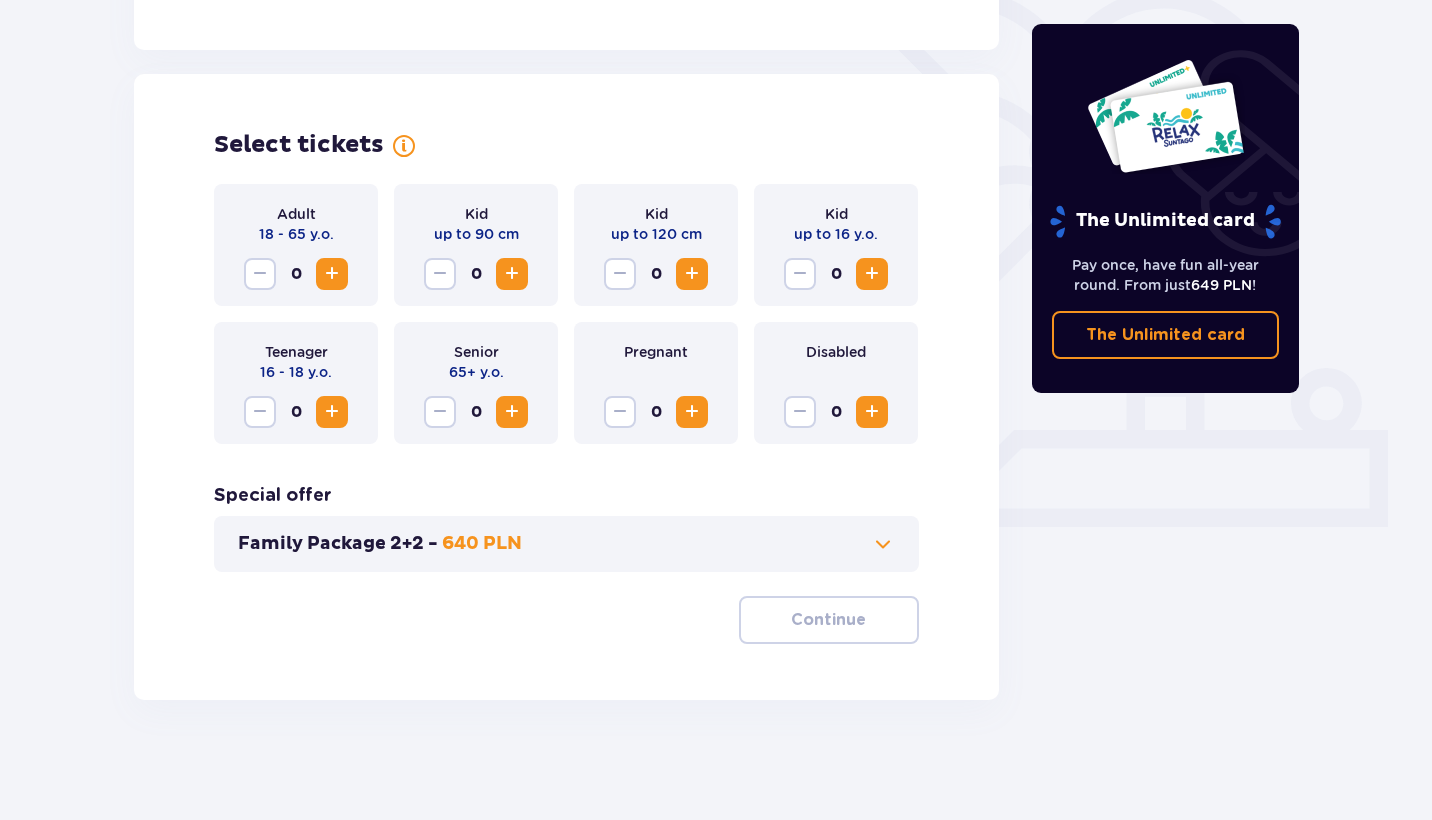 click on "Teenager 16 - 18 y.o. 0" at bounding box center (296, 383) 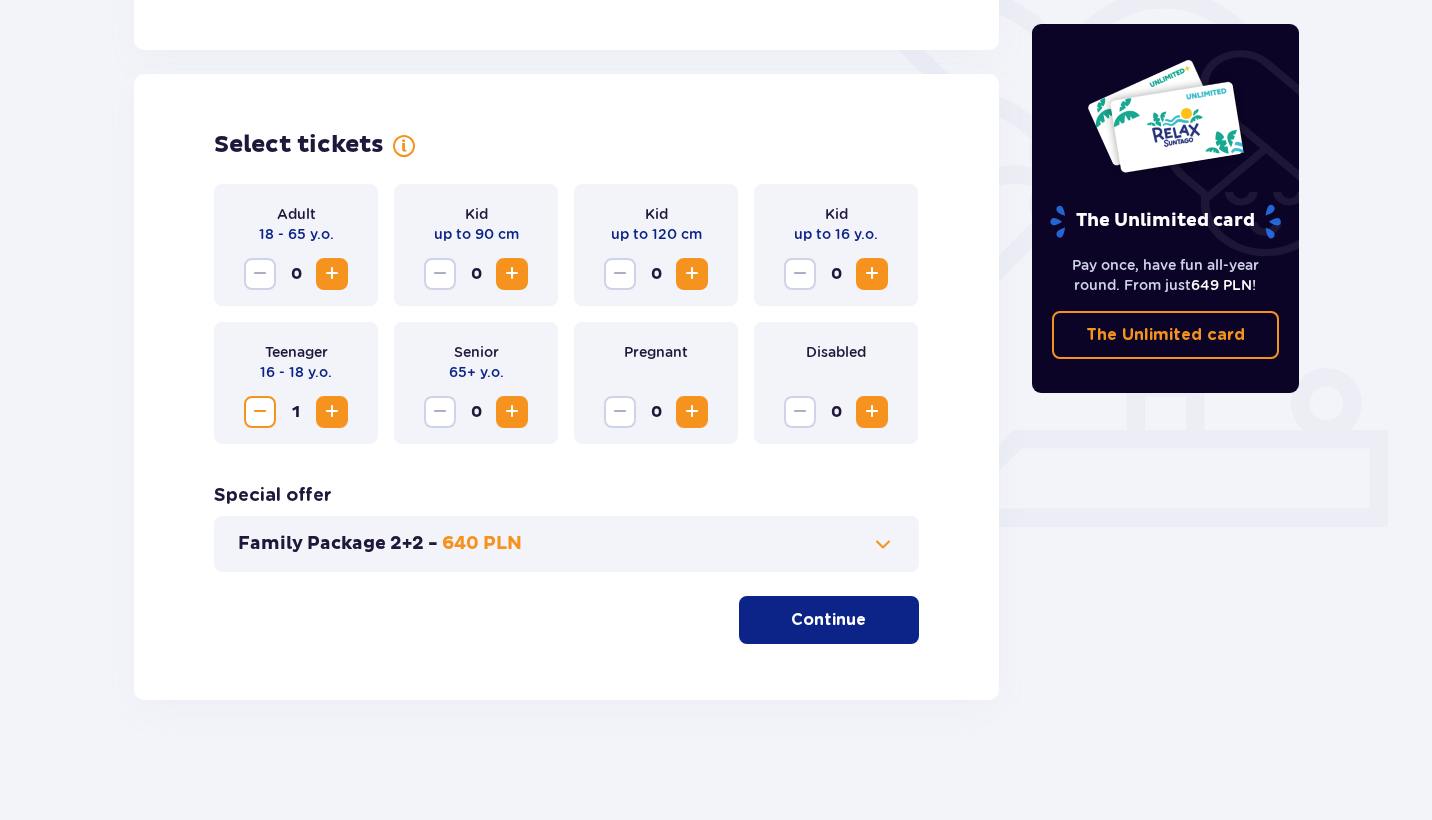 click at bounding box center [332, 412] 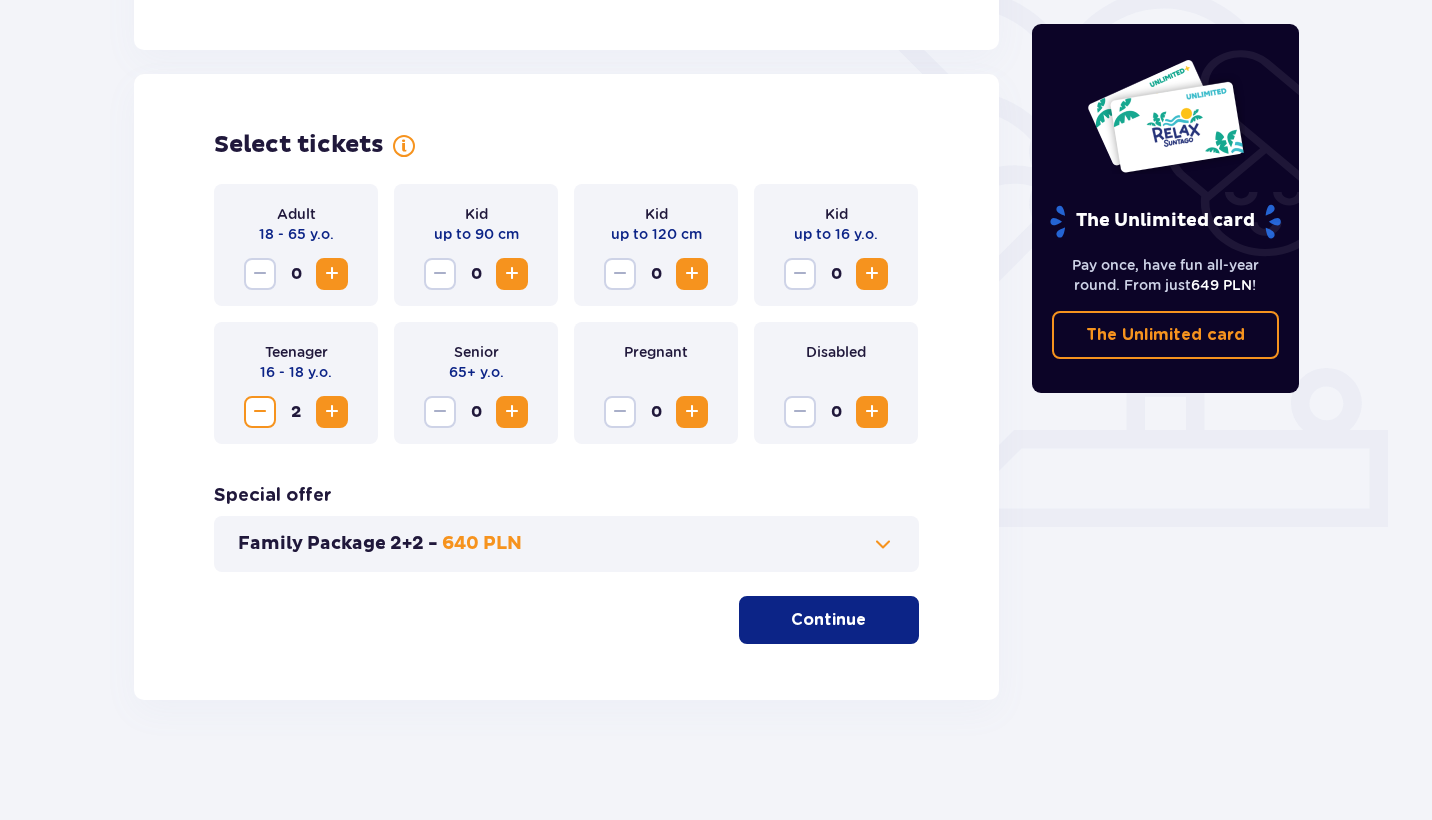 click at bounding box center (332, 412) 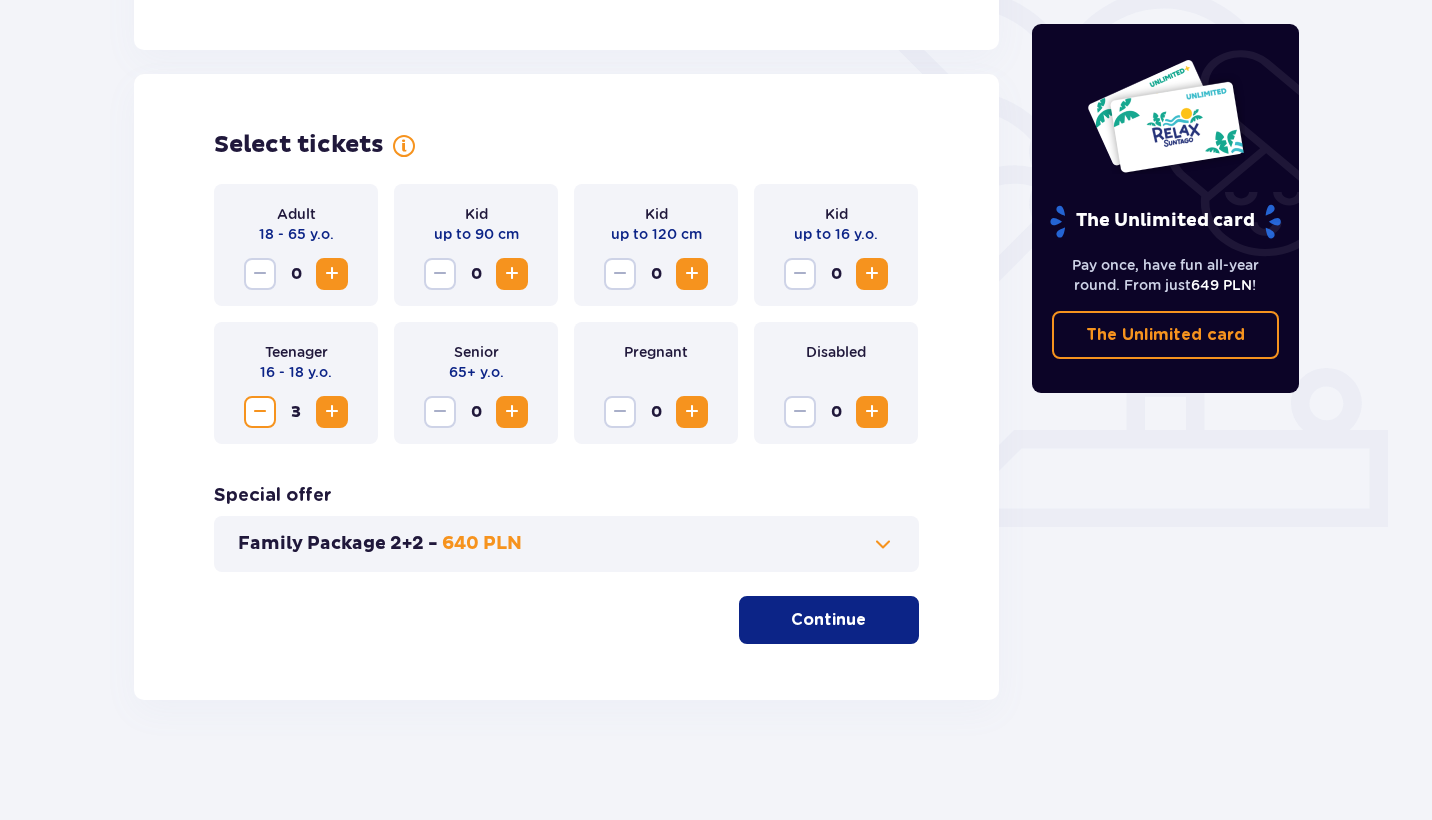 click at bounding box center [260, 412] 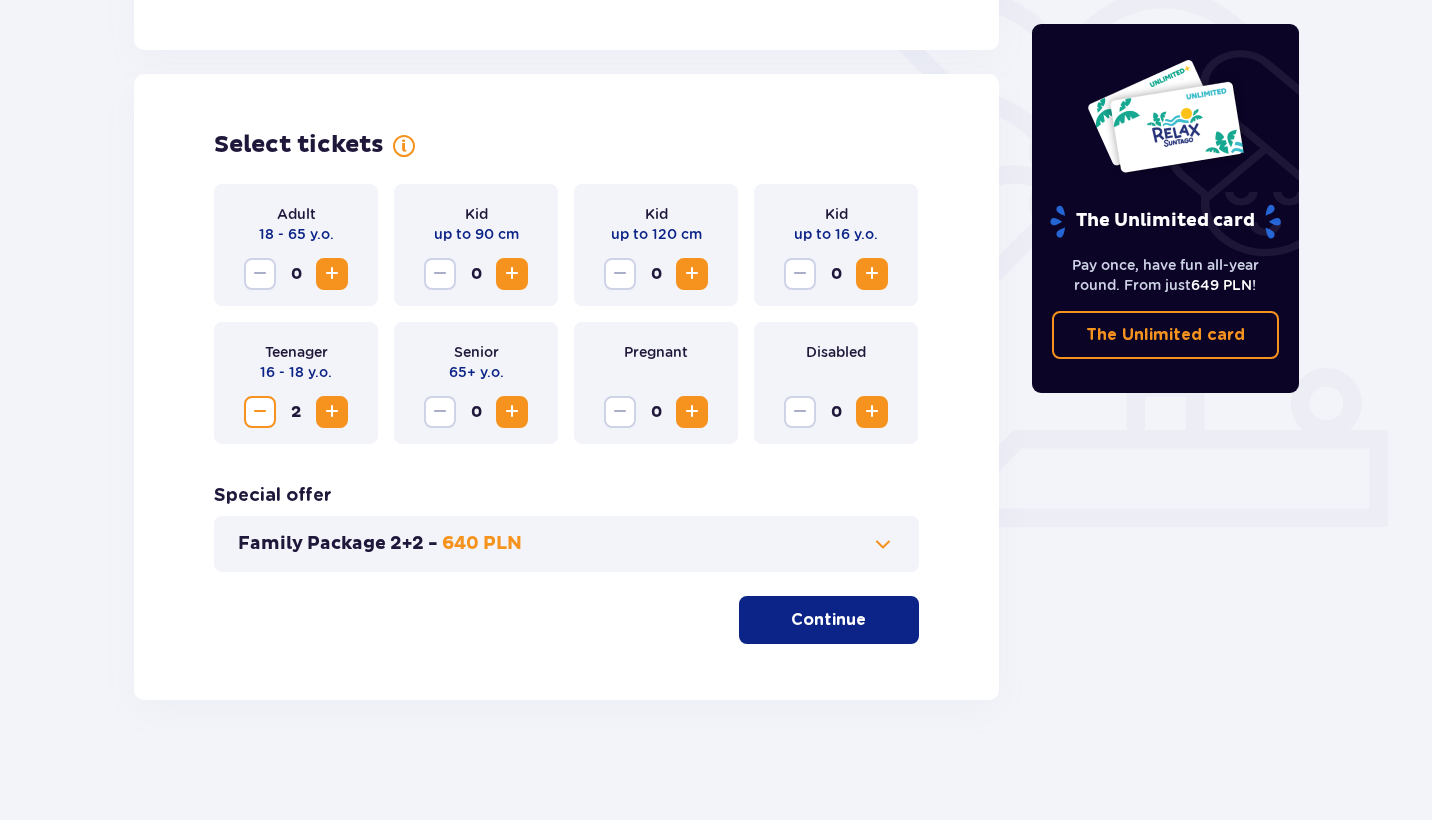 click at bounding box center [332, 412] 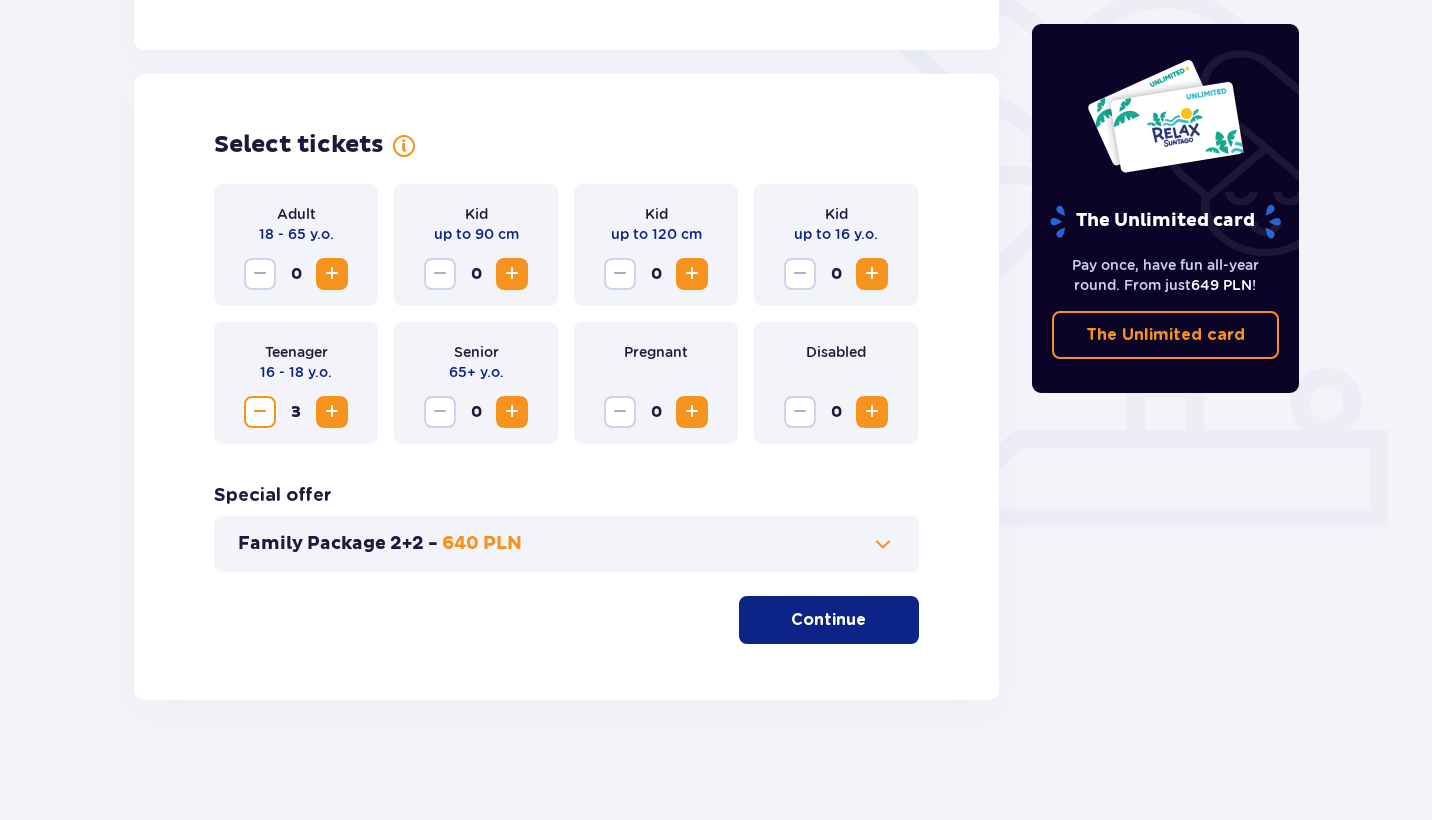 scroll, scrollTop: 506, scrollLeft: 0, axis: vertical 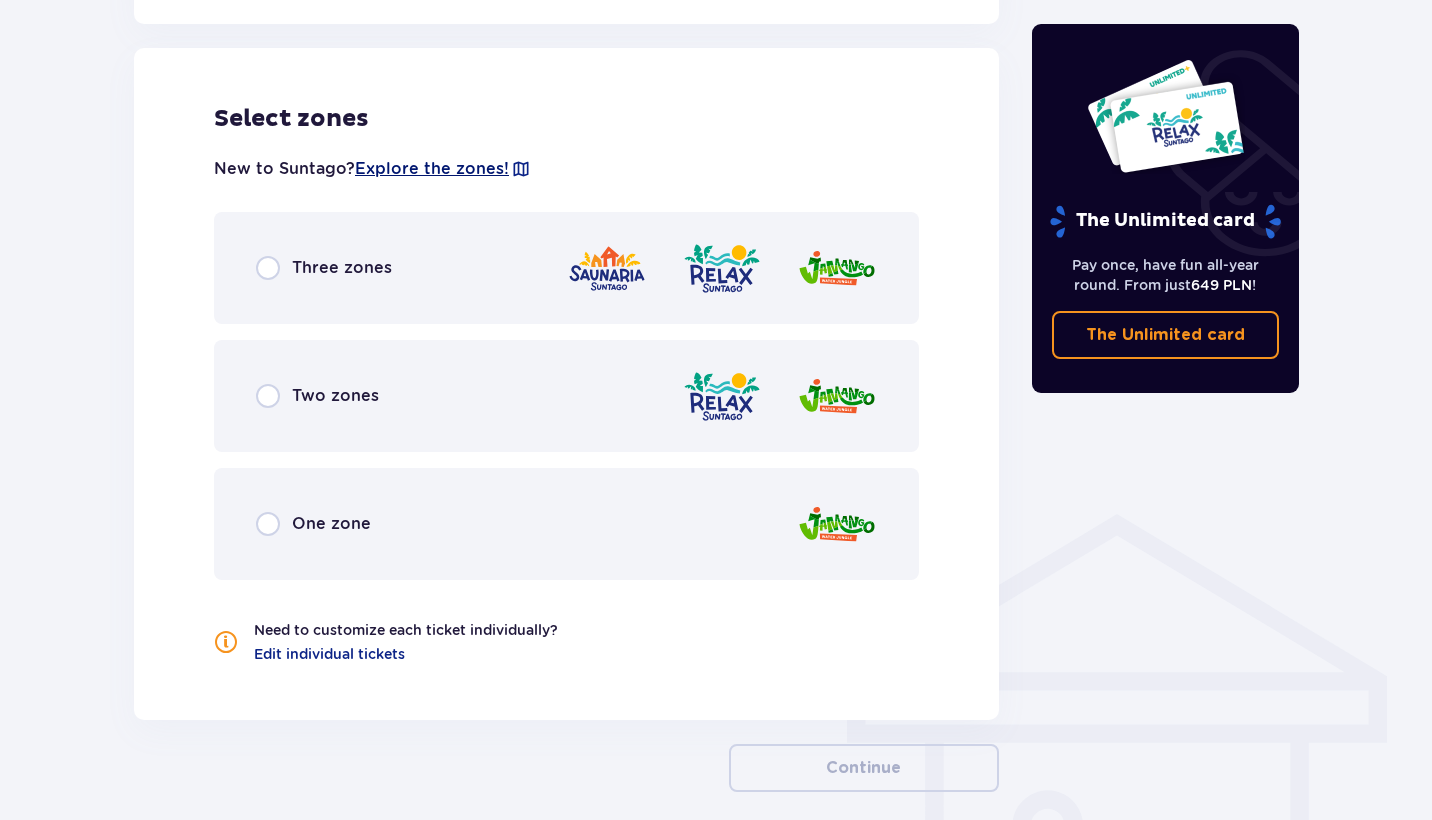 click on "Explore the zones!" at bounding box center (432, 169) 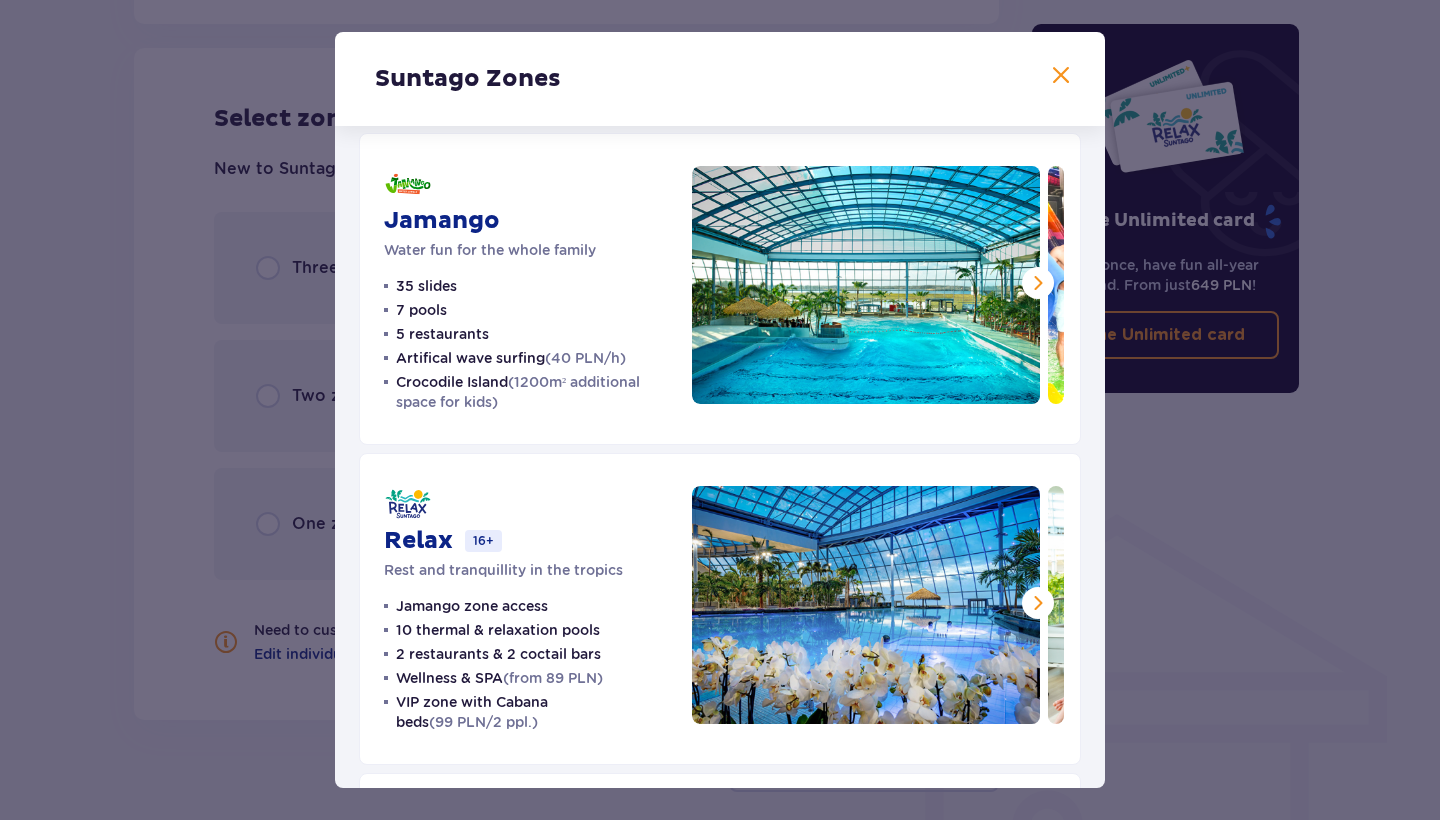 scroll, scrollTop: 23, scrollLeft: 0, axis: vertical 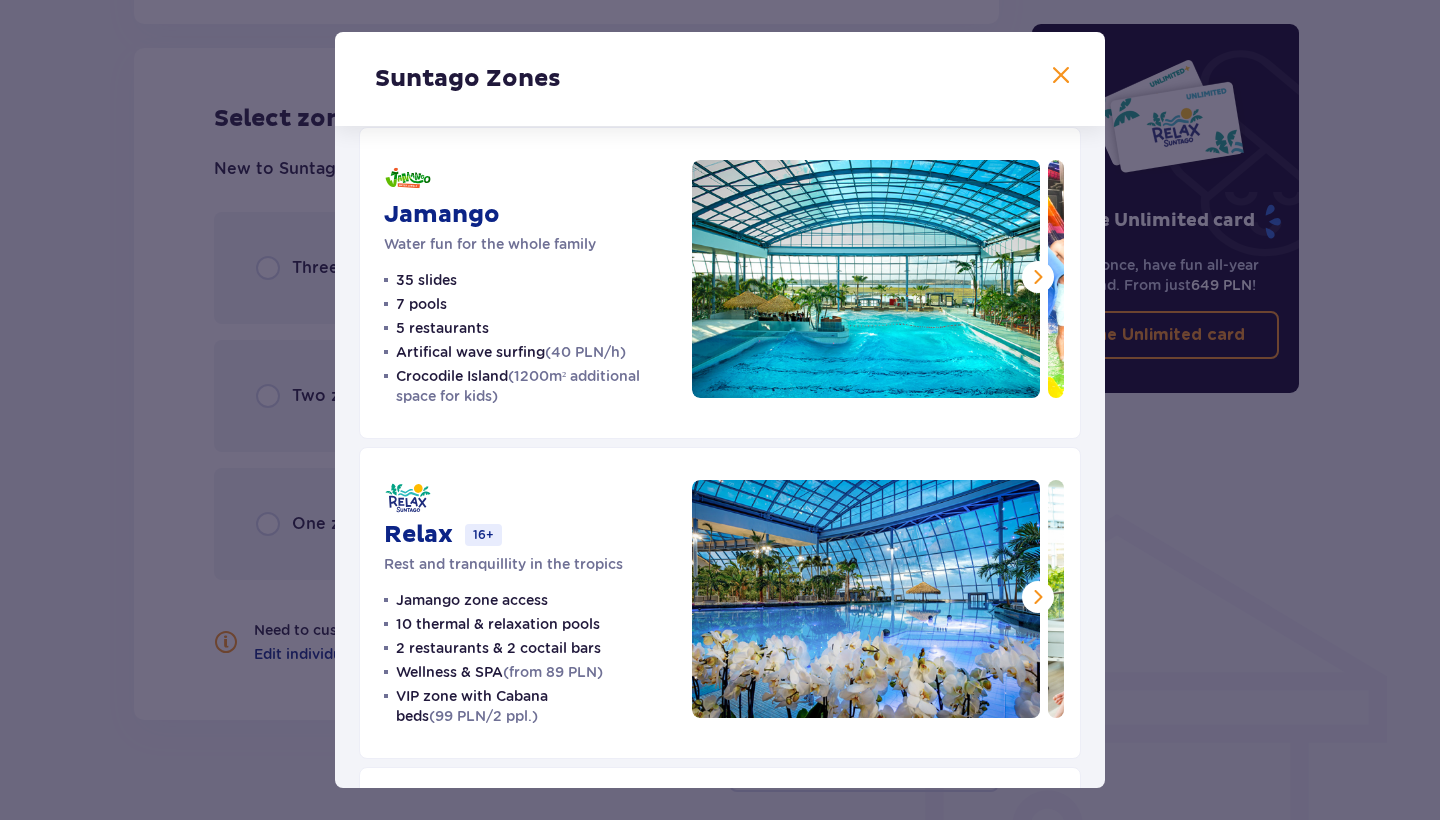 click at bounding box center [1061, 76] 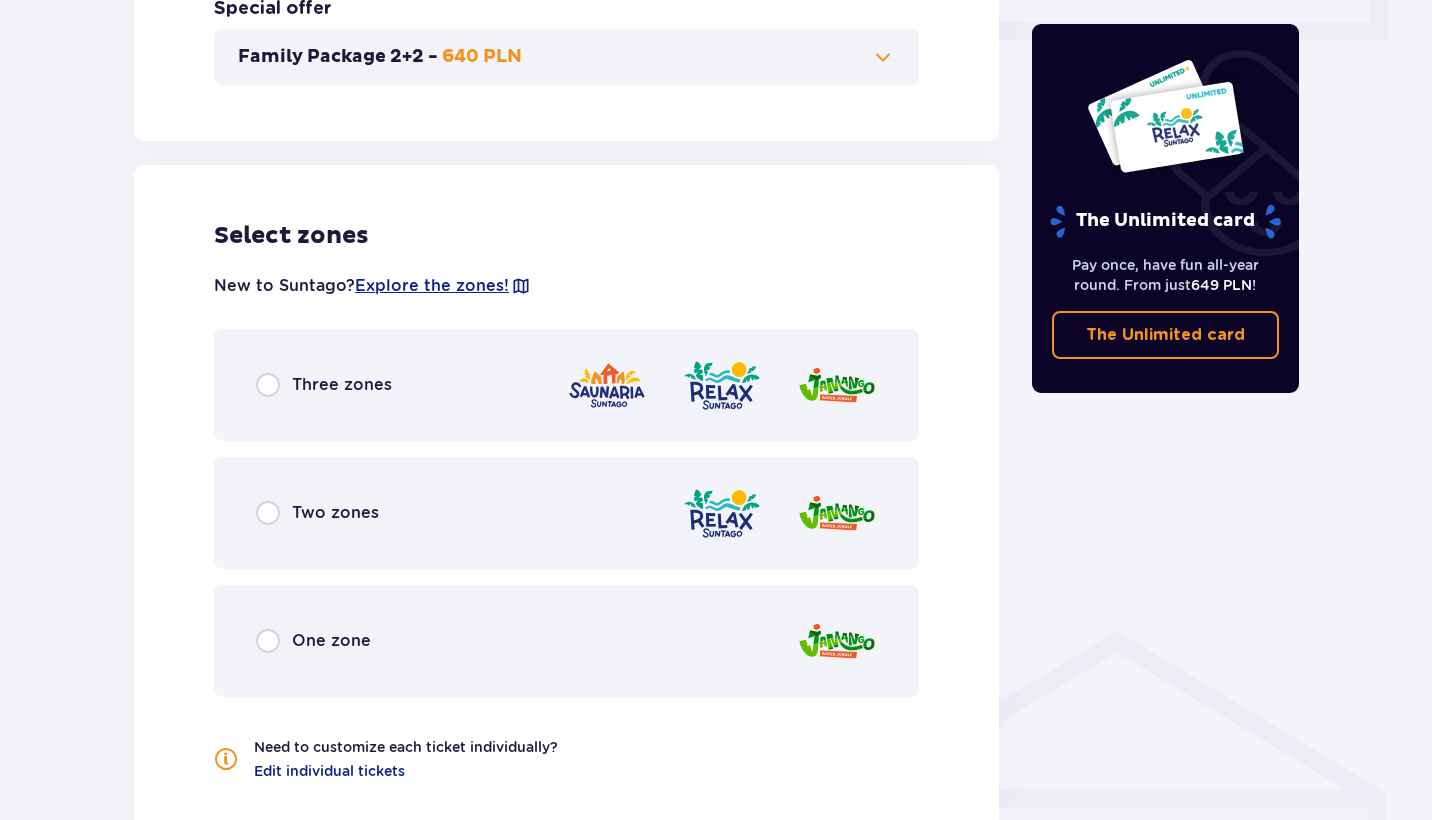 scroll, scrollTop: 1014, scrollLeft: 0, axis: vertical 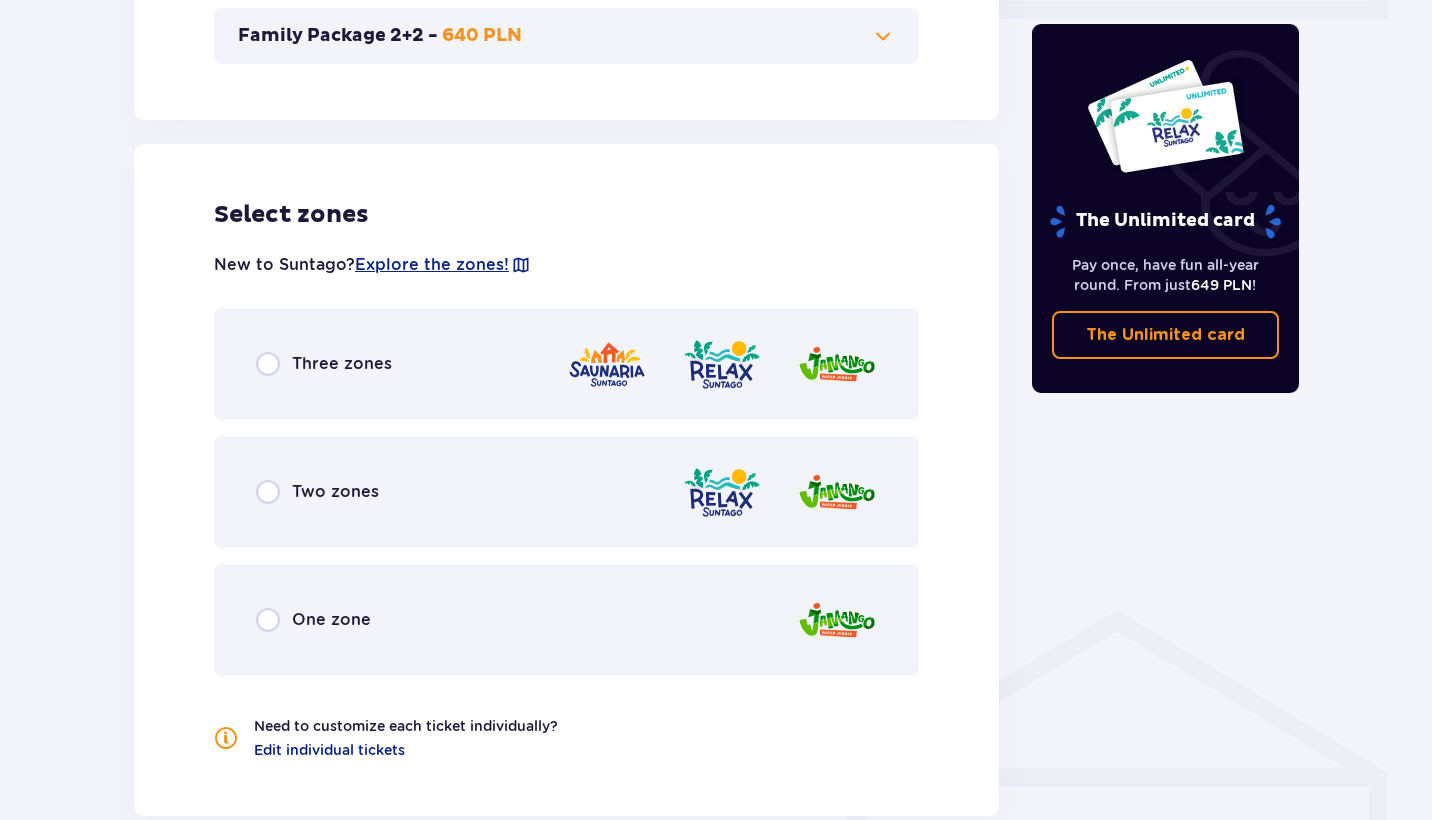 click at bounding box center (268, 492) 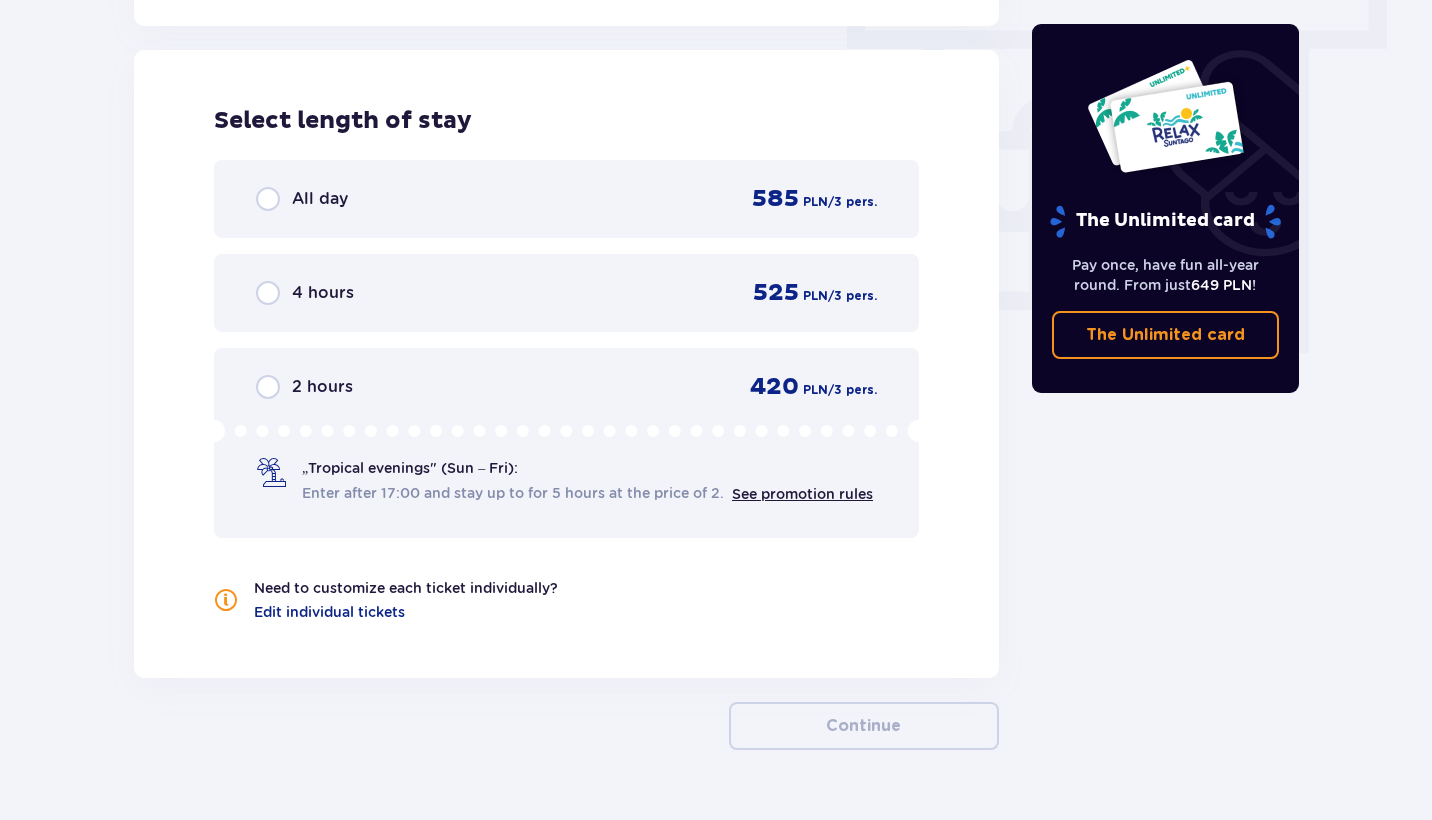 scroll, scrollTop: 1806, scrollLeft: 0, axis: vertical 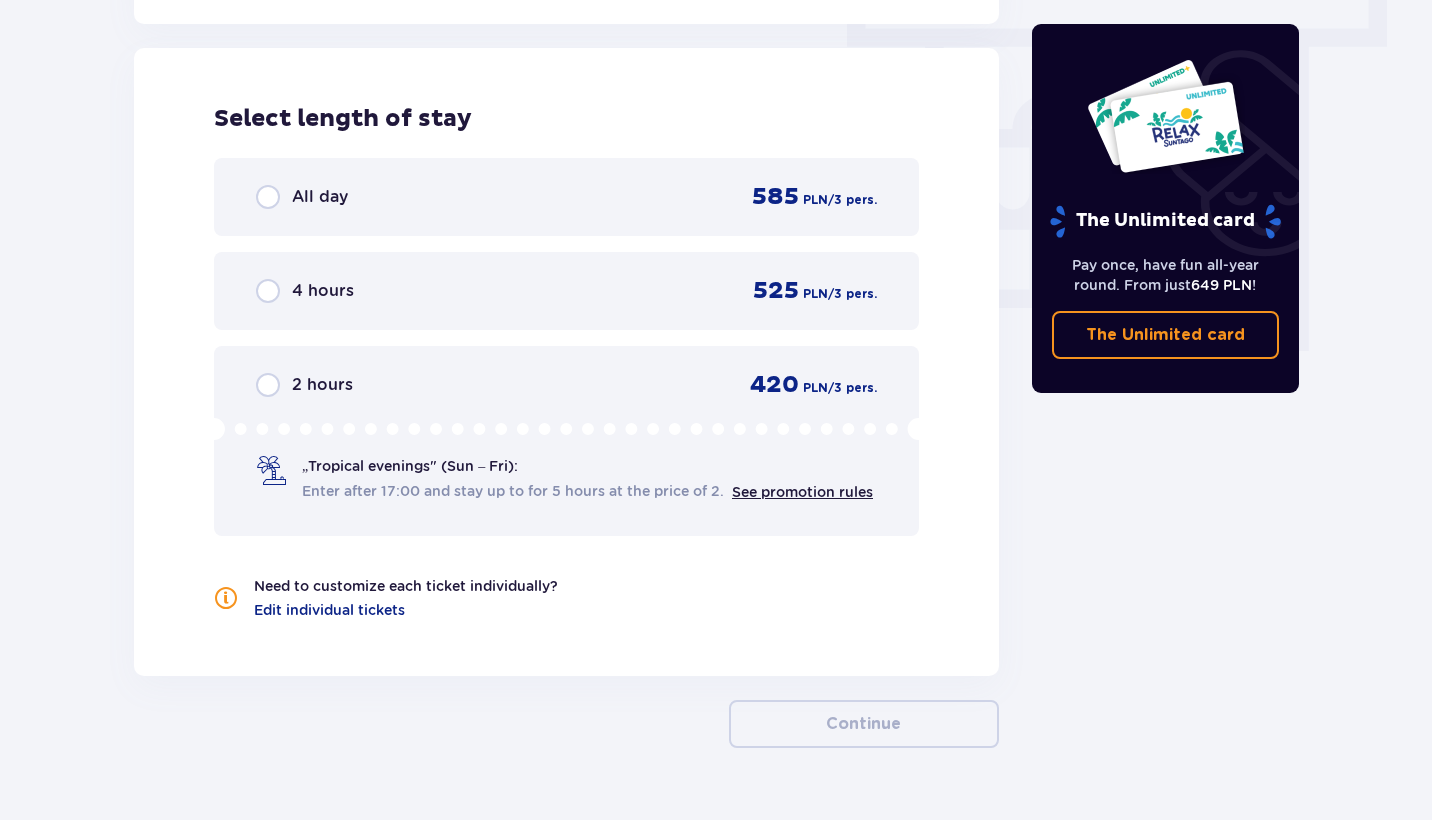 click on "„Tropical evenings" (Sun – Fri):" at bounding box center (410, 466) 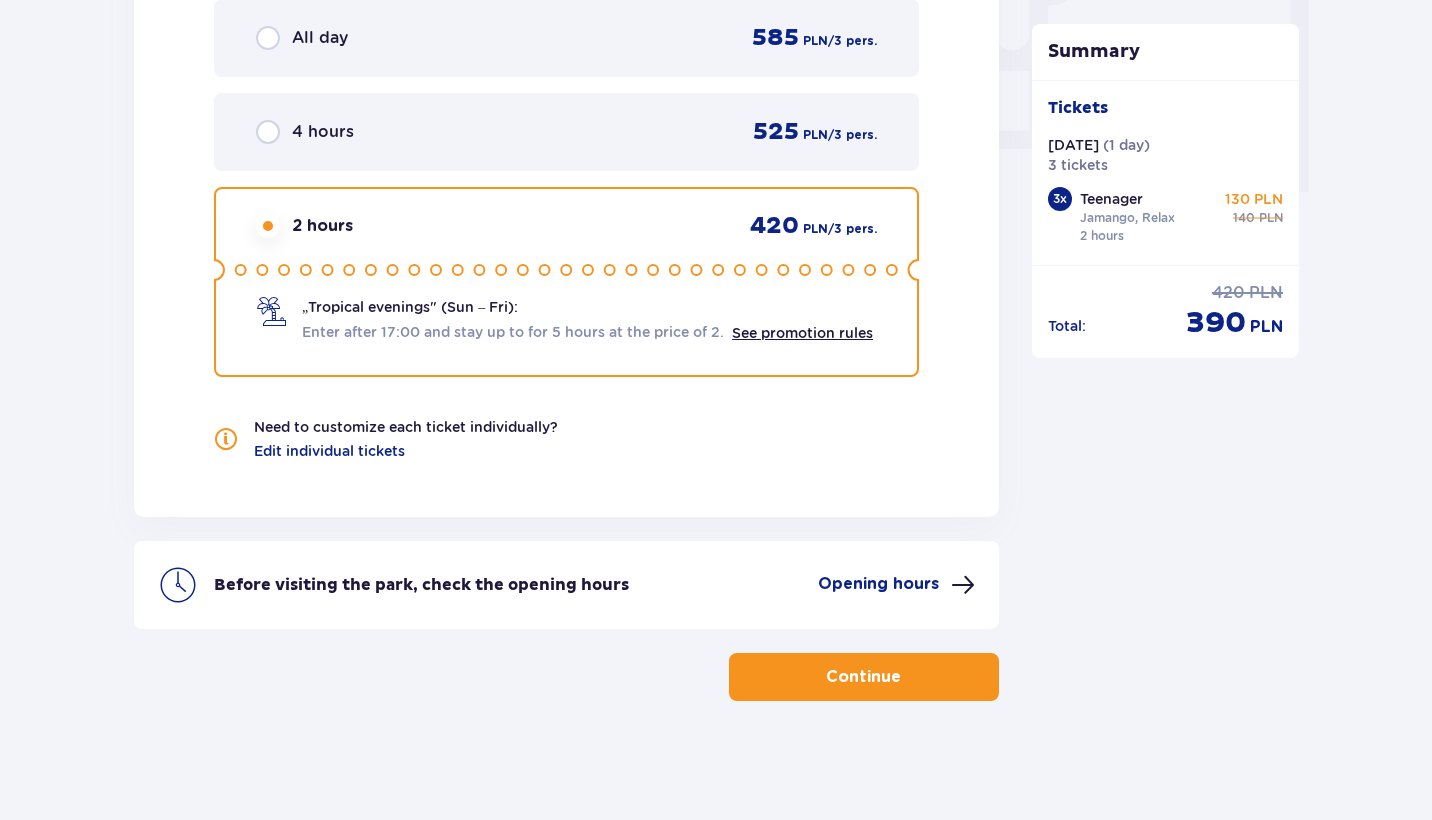 scroll, scrollTop: 1966, scrollLeft: 0, axis: vertical 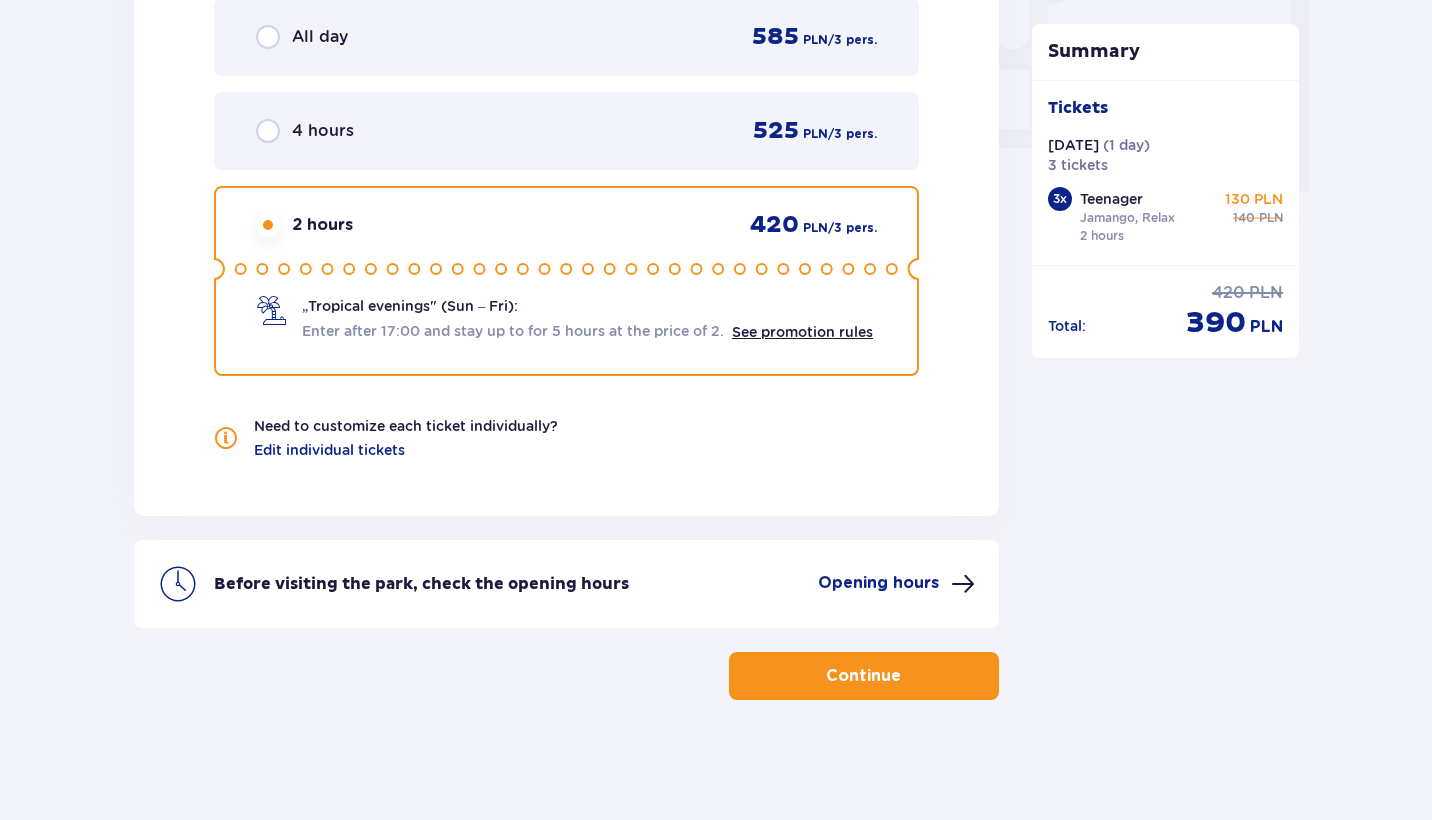 click on "Continue" at bounding box center [864, 676] 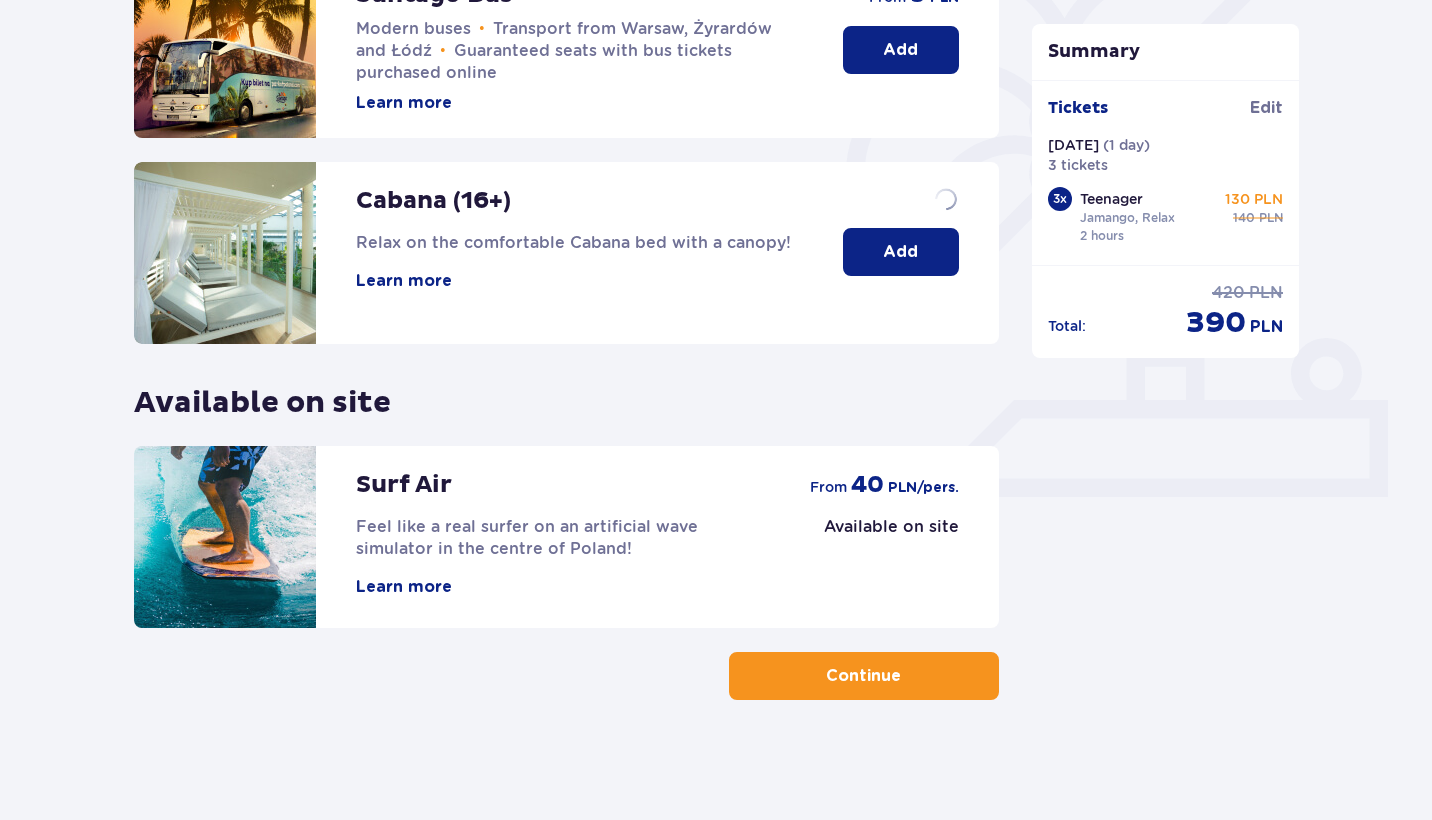scroll, scrollTop: 0, scrollLeft: 0, axis: both 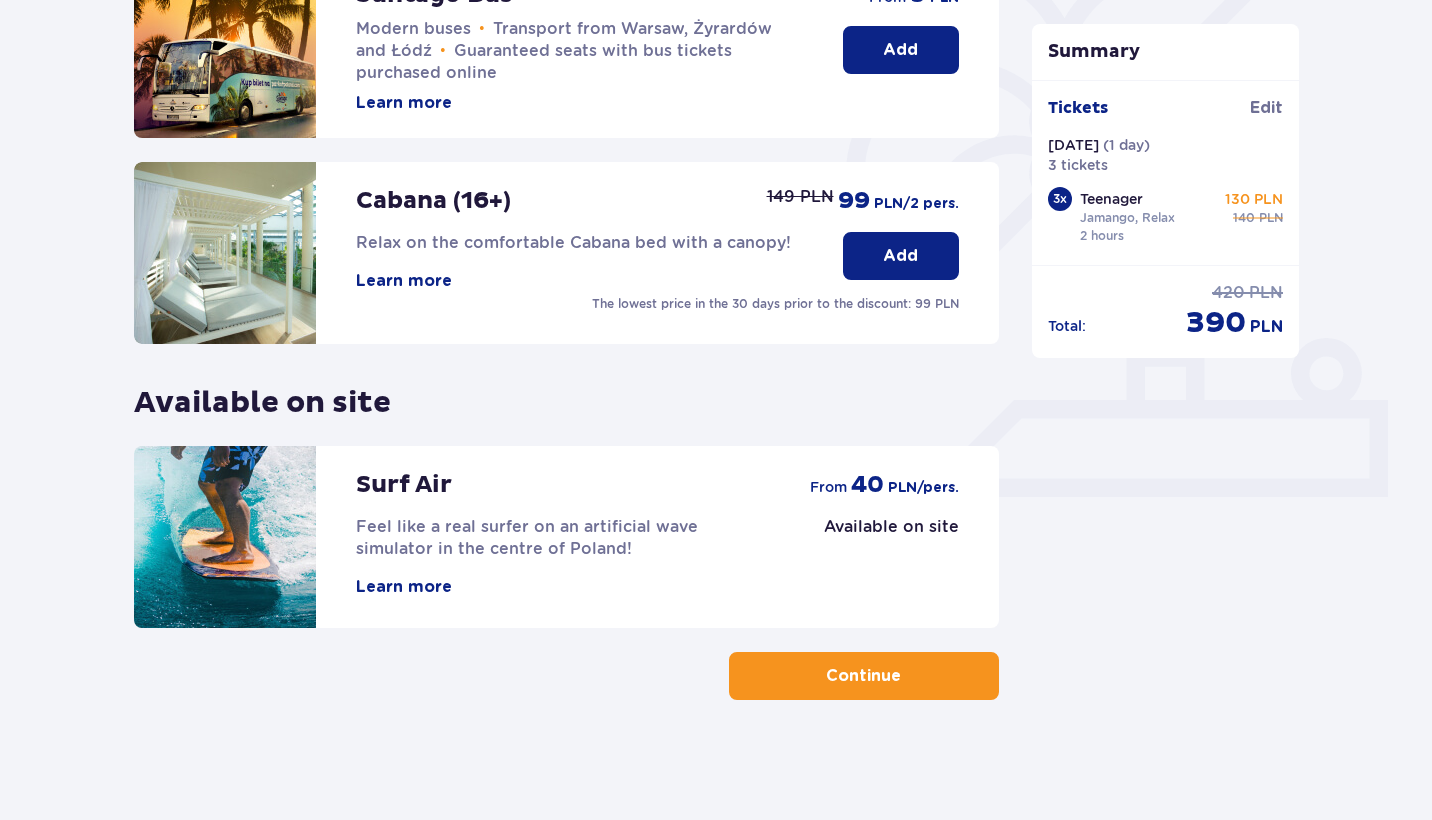 click on "Continue" at bounding box center (864, 676) 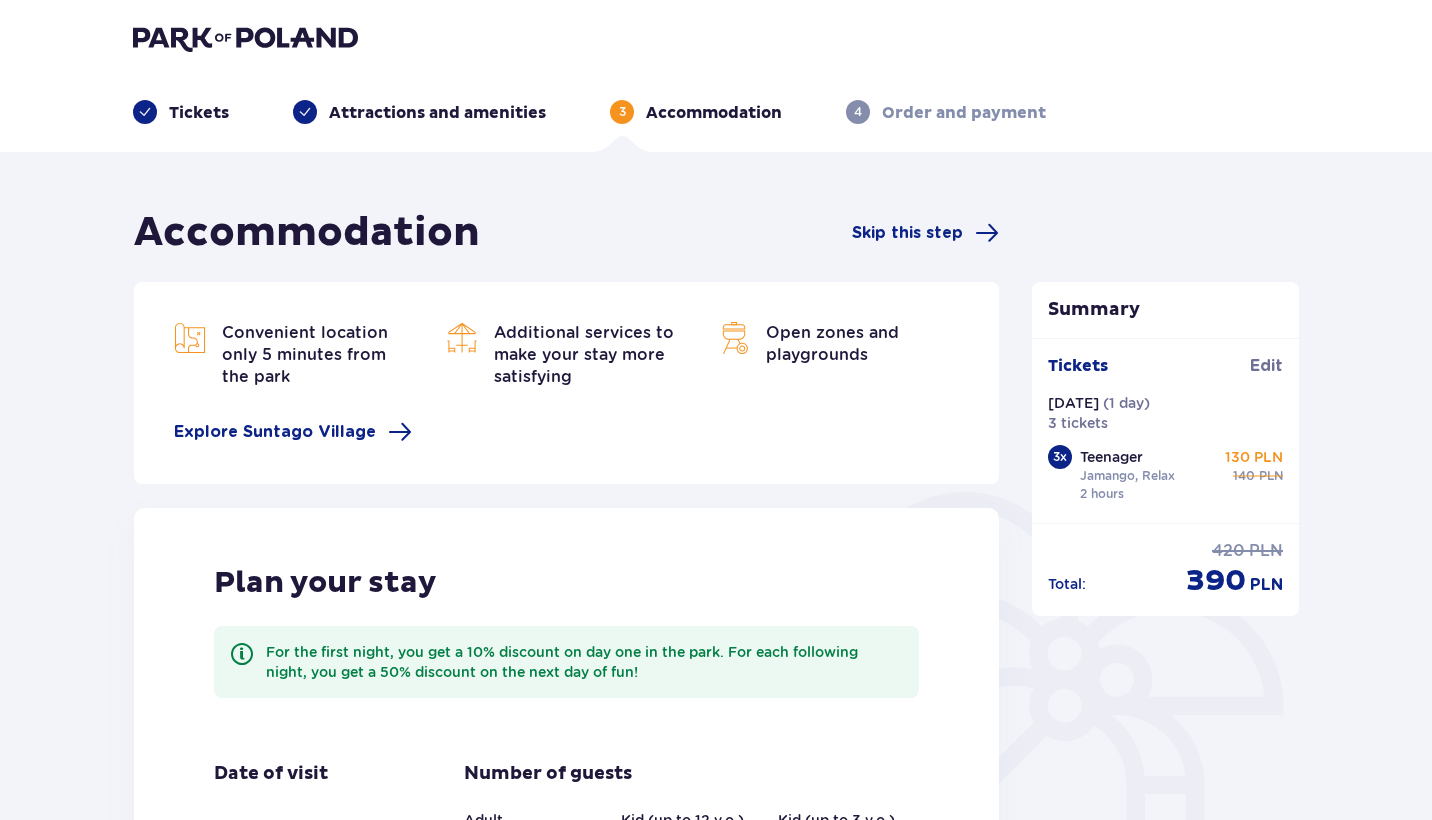 scroll, scrollTop: 0, scrollLeft: 0, axis: both 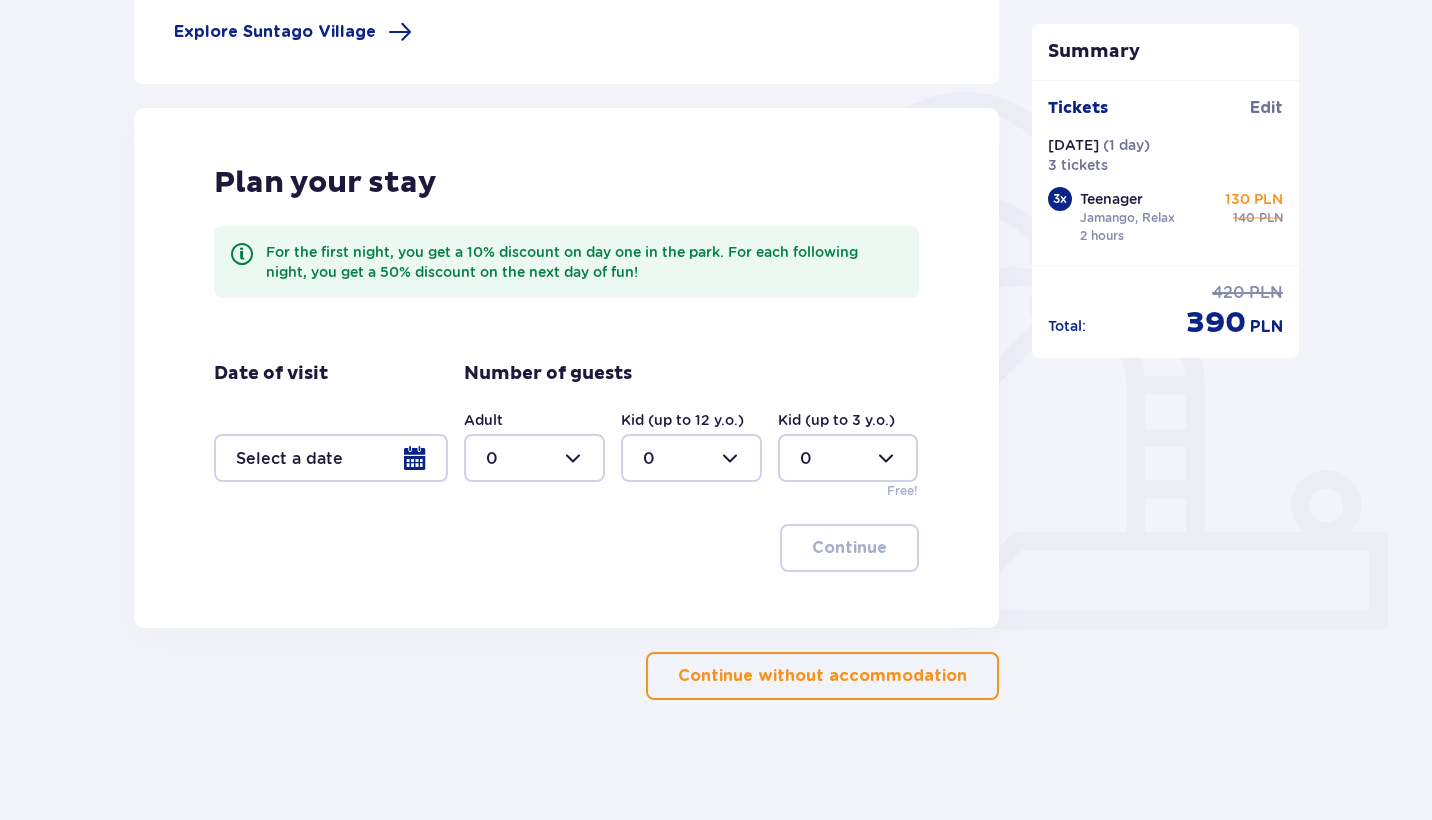 click on "Continue without accommodation" at bounding box center [822, 676] 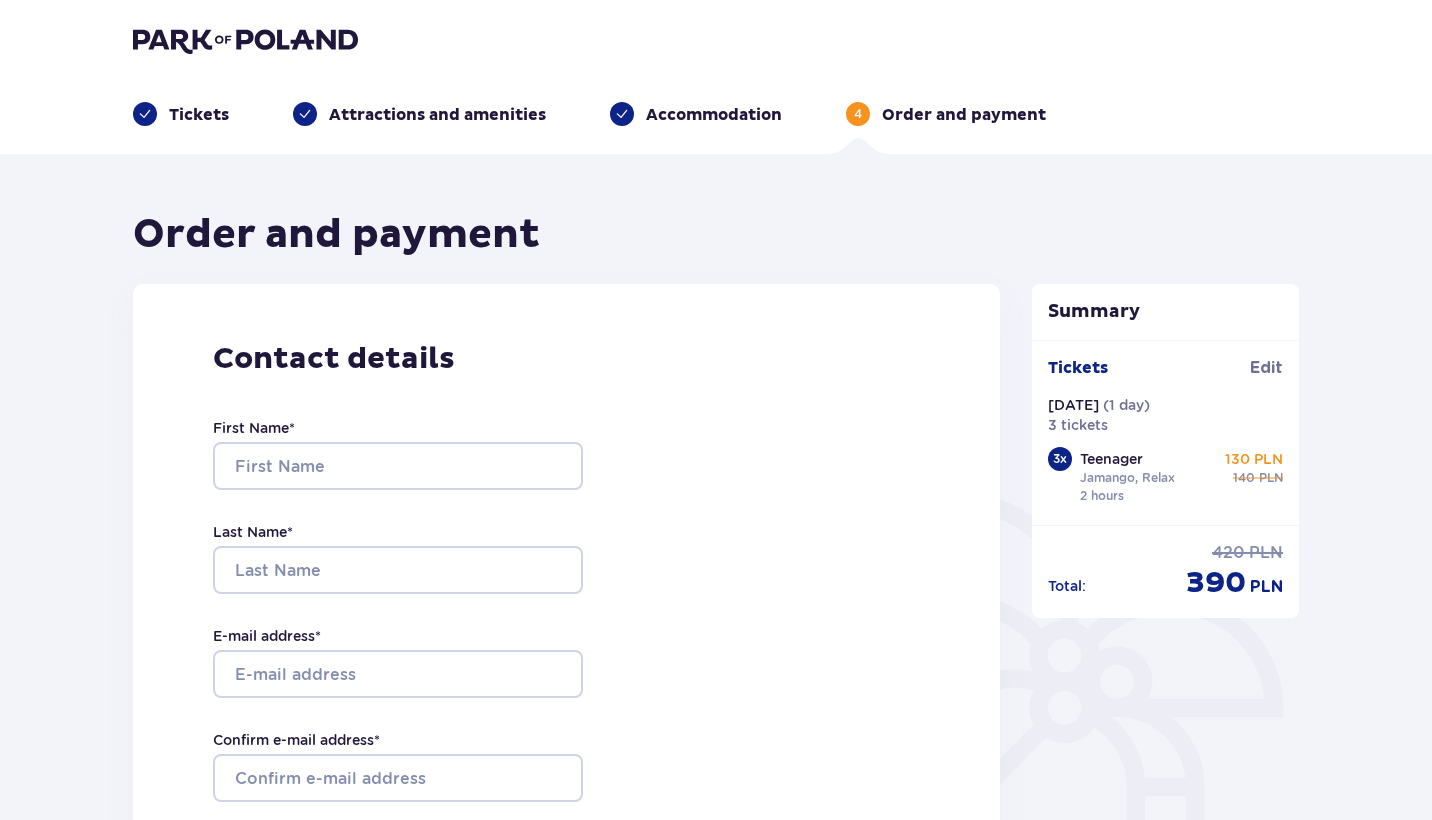 scroll, scrollTop: 0, scrollLeft: 0, axis: both 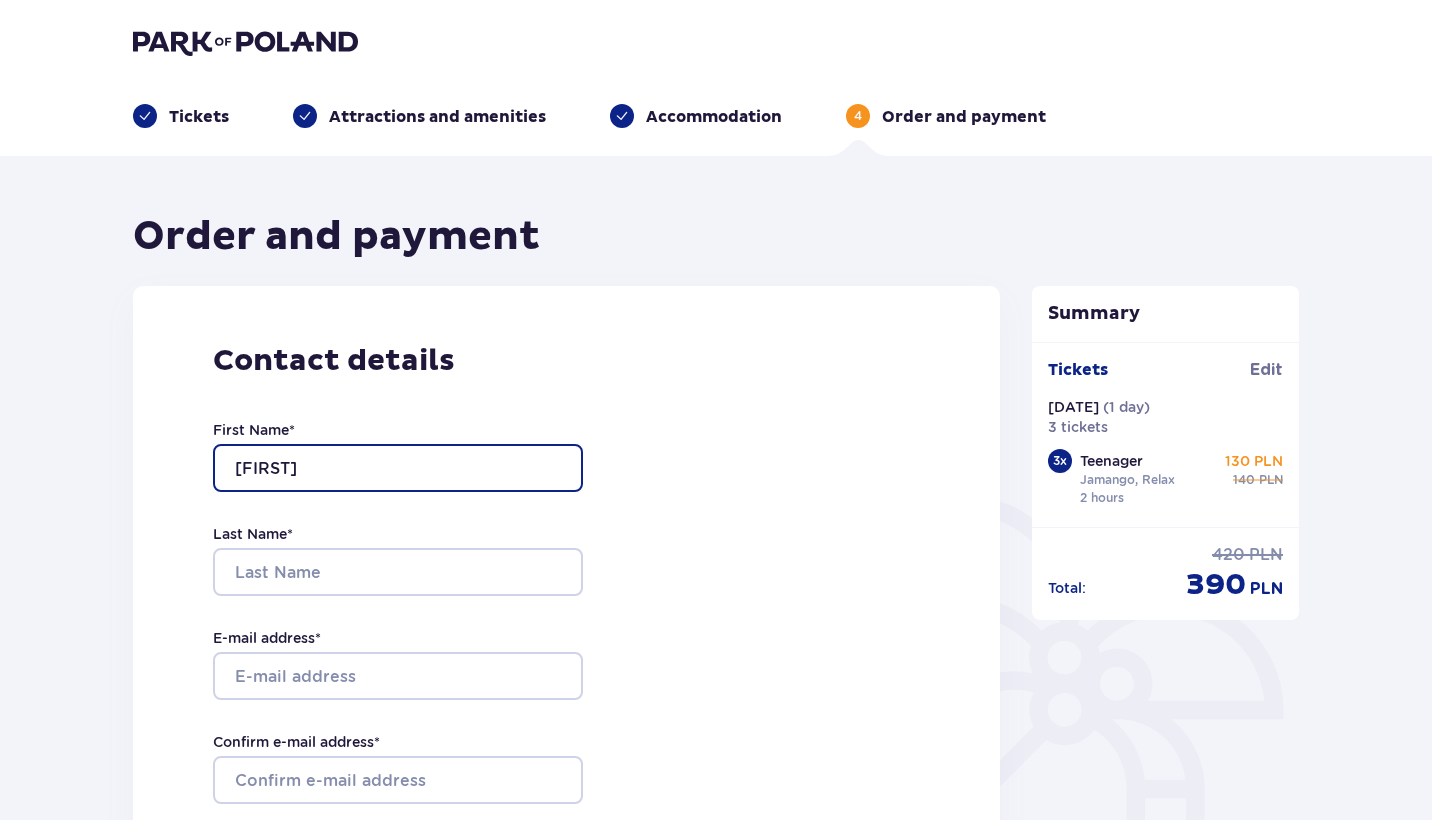 type on "[FIRST]" 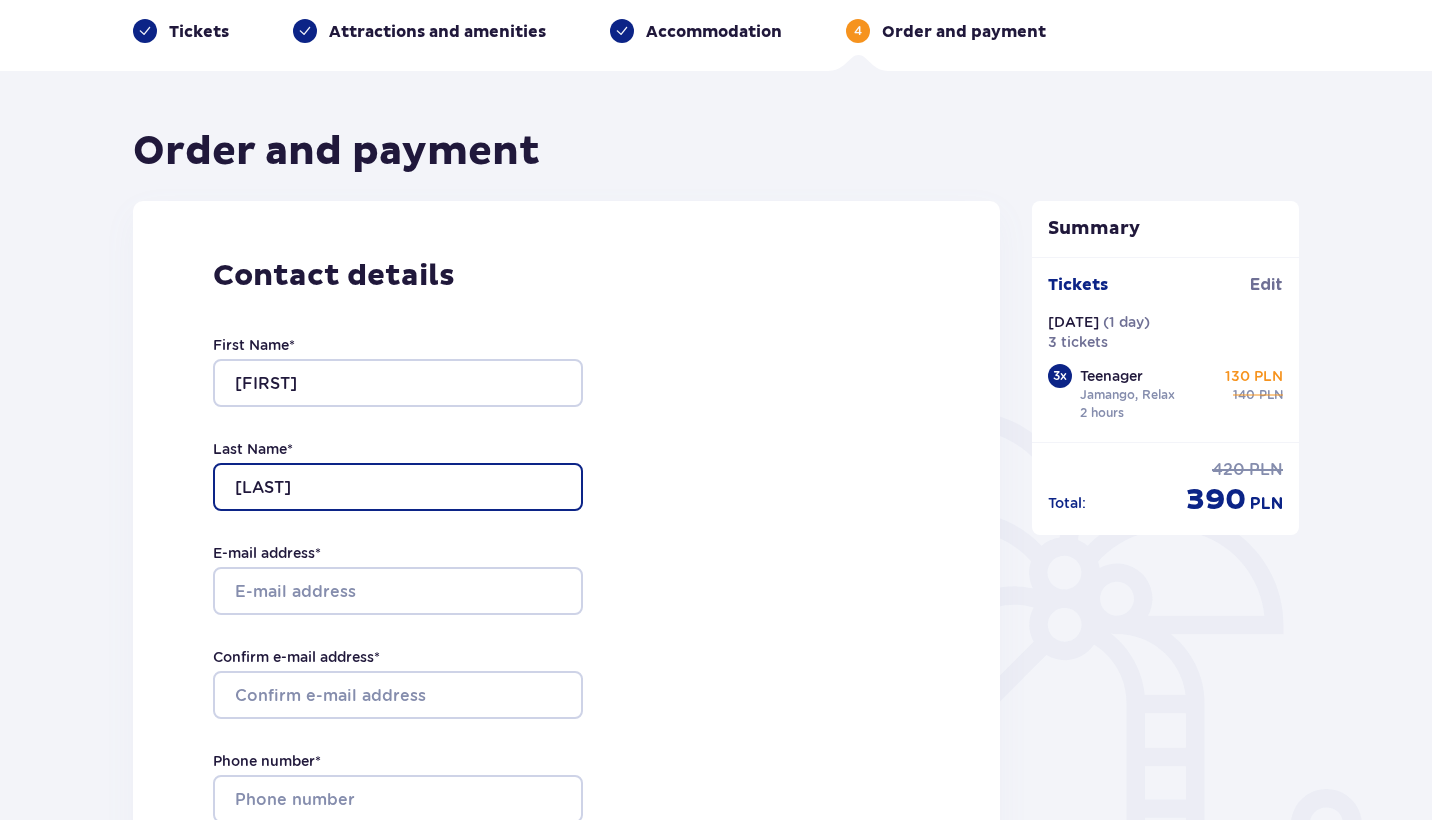 scroll, scrollTop: 88, scrollLeft: 0, axis: vertical 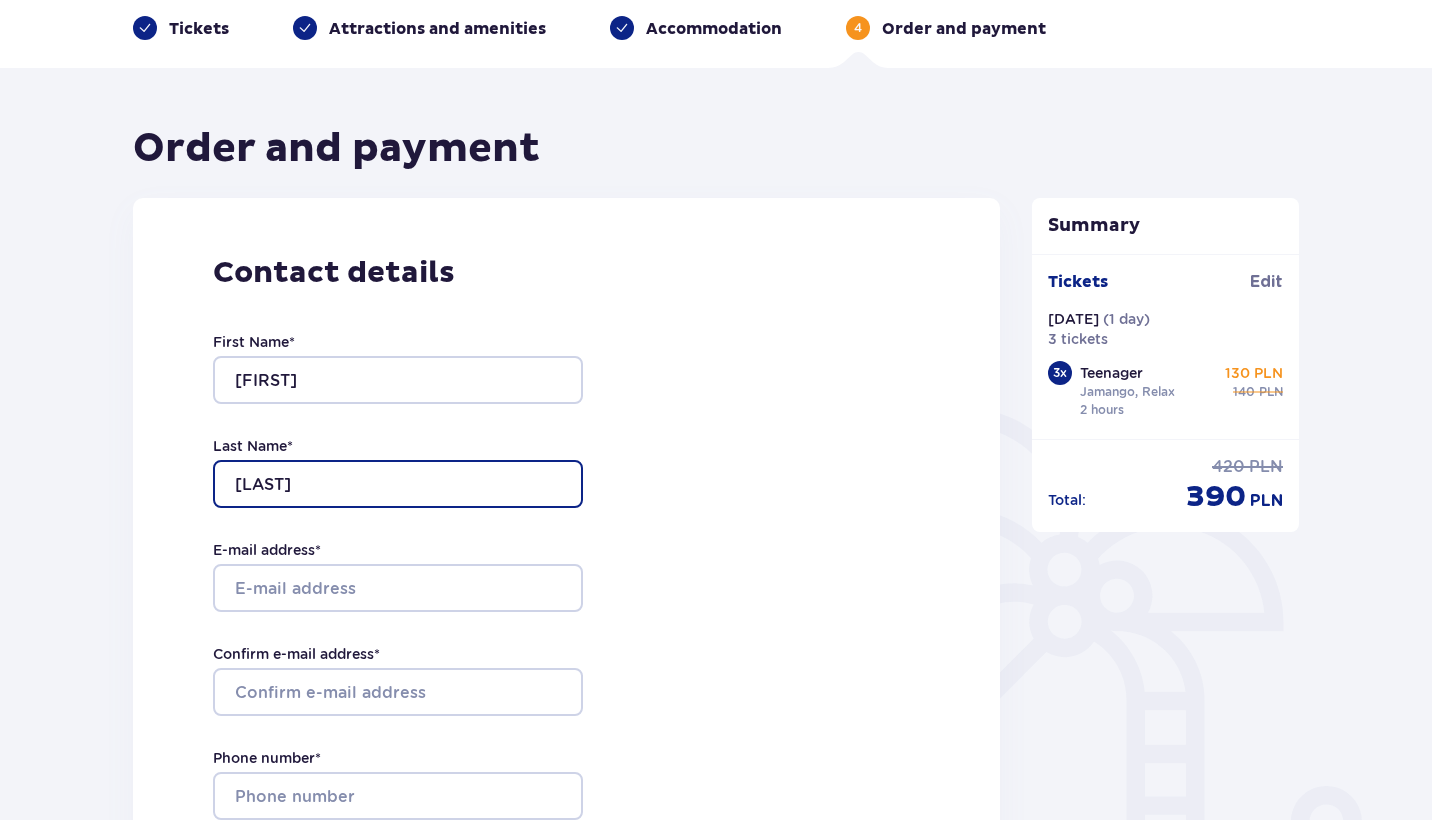 type on "[LAST]" 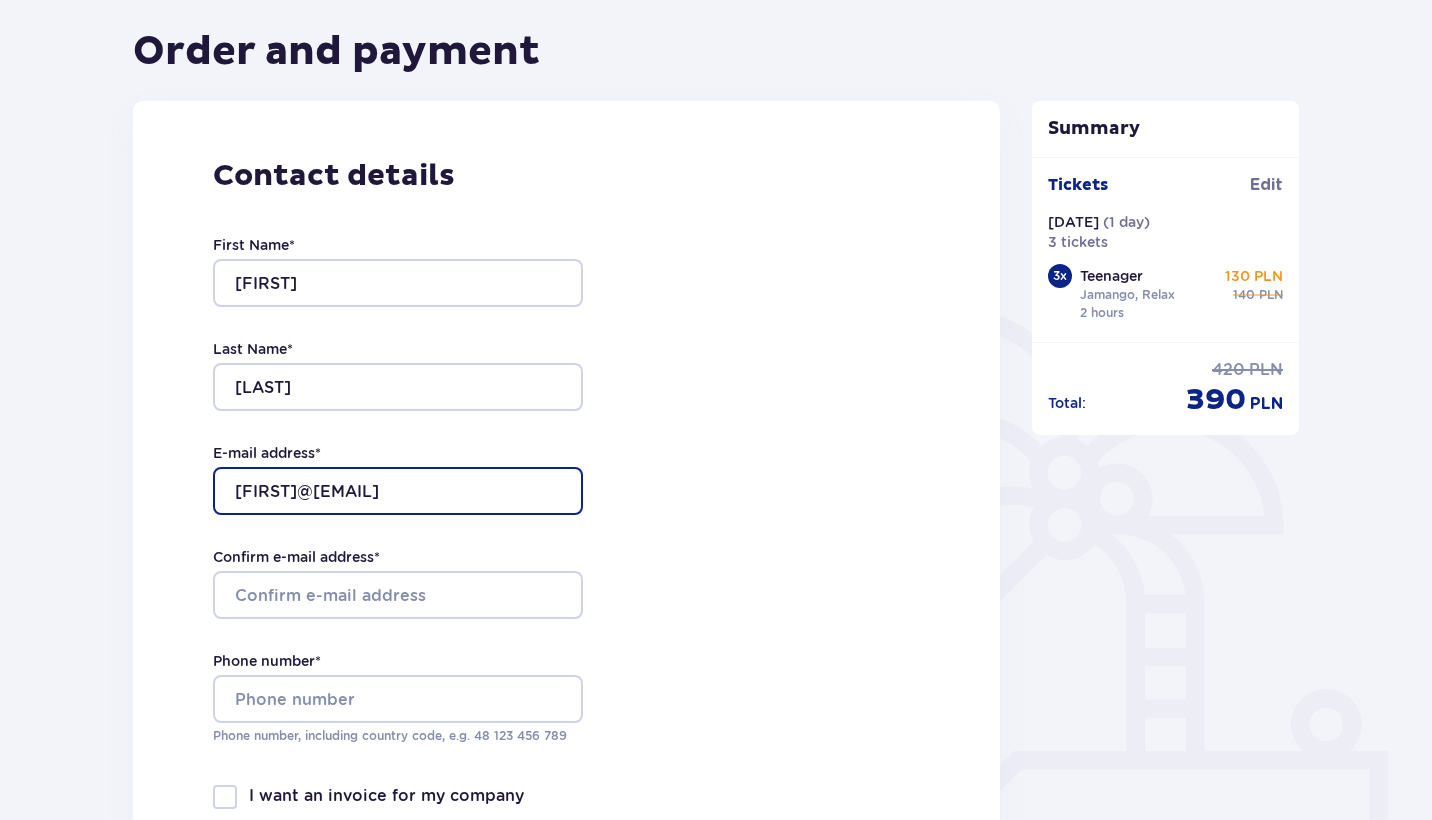 scroll, scrollTop: 233, scrollLeft: 0, axis: vertical 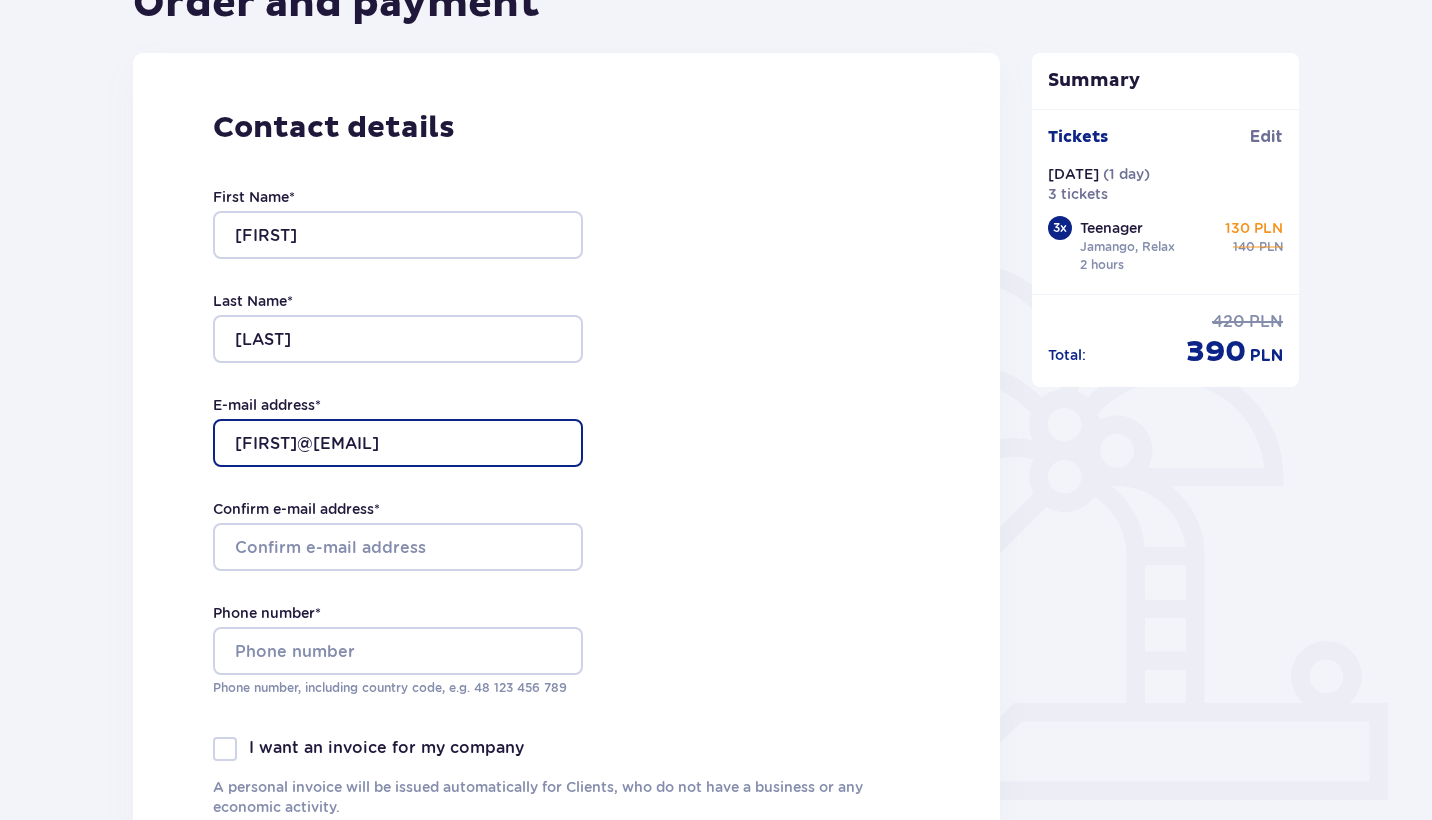 type on "[FIRST]@[EMAIL]" 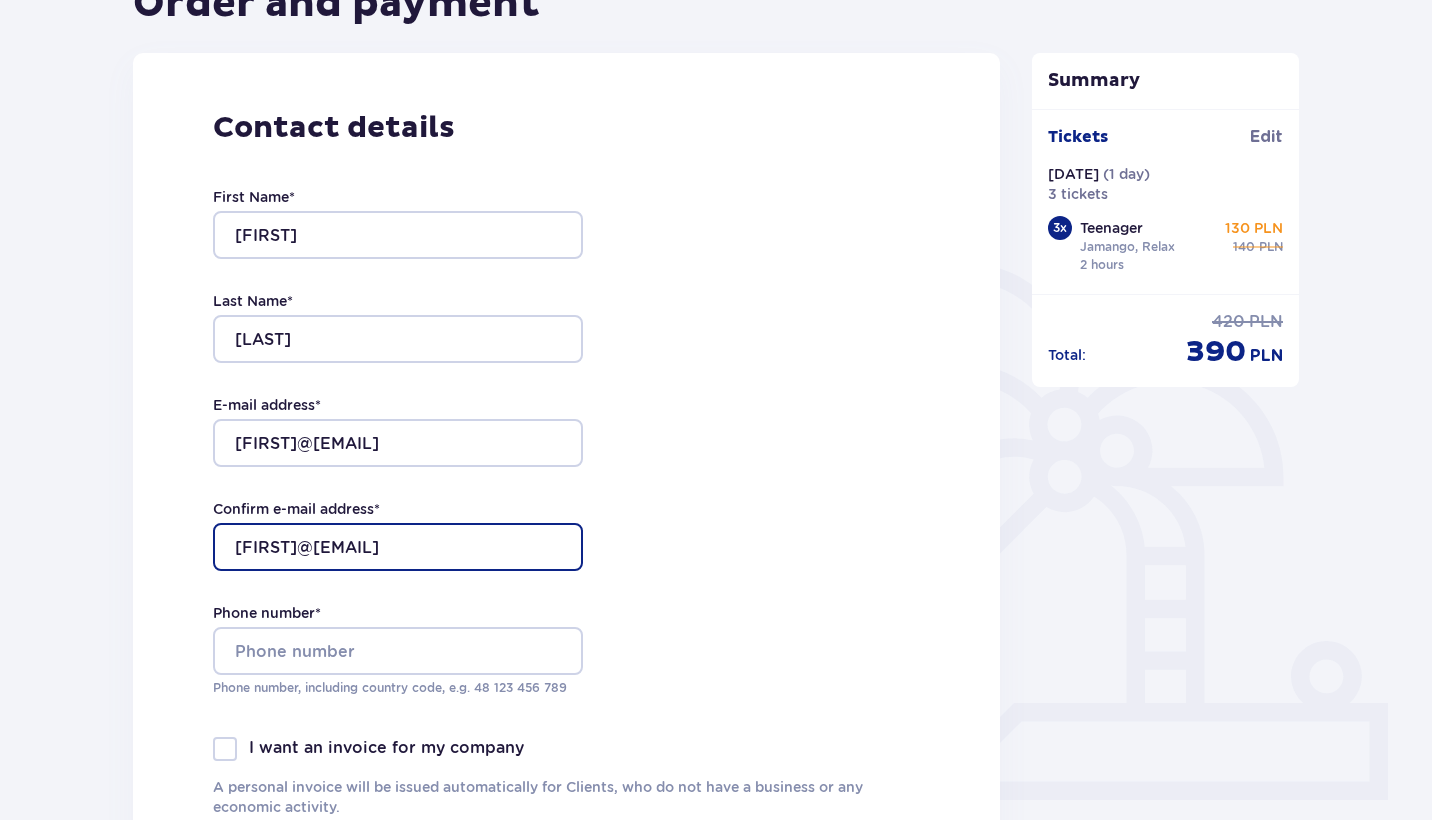scroll, scrollTop: 302, scrollLeft: 0, axis: vertical 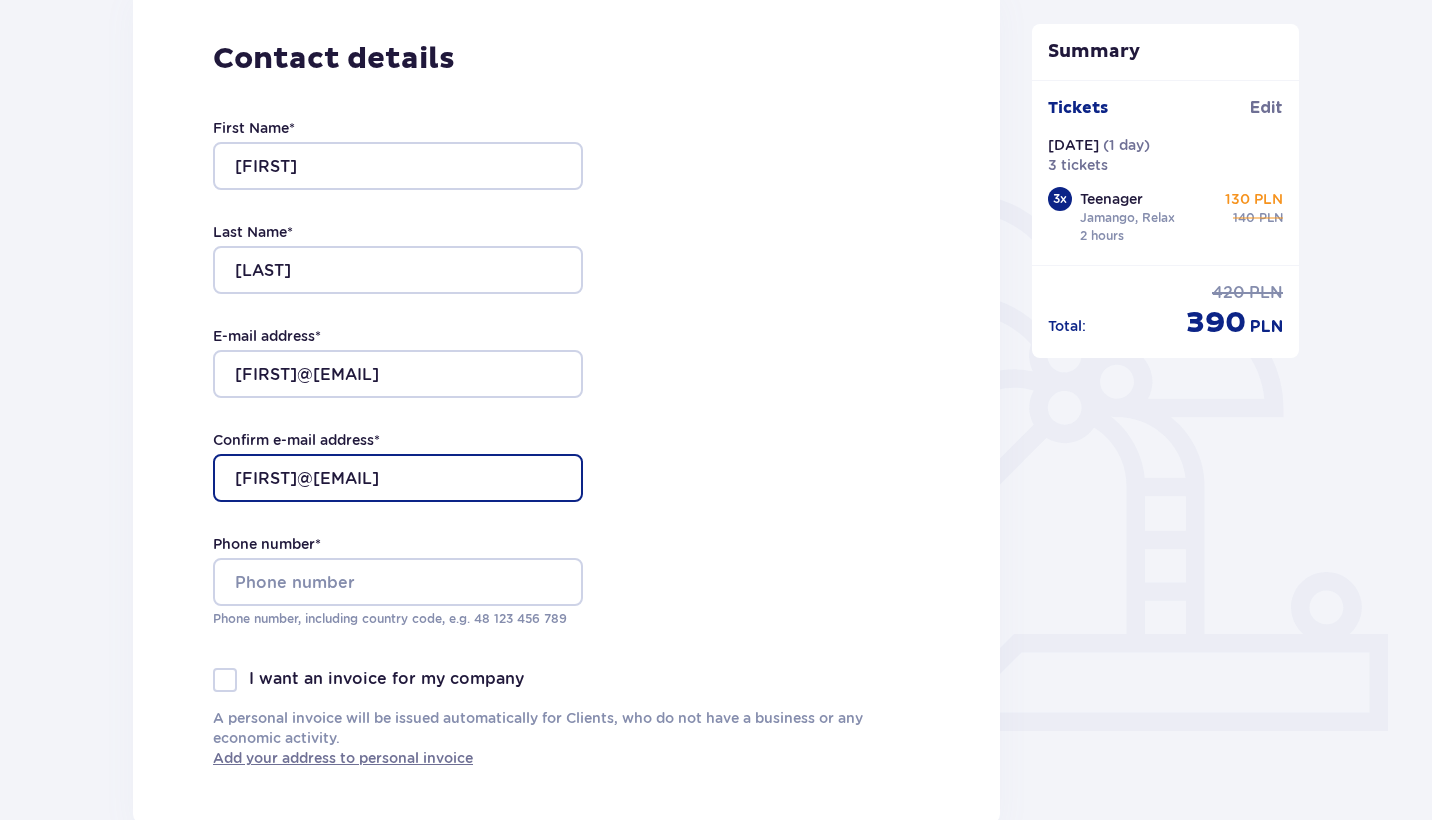 type on "[FIRST]@[EMAIL]" 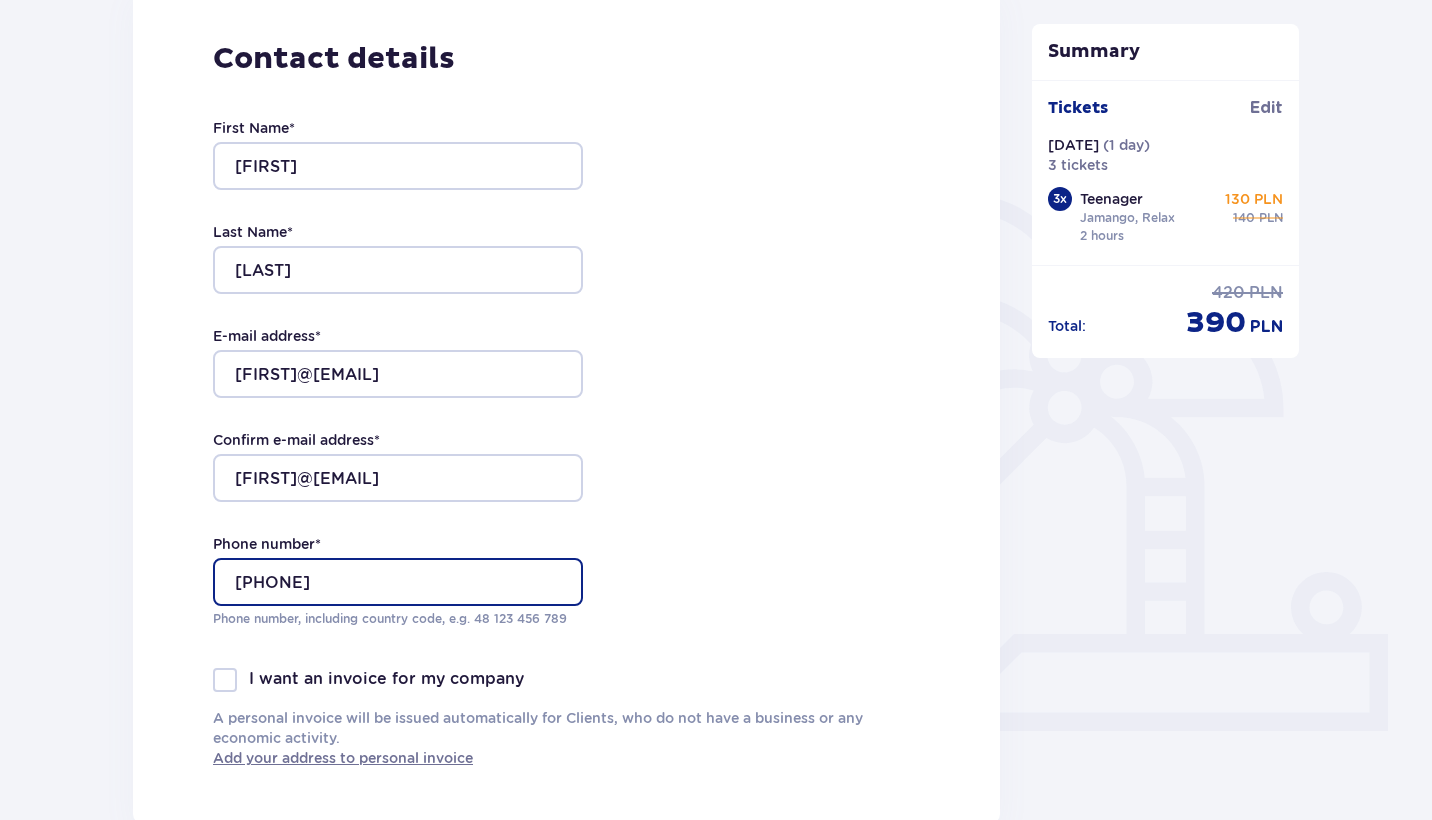 click on "[PHONE]" at bounding box center (398, 582) 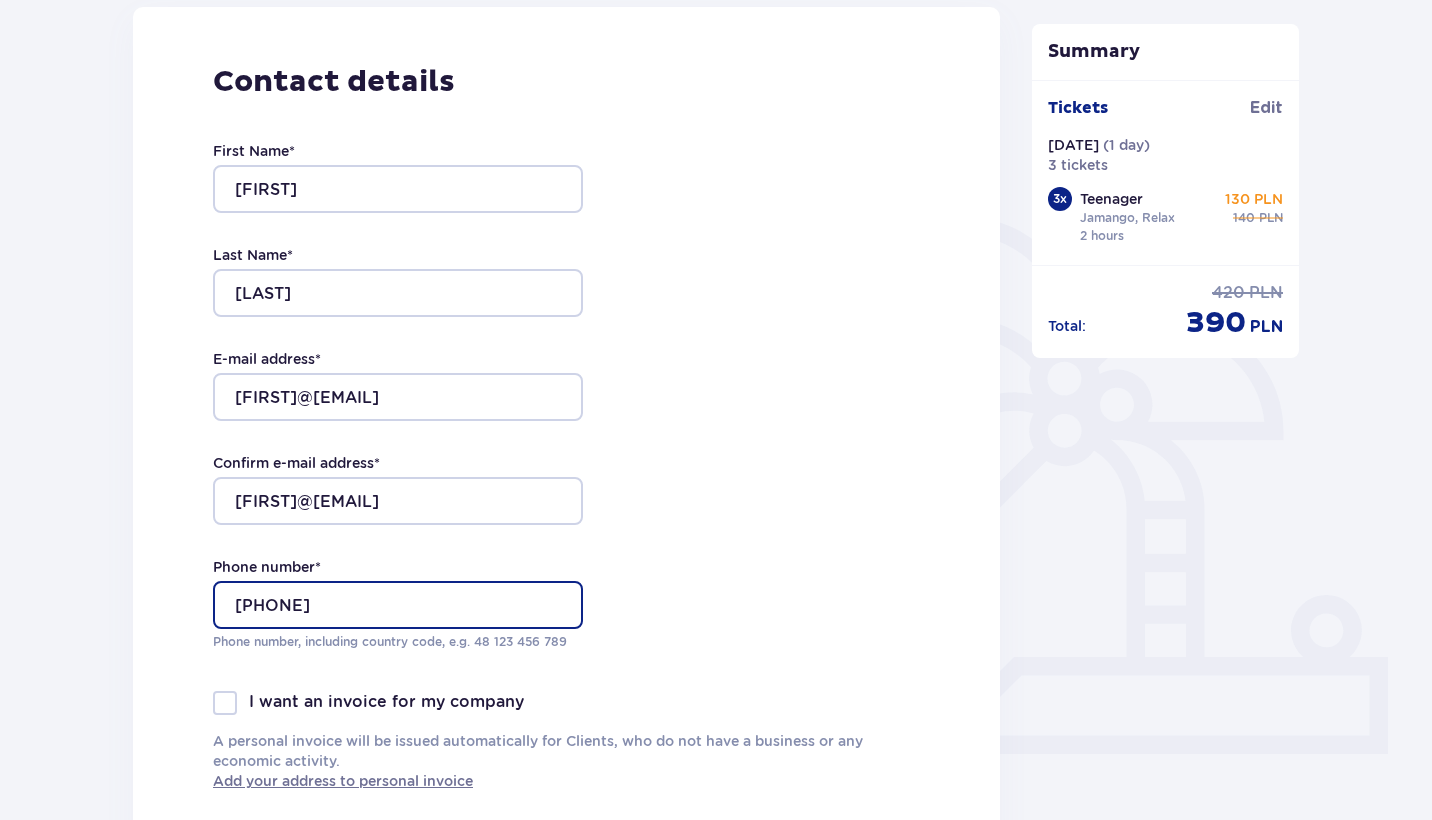 scroll, scrollTop: 272, scrollLeft: 0, axis: vertical 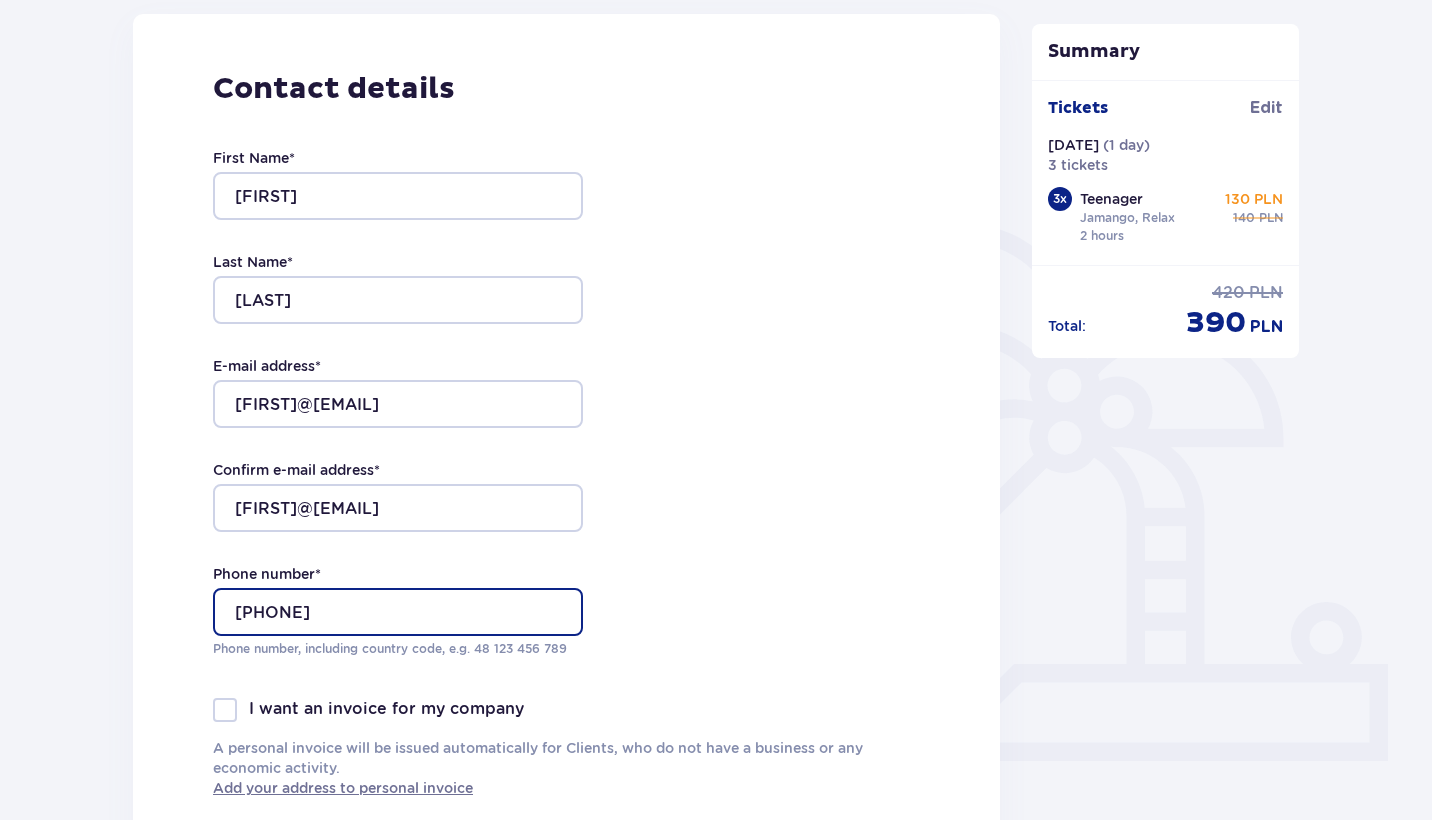 type on "[PHONE]" 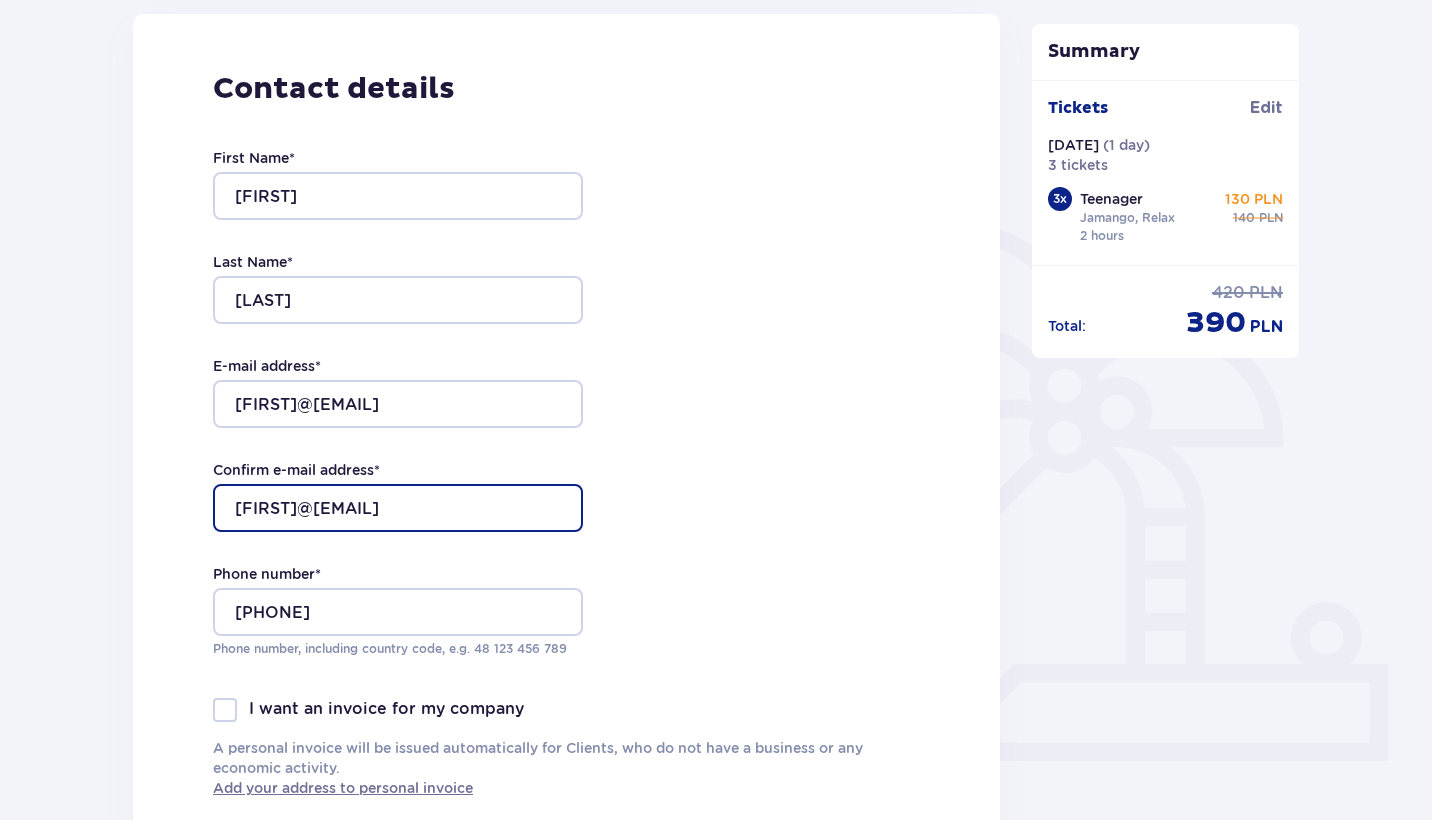 click on "[FIRST]@[EMAIL]" at bounding box center [398, 508] 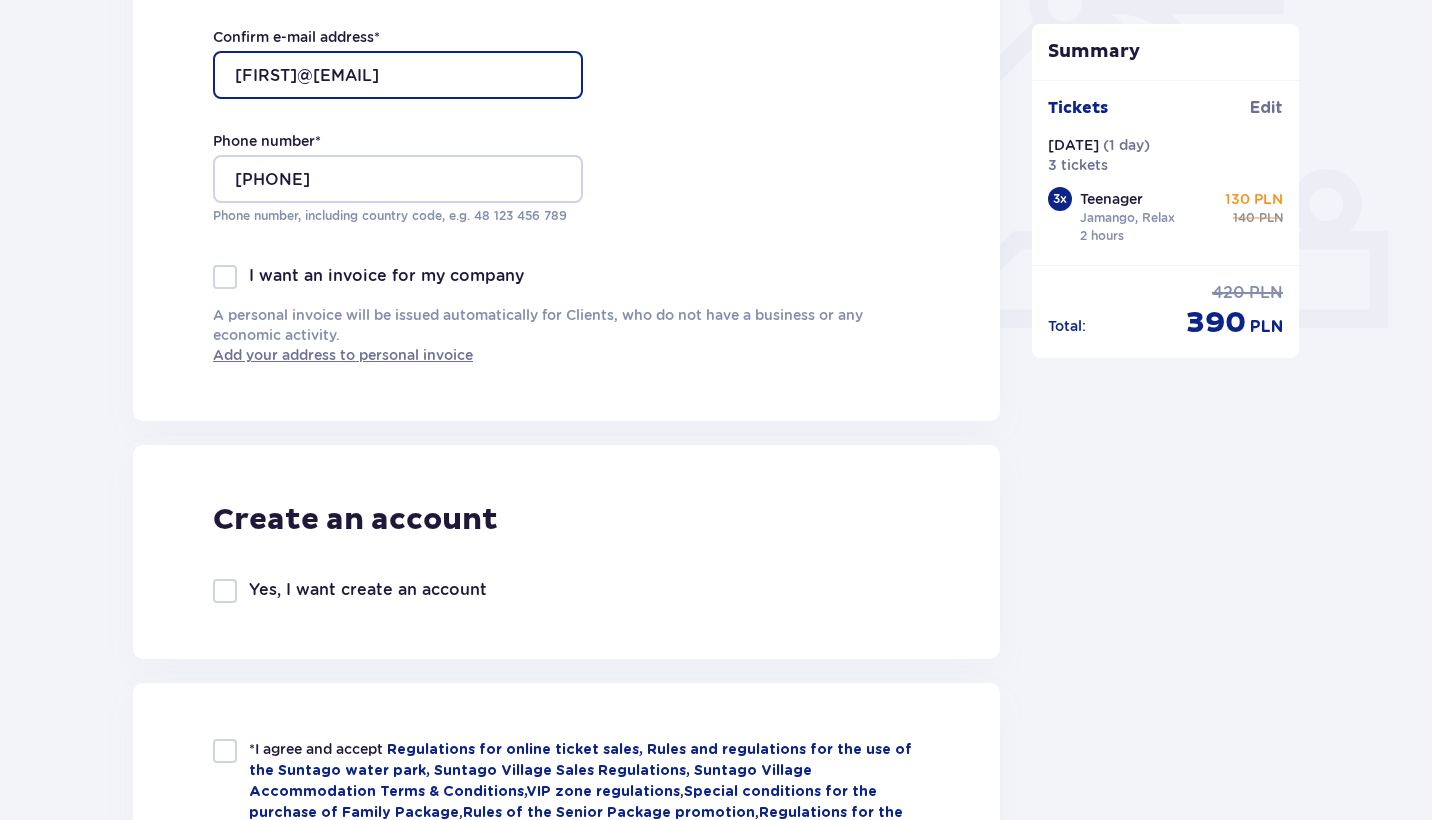 scroll, scrollTop: 705, scrollLeft: 0, axis: vertical 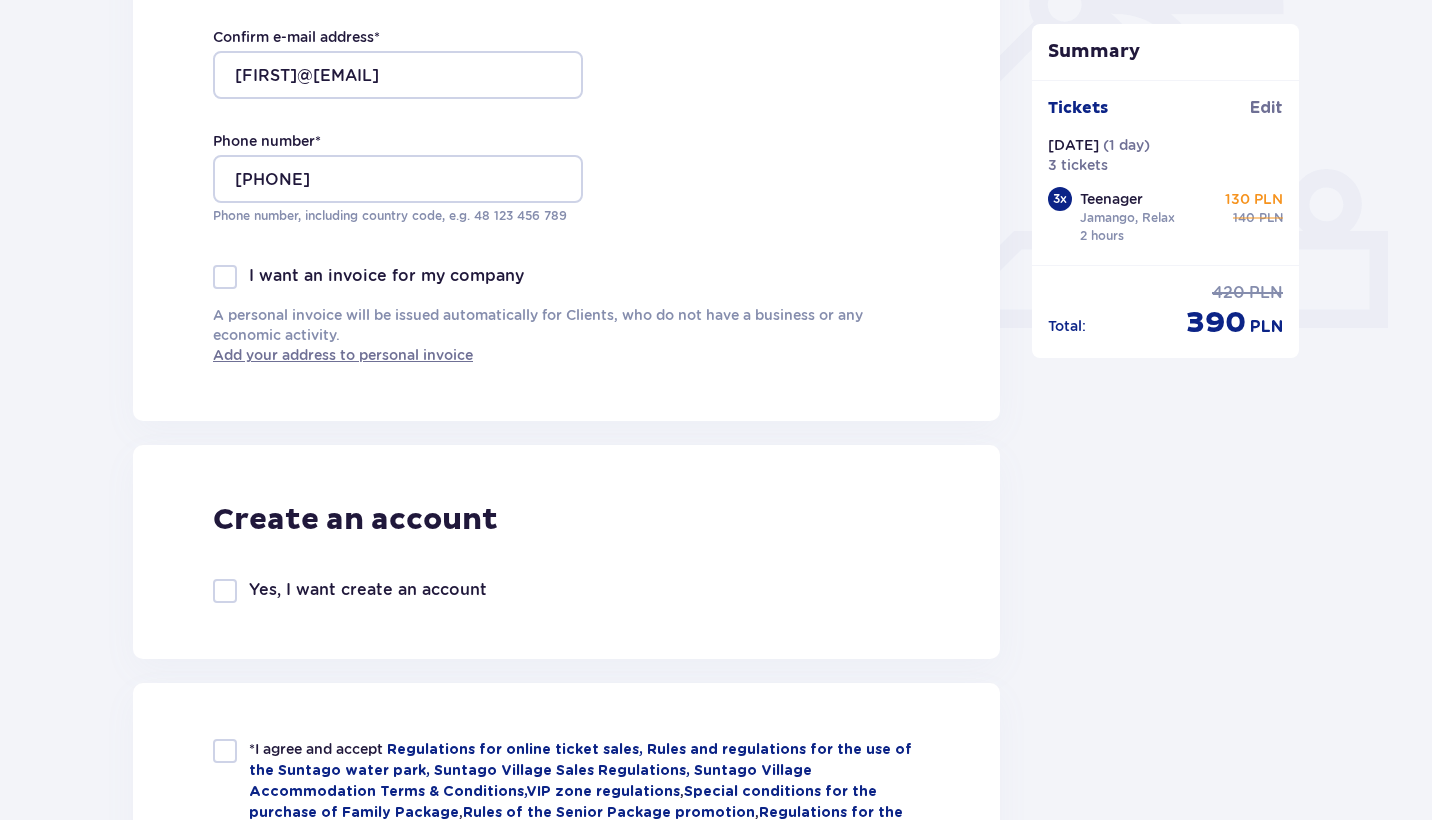 click at bounding box center (225, 591) 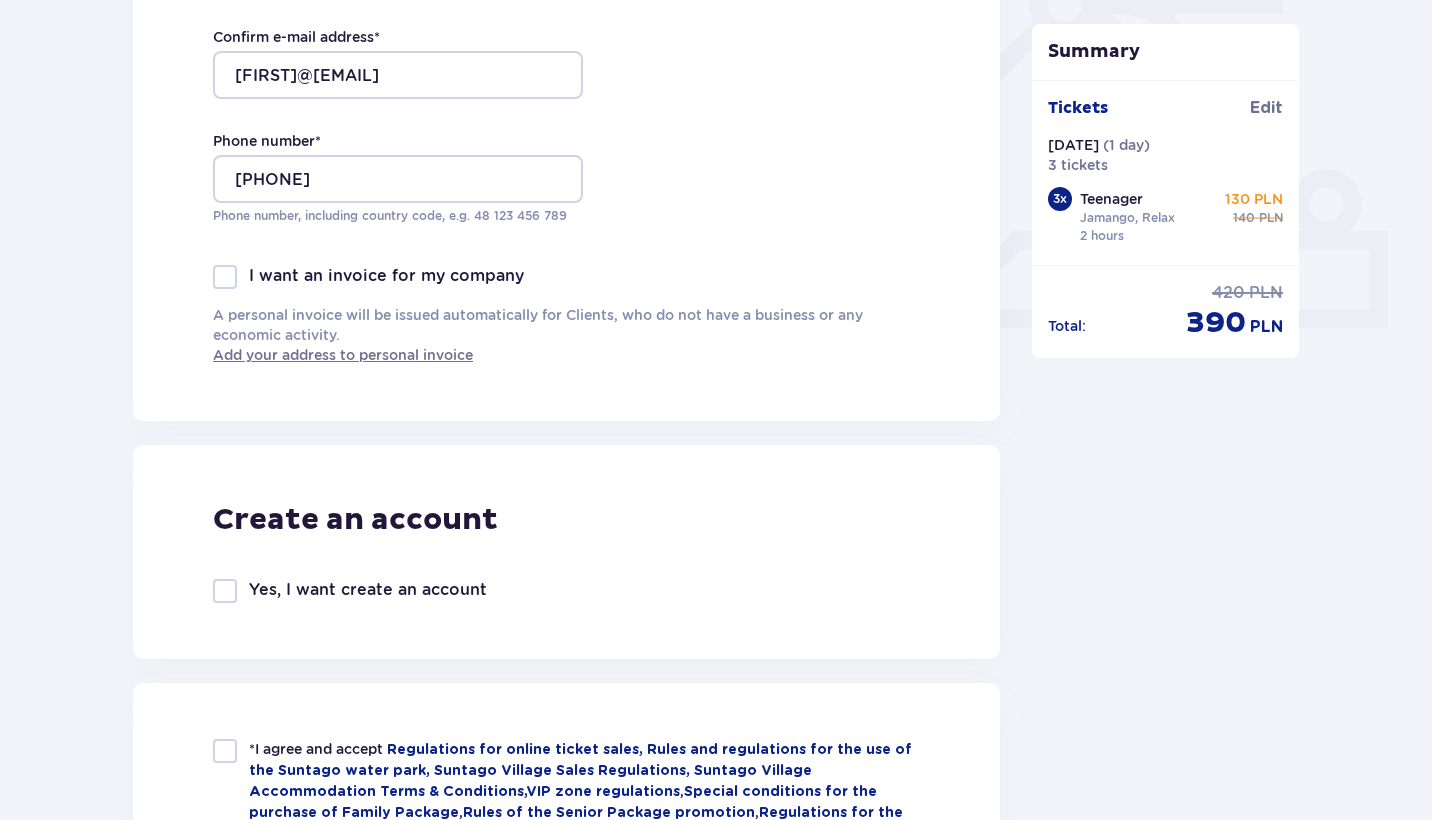 checkbox on "true" 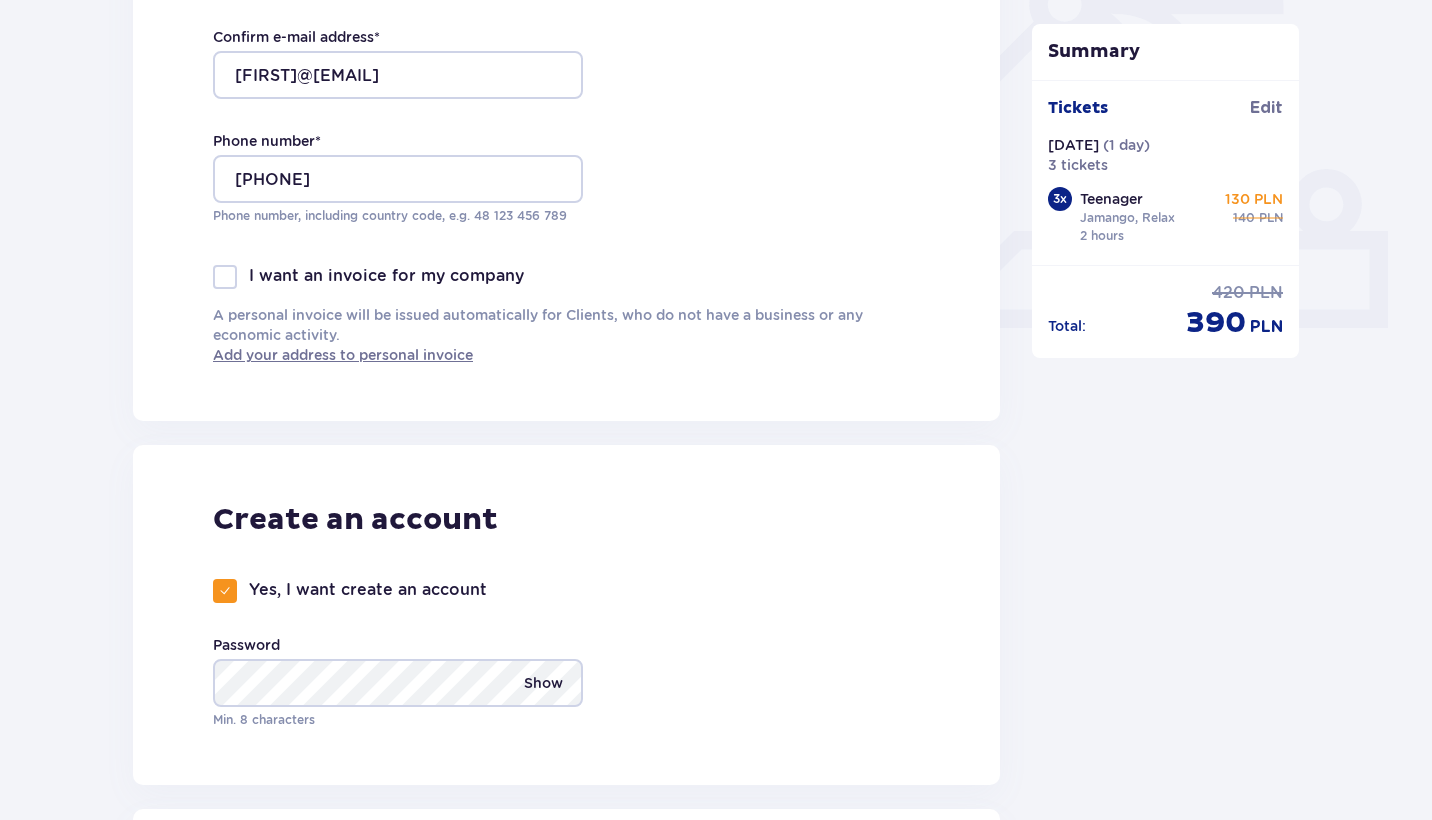 click on "Show" at bounding box center [543, 683] 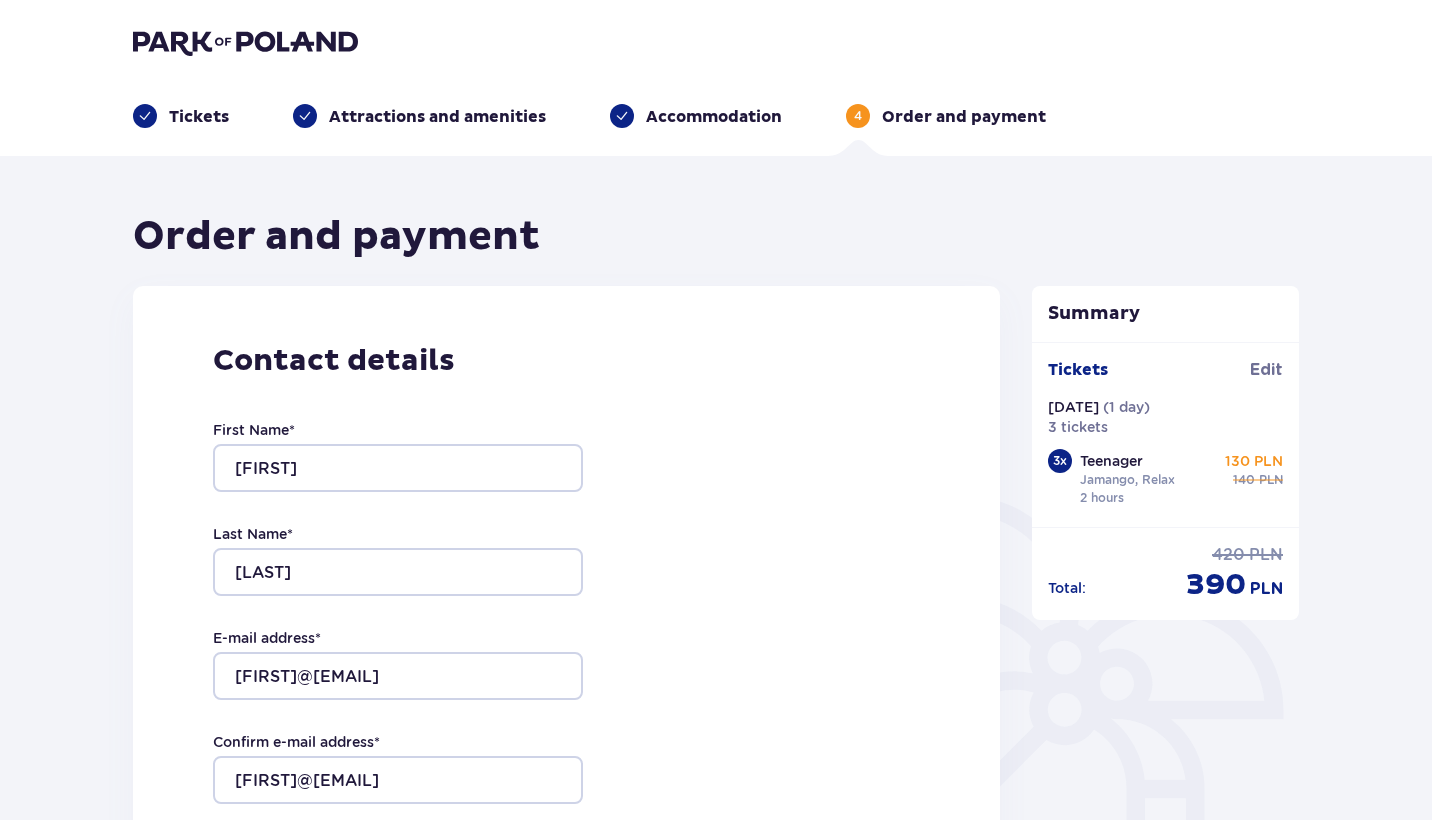 scroll, scrollTop: 0, scrollLeft: 0, axis: both 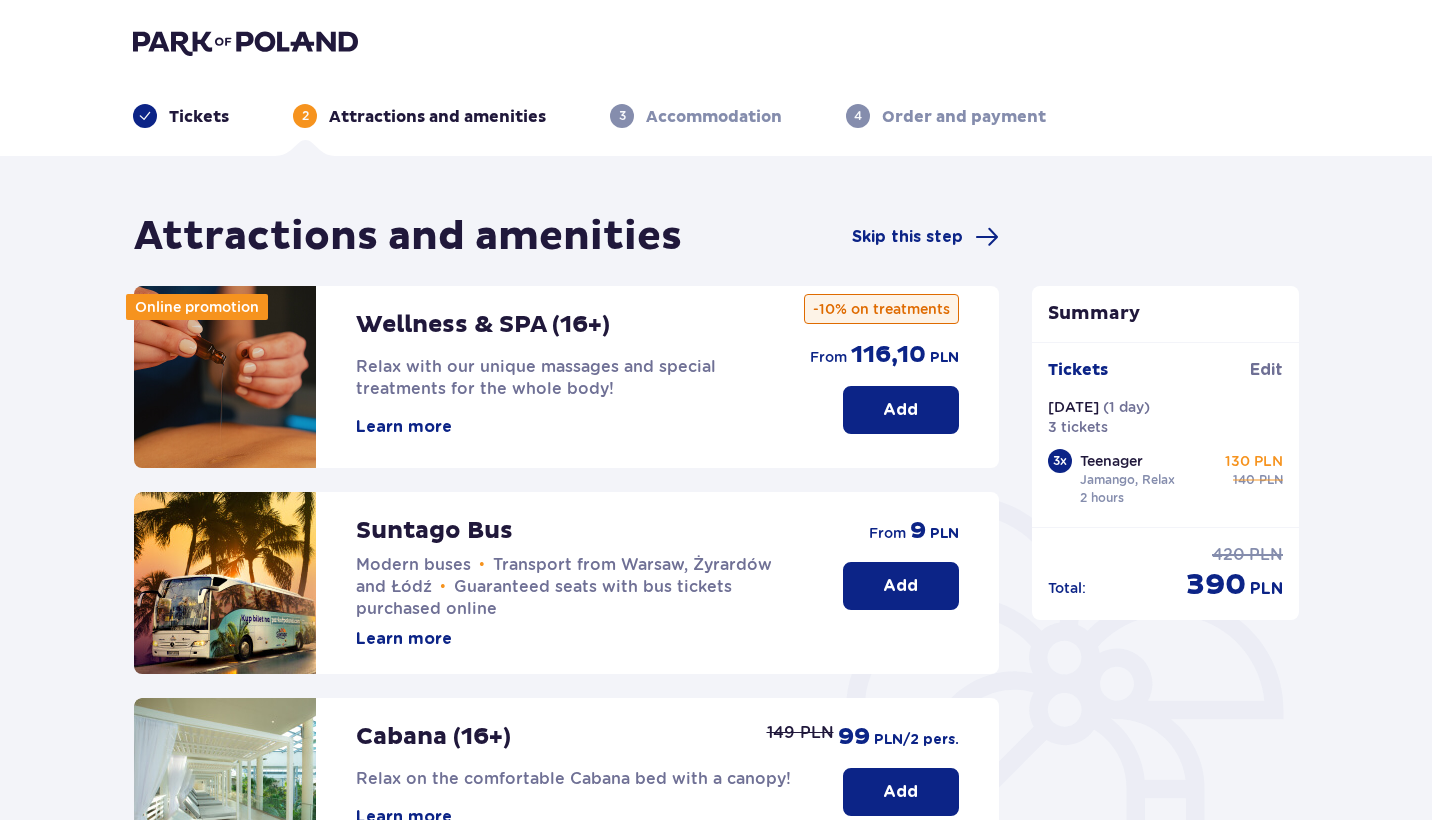 click on "Tickets" at bounding box center [199, 117] 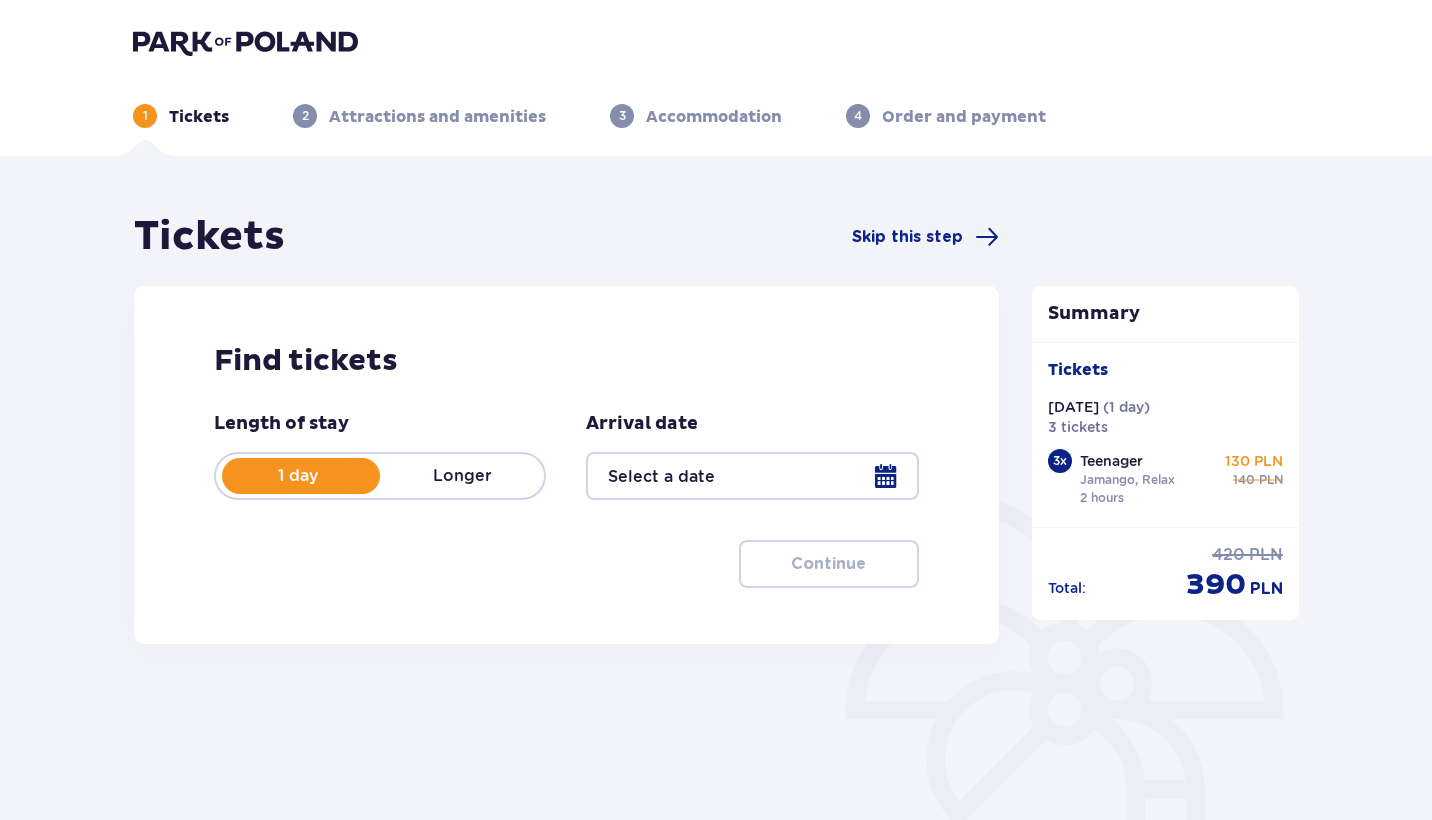 type on "11.08.25" 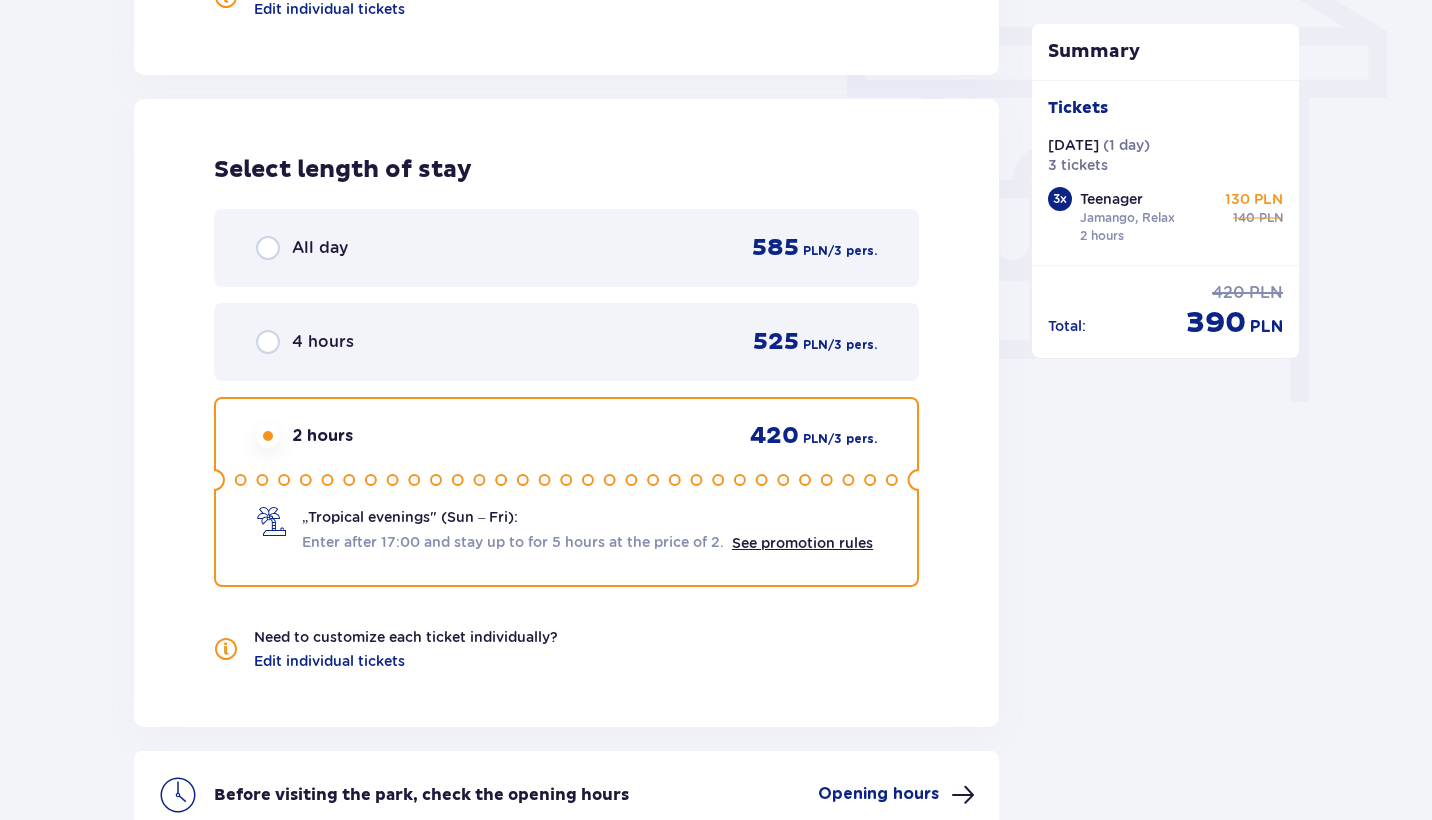 scroll, scrollTop: 1752, scrollLeft: 0, axis: vertical 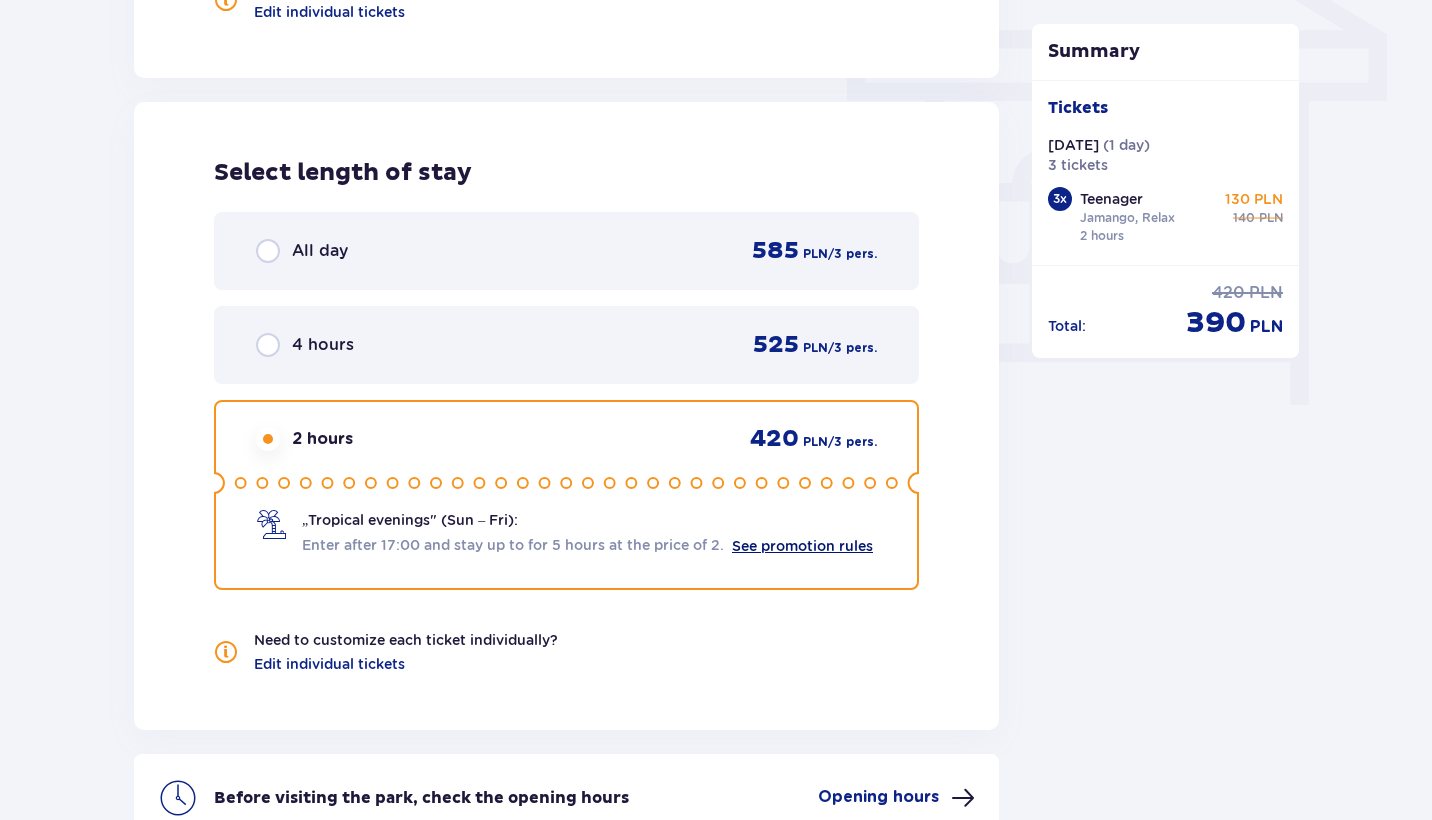 click on "See promotion rules" at bounding box center (802, 546) 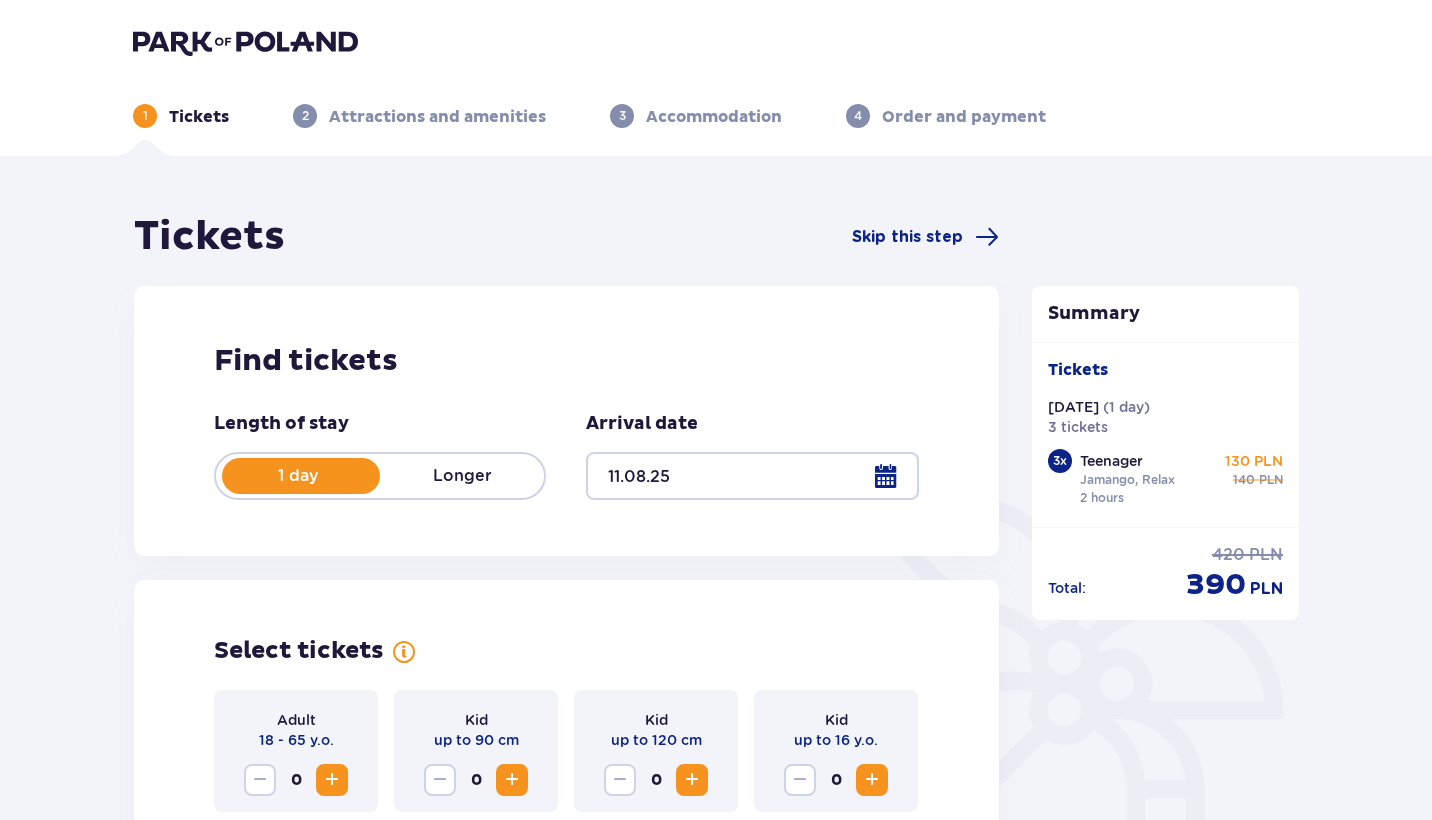 scroll, scrollTop: 0, scrollLeft: 0, axis: both 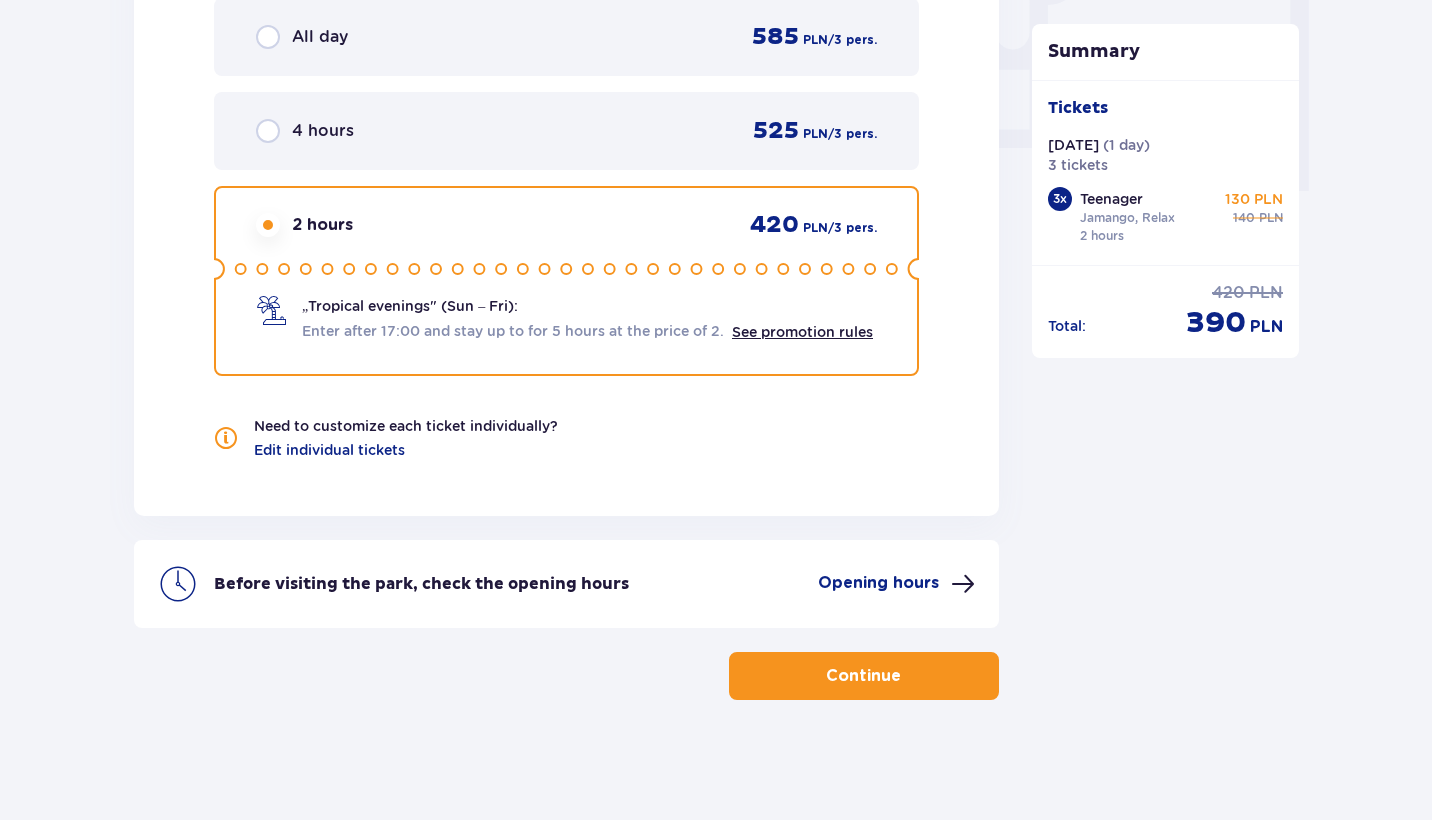 click on "Continue" at bounding box center [863, 676] 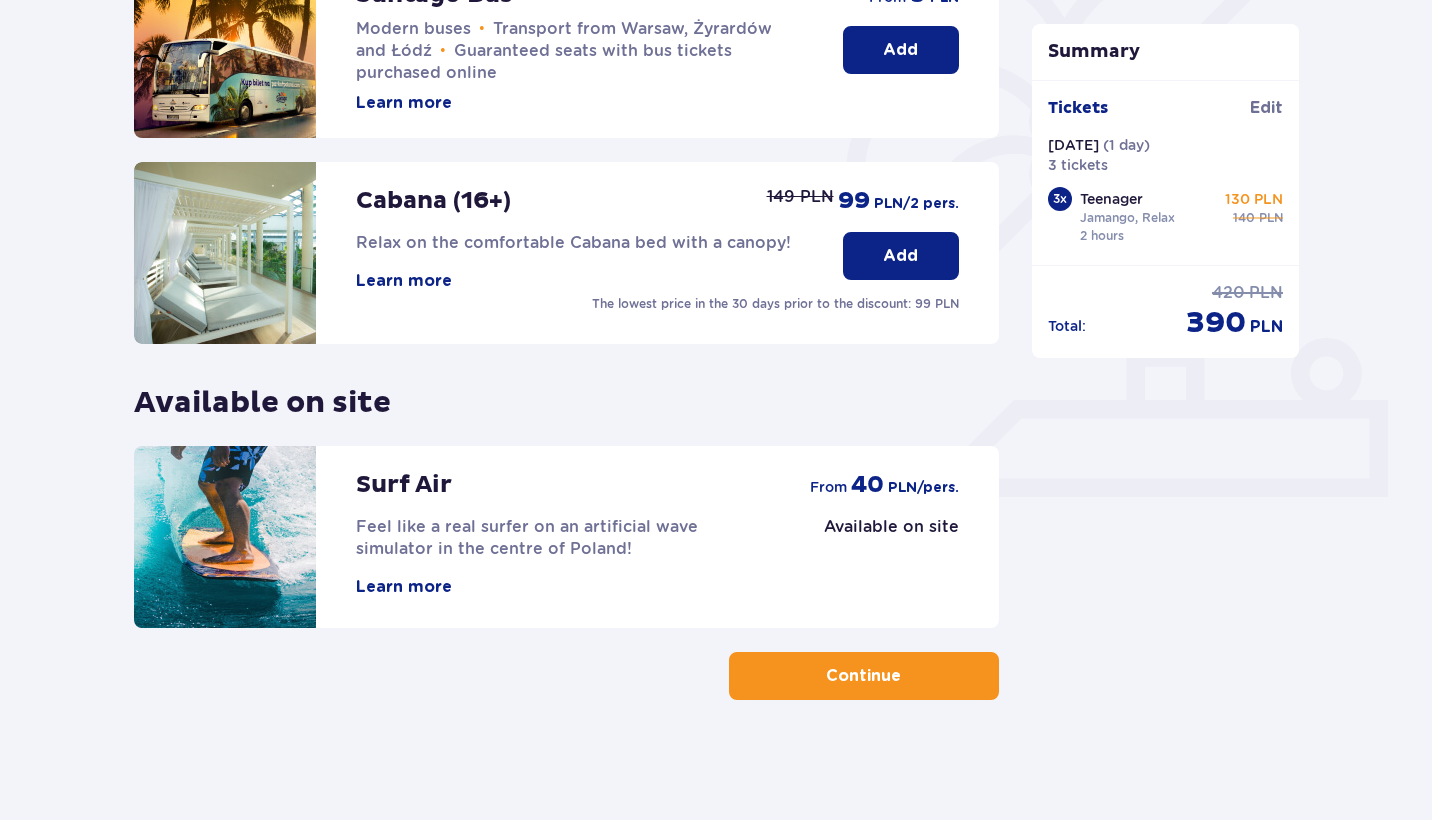 scroll, scrollTop: 0, scrollLeft: 0, axis: both 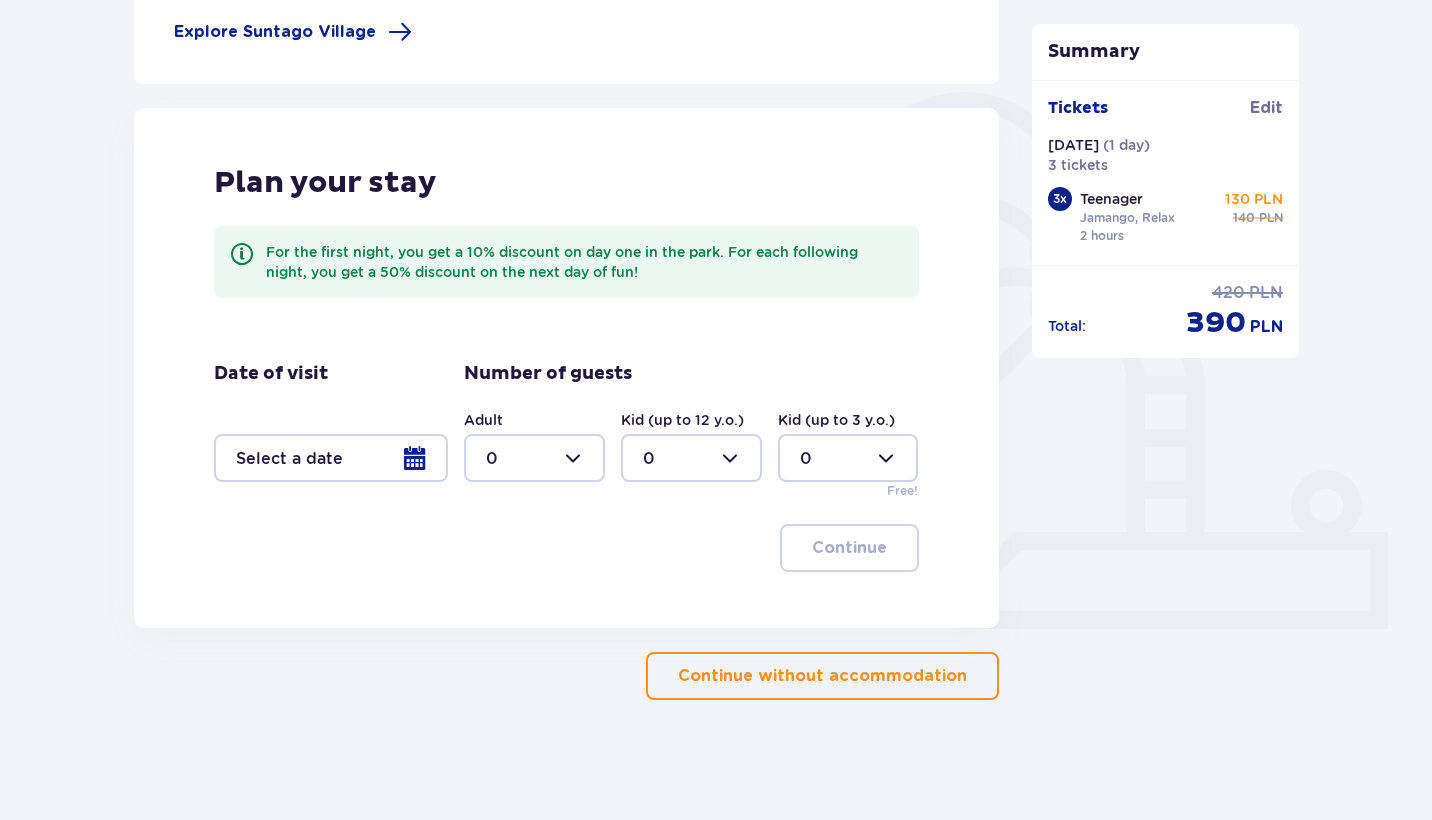 click on "Continue without accommodation" at bounding box center [822, 676] 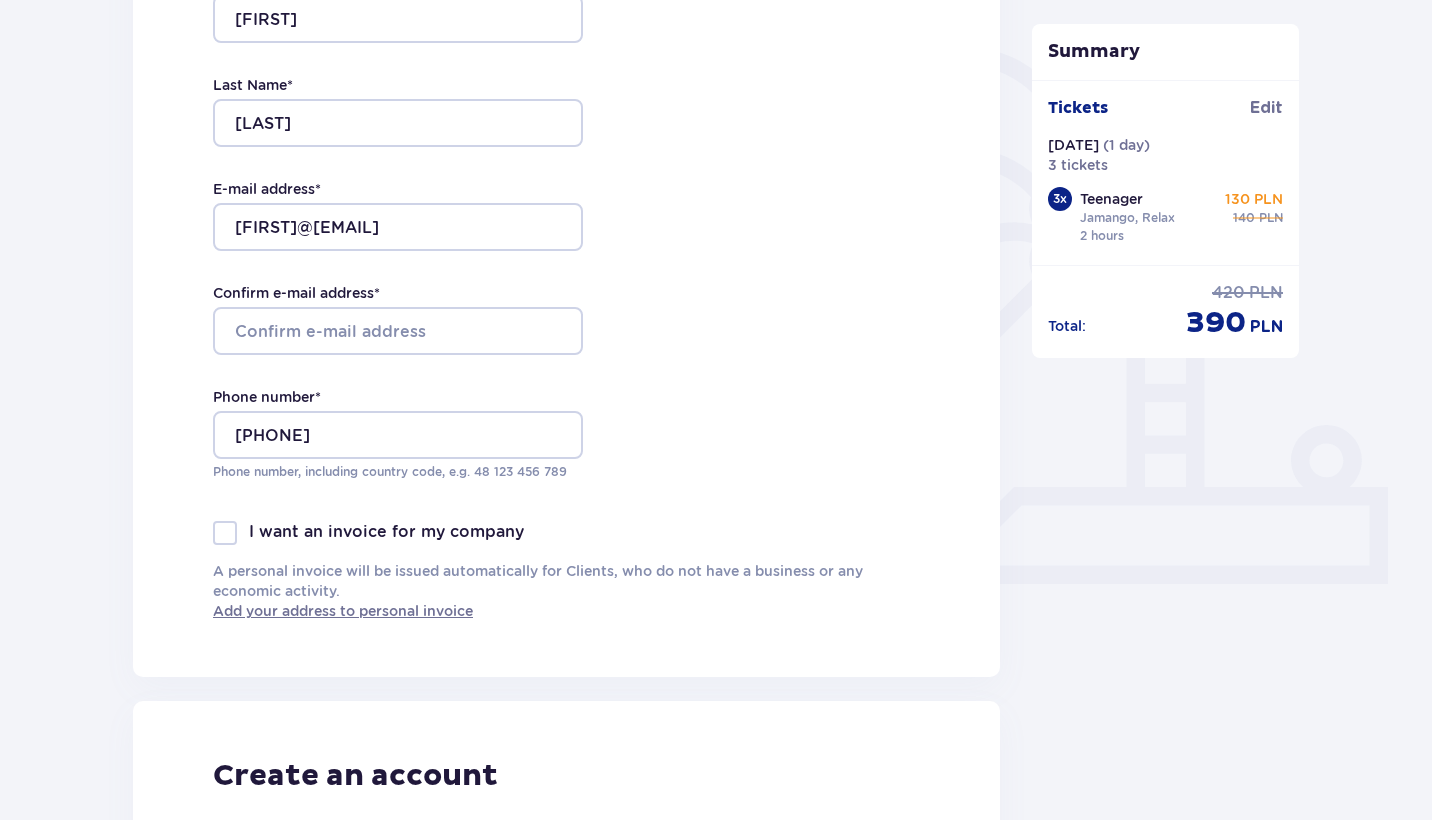 scroll, scrollTop: 494, scrollLeft: 0, axis: vertical 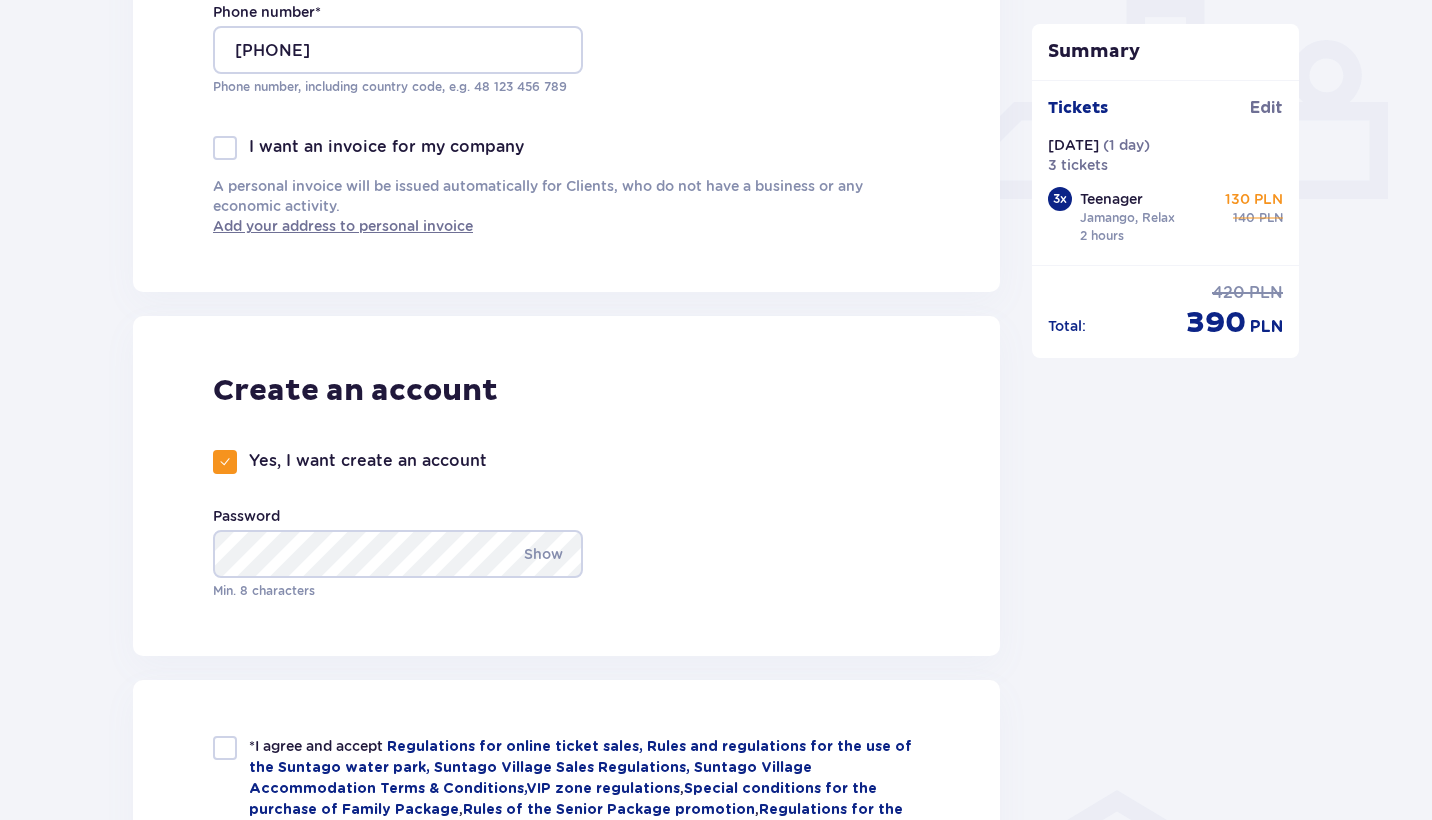 type on "[FIRST]@[EMAIL]" 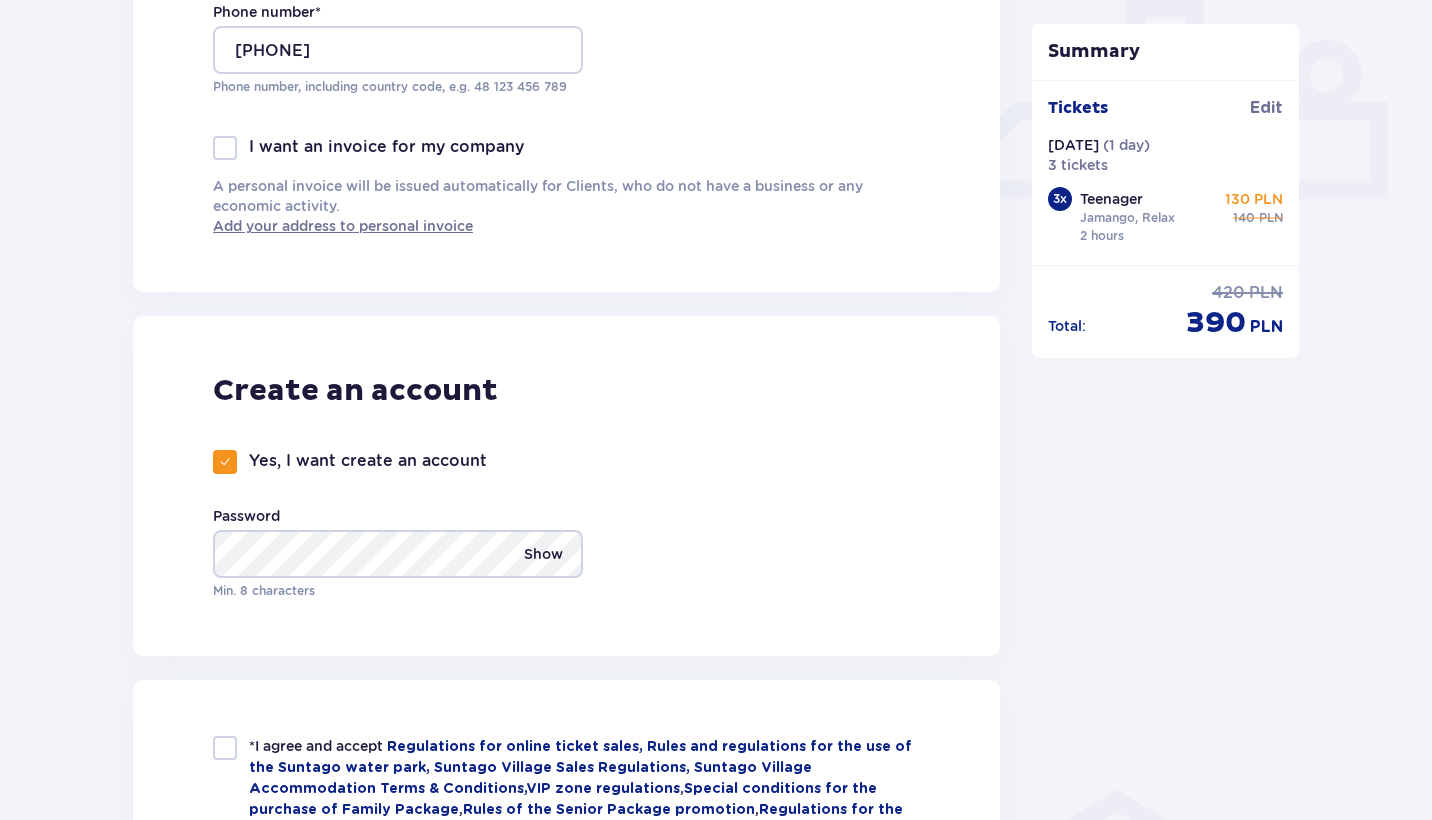 click on "Show" at bounding box center (543, 554) 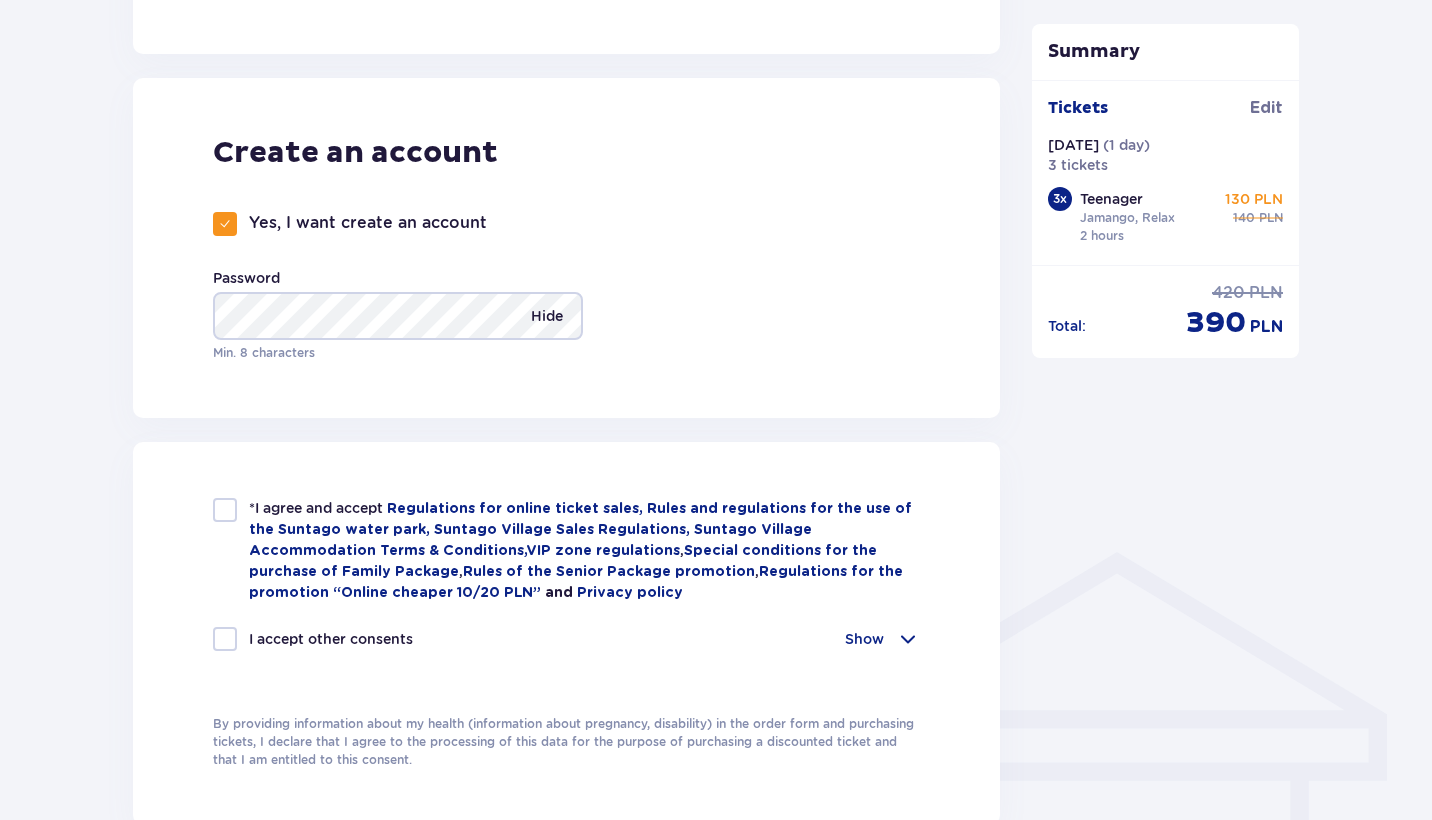 scroll, scrollTop: 1078, scrollLeft: 0, axis: vertical 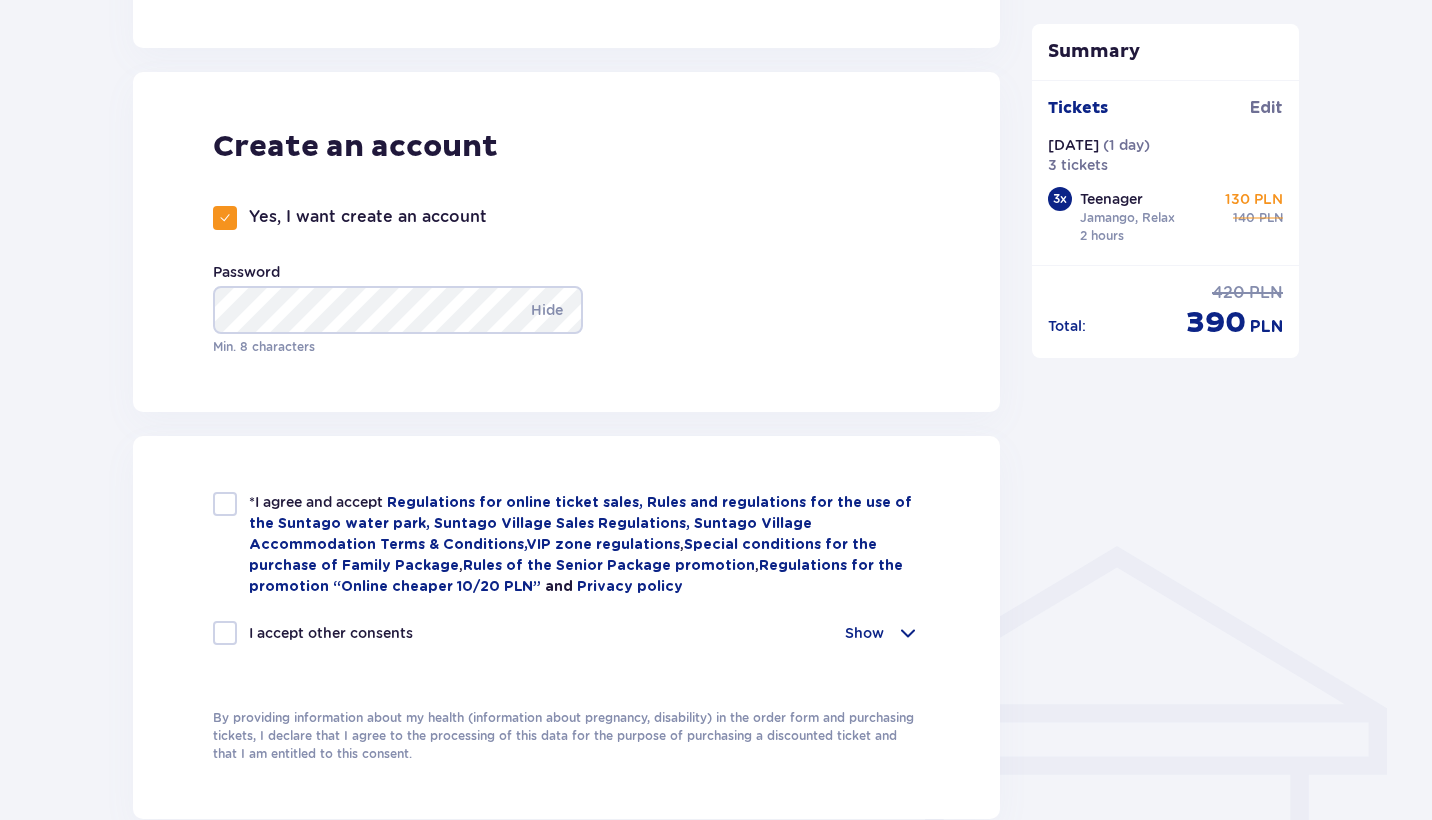 click at bounding box center [225, 504] 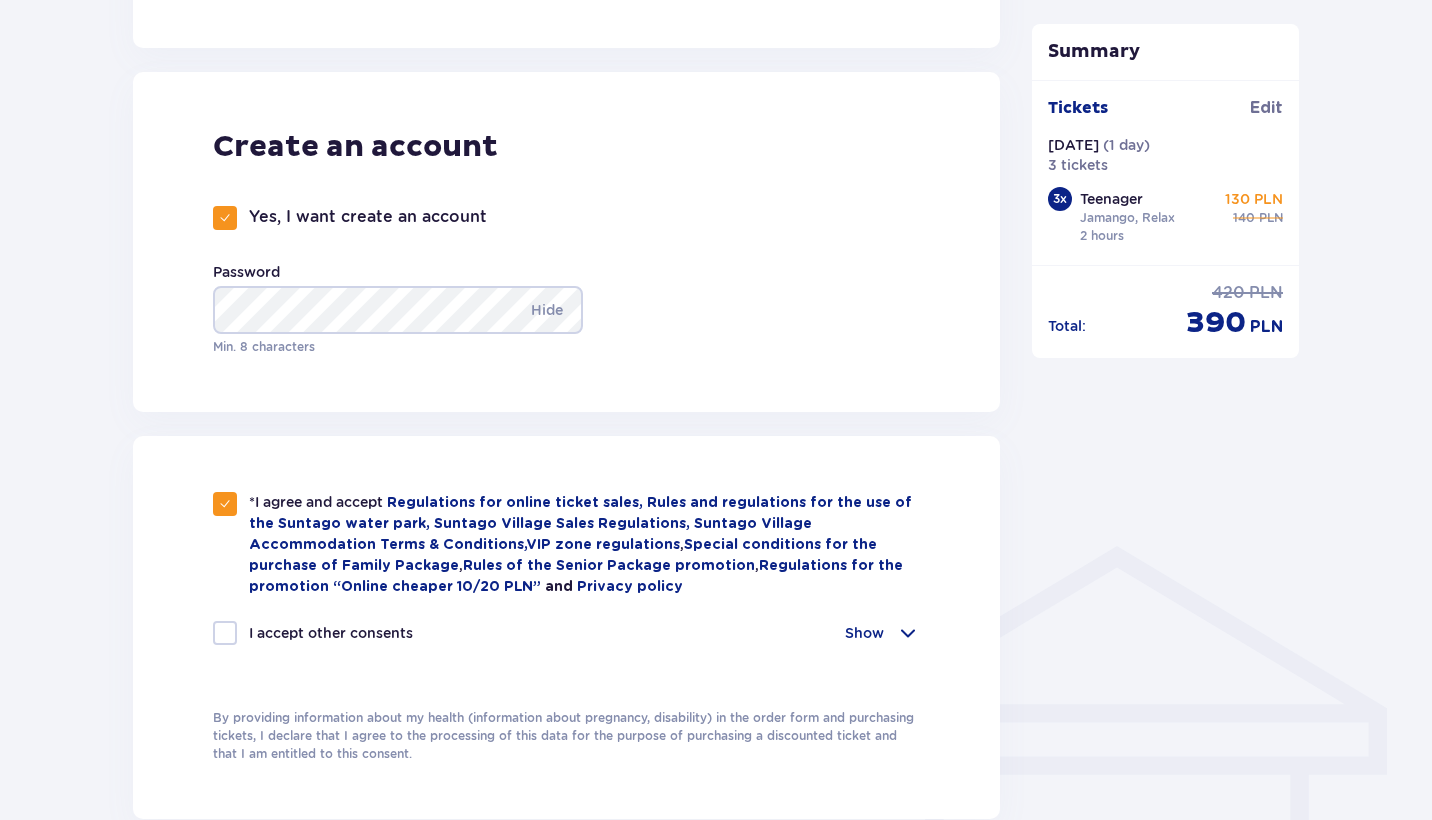 click at bounding box center (225, 633) 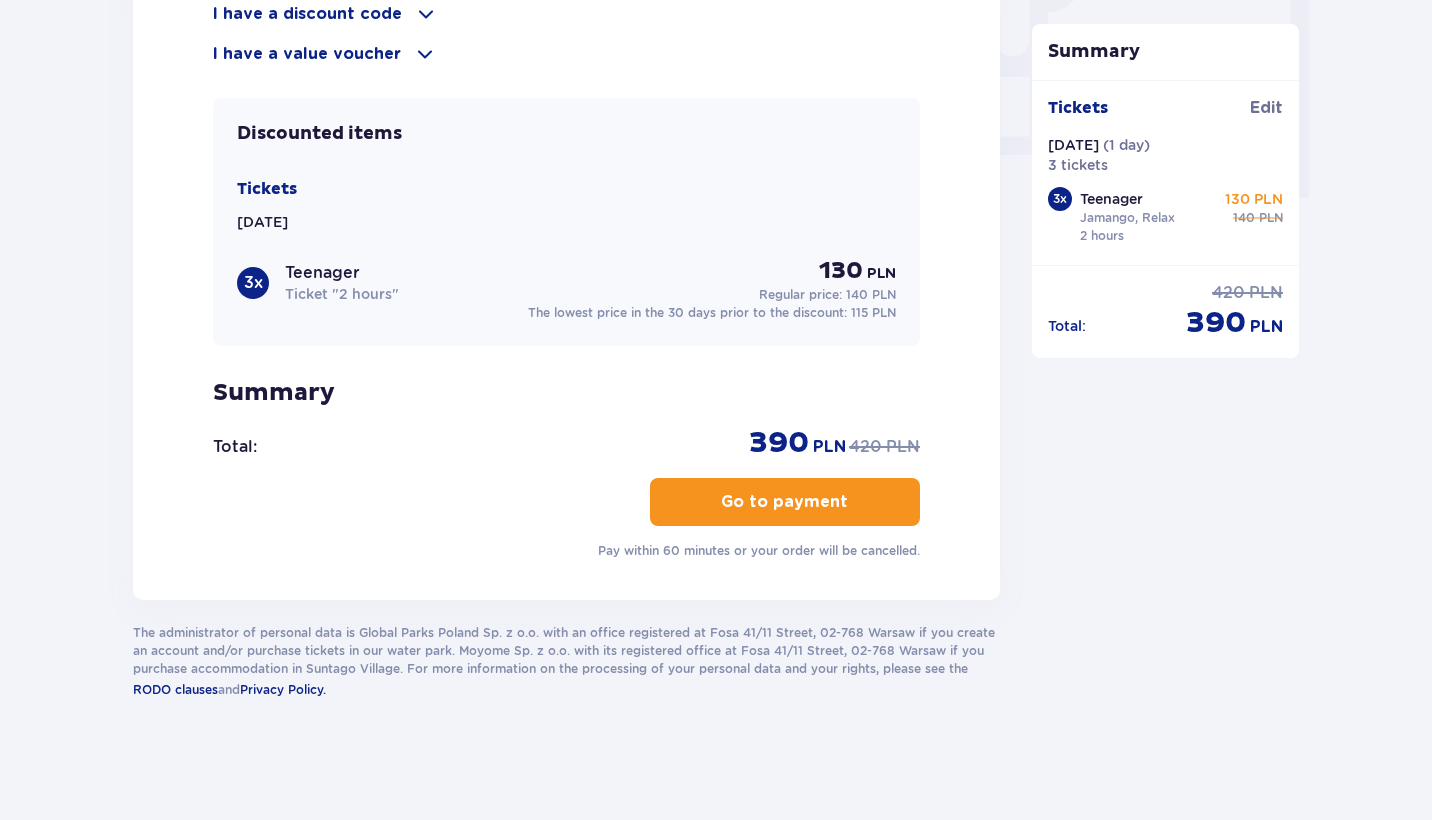 scroll, scrollTop: 1959, scrollLeft: 0, axis: vertical 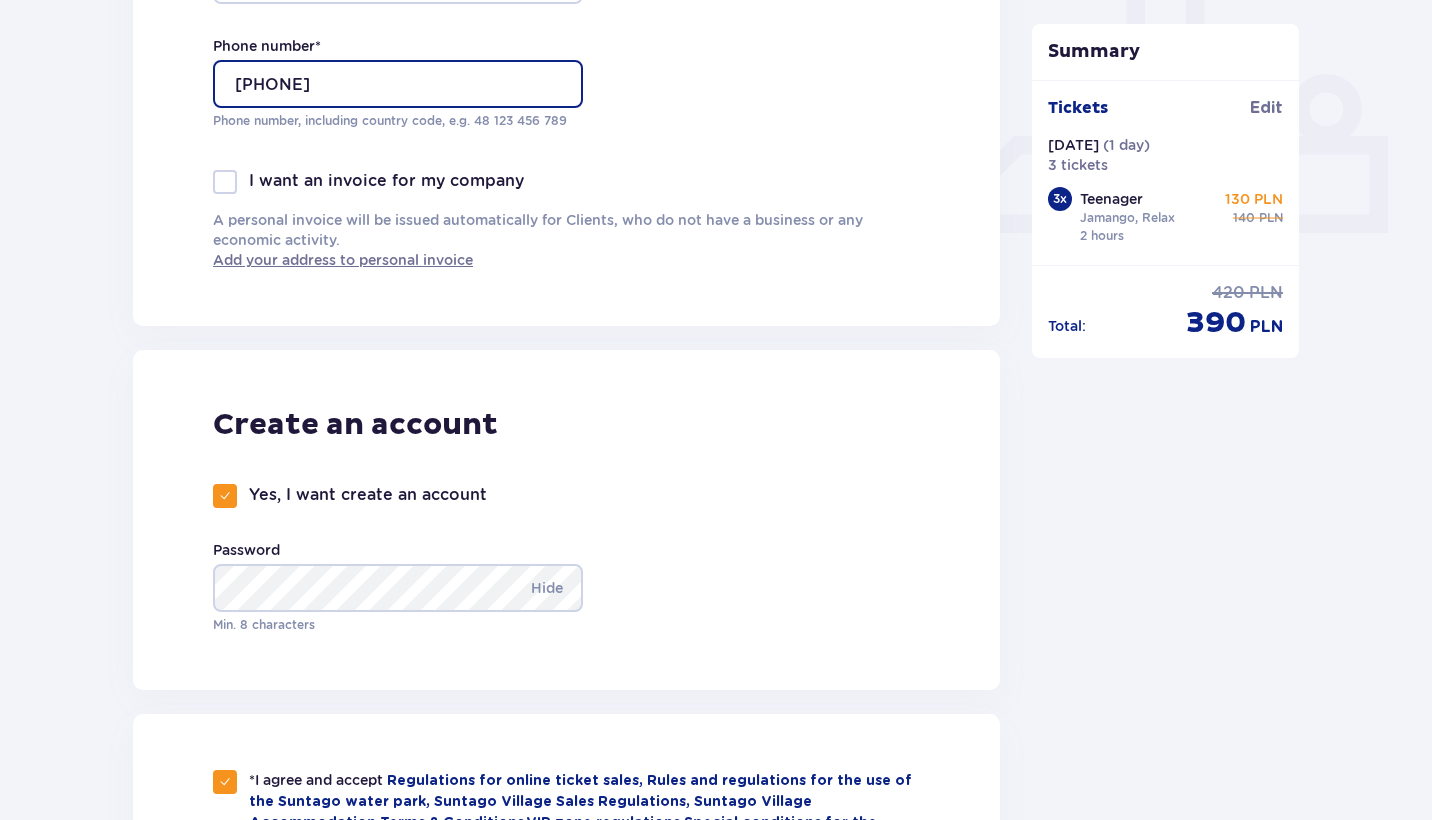 click on "[PHONE]" at bounding box center [398, 84] 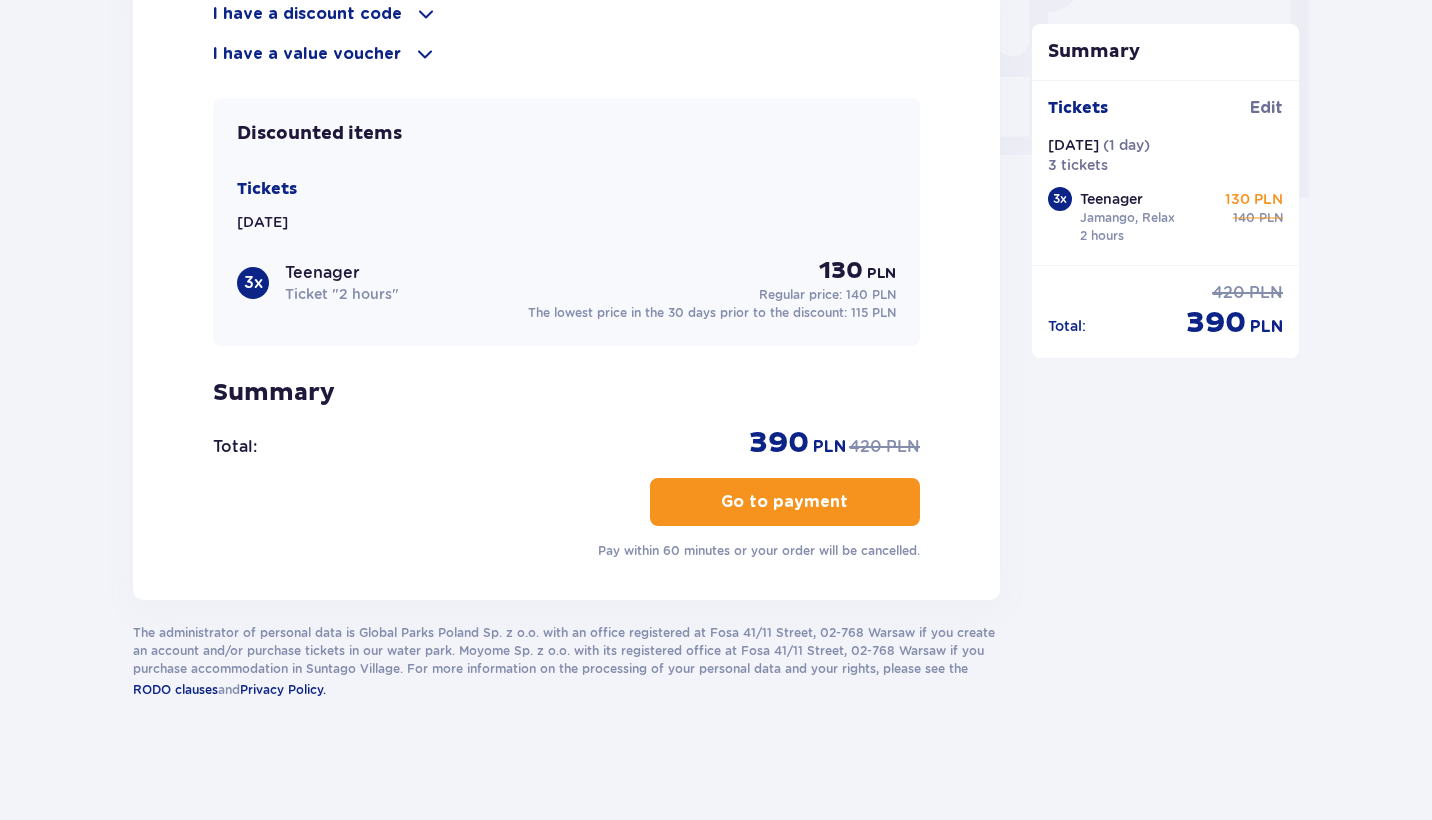 click on "Go to payment" at bounding box center [784, 502] 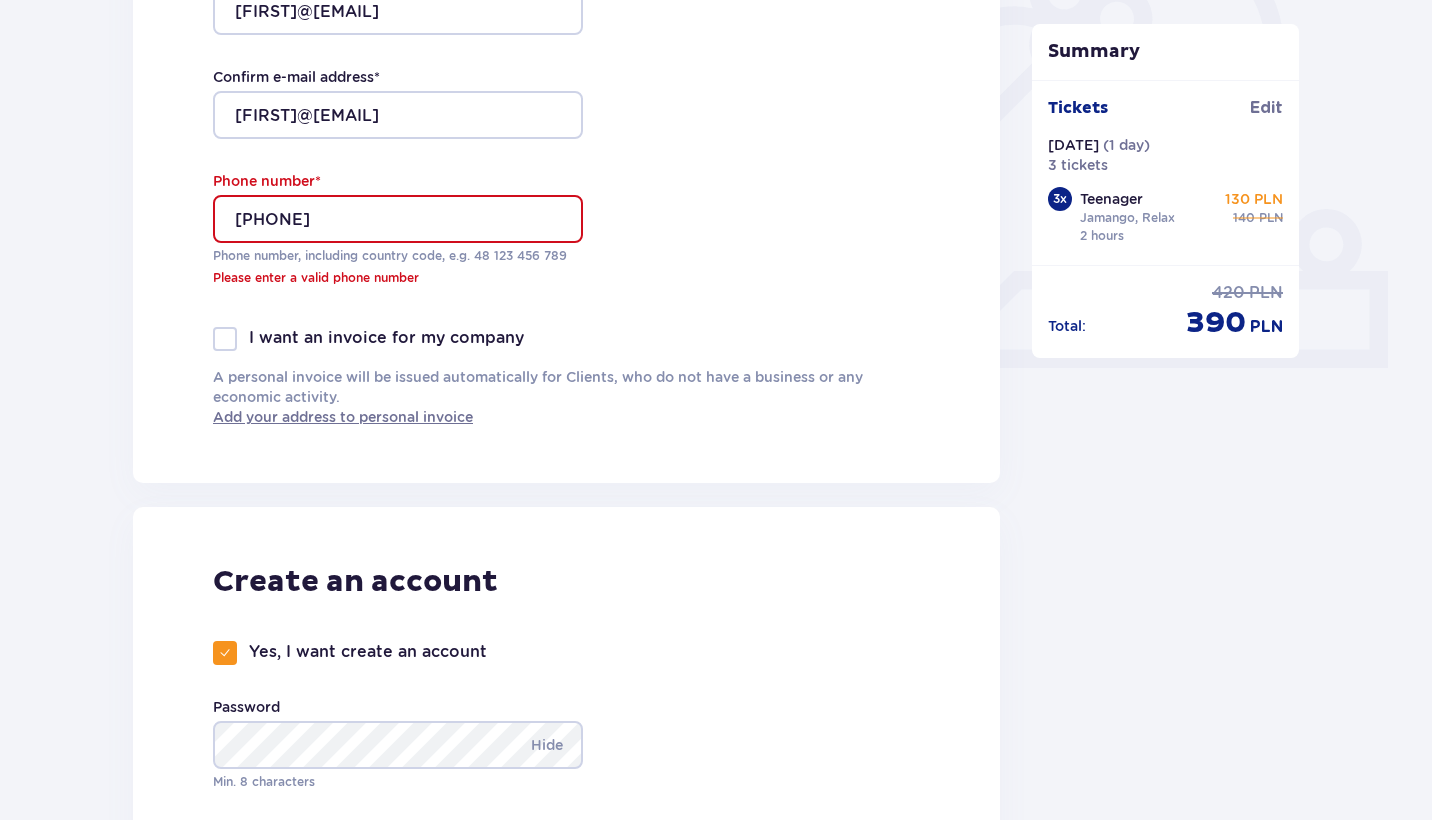 scroll, scrollTop: 653, scrollLeft: 0, axis: vertical 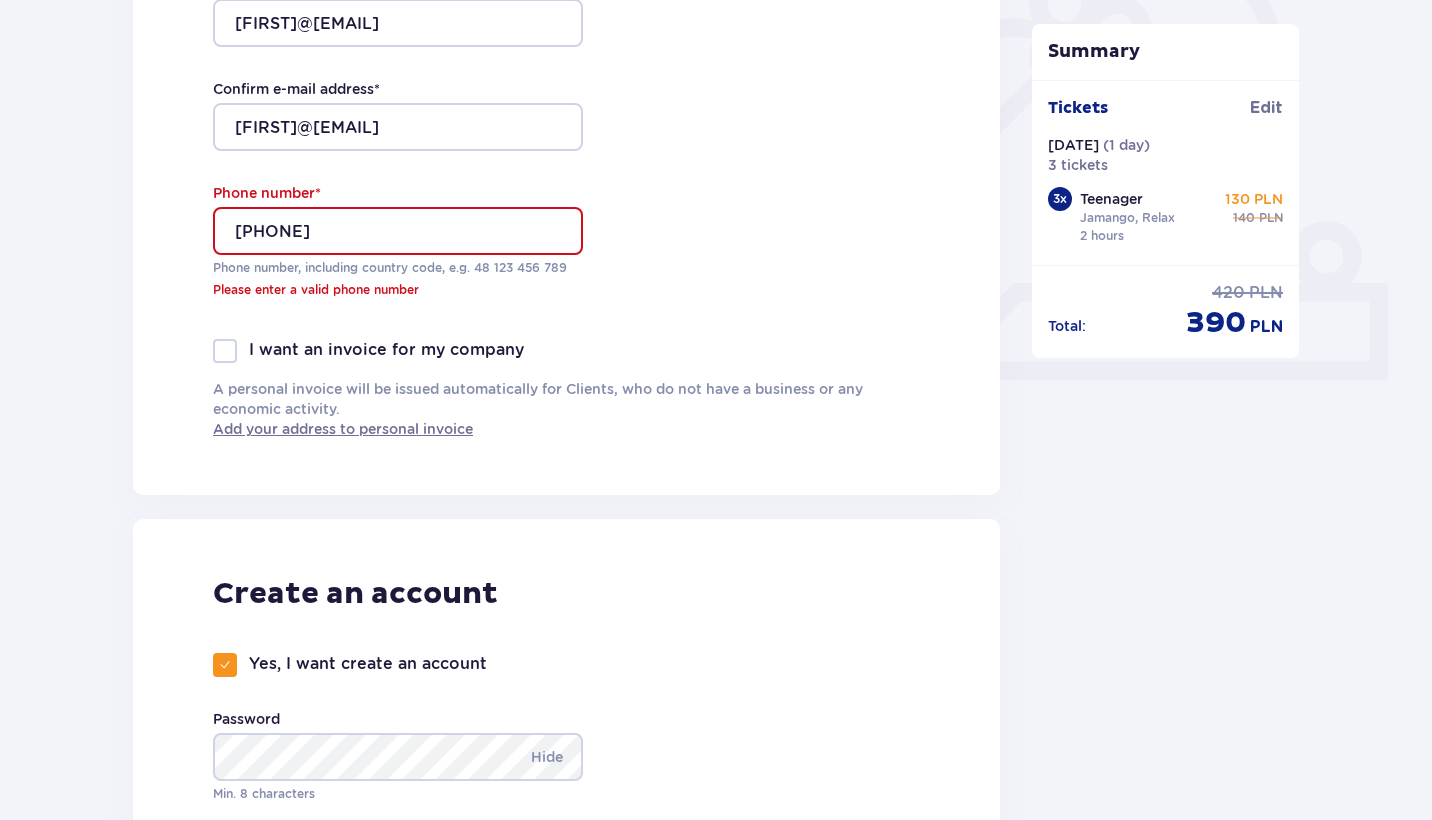 click on "[PHONE]" at bounding box center [398, 231] 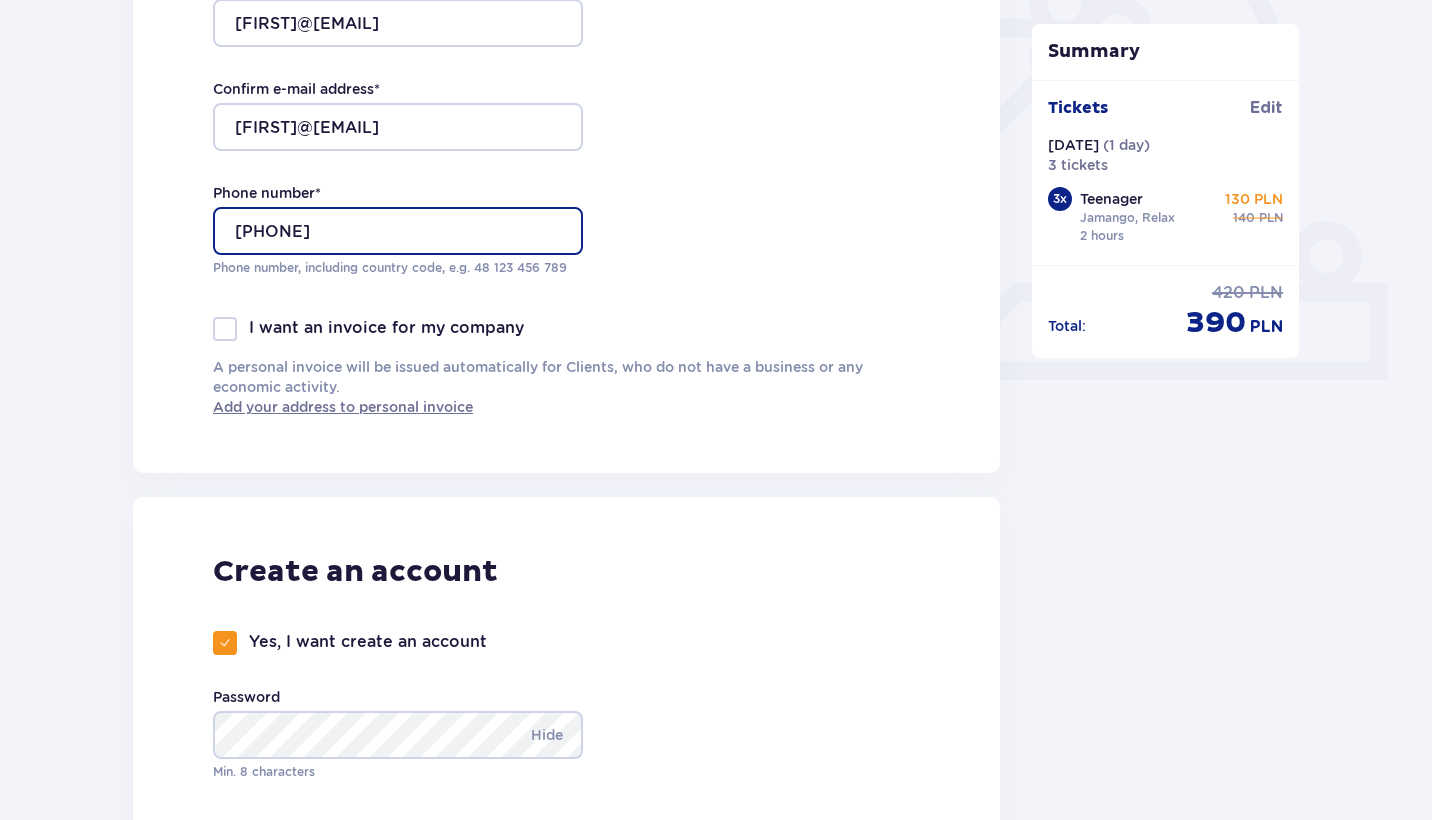 type on "[PHONE]" 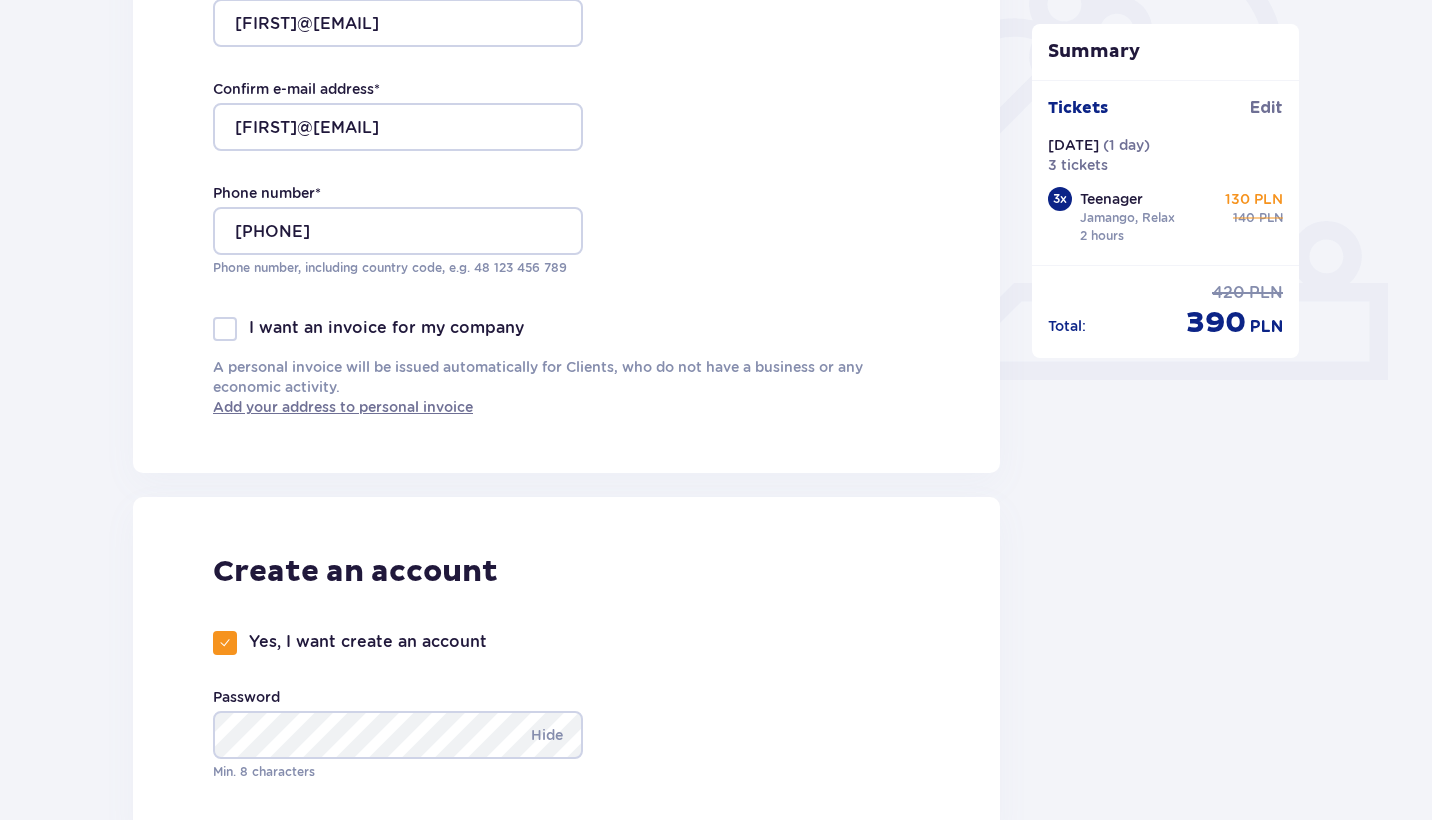 click on "Contact details First Name * [FIRST] Last Name * [LAST] E-mail address * [EMAIL] Confirm e-mail address * [EMAIL] Phone number * [PHONE] Phone number, including country code, e.g. 48 ​123 ​456 ​789 I want an invoice for my company A personal invoice will be issued automatically for Clients, who do not have a business or any economic activity. Add your address to personal invoice" at bounding box center [566, 53] 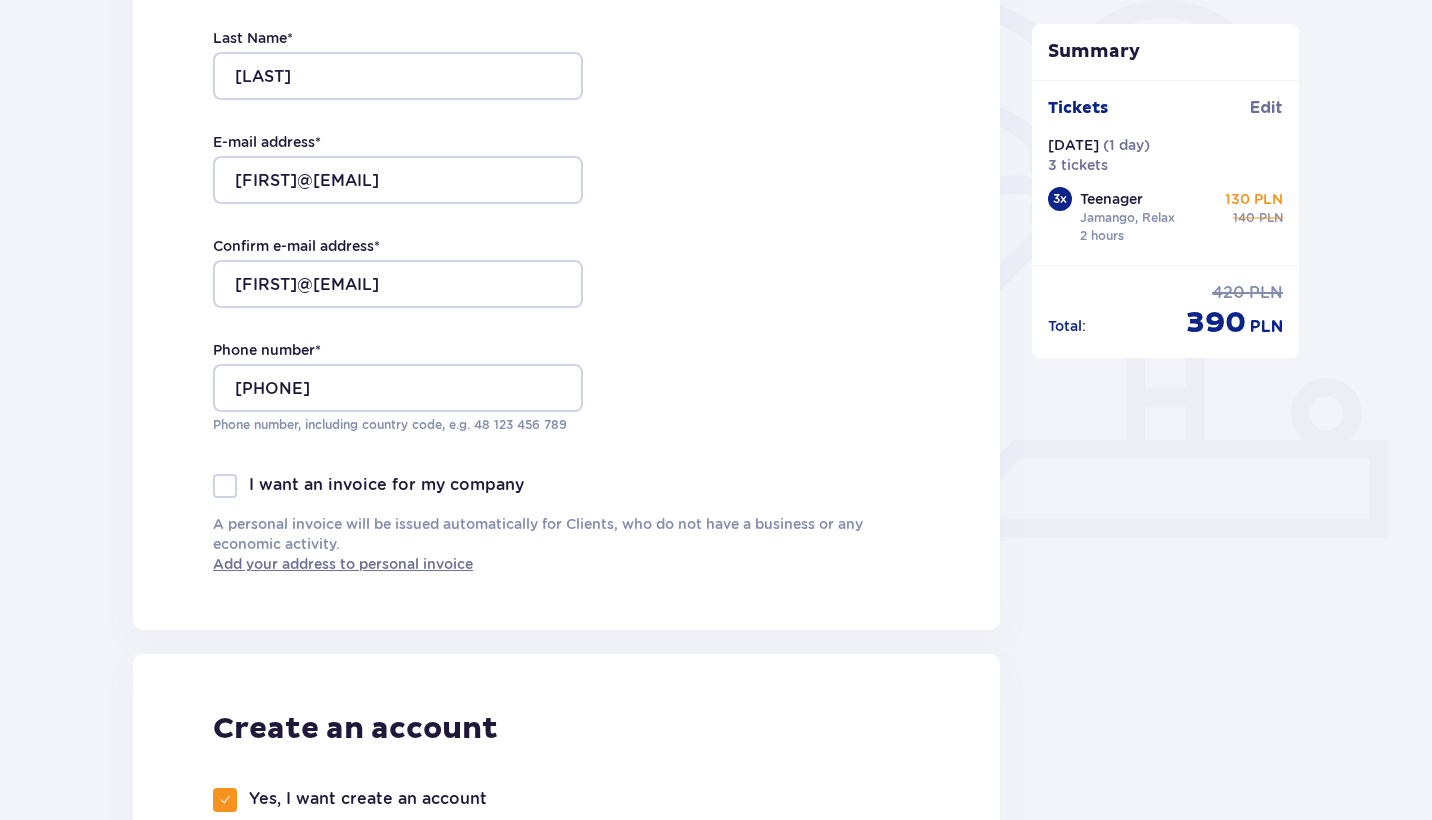 scroll, scrollTop: 504, scrollLeft: 0, axis: vertical 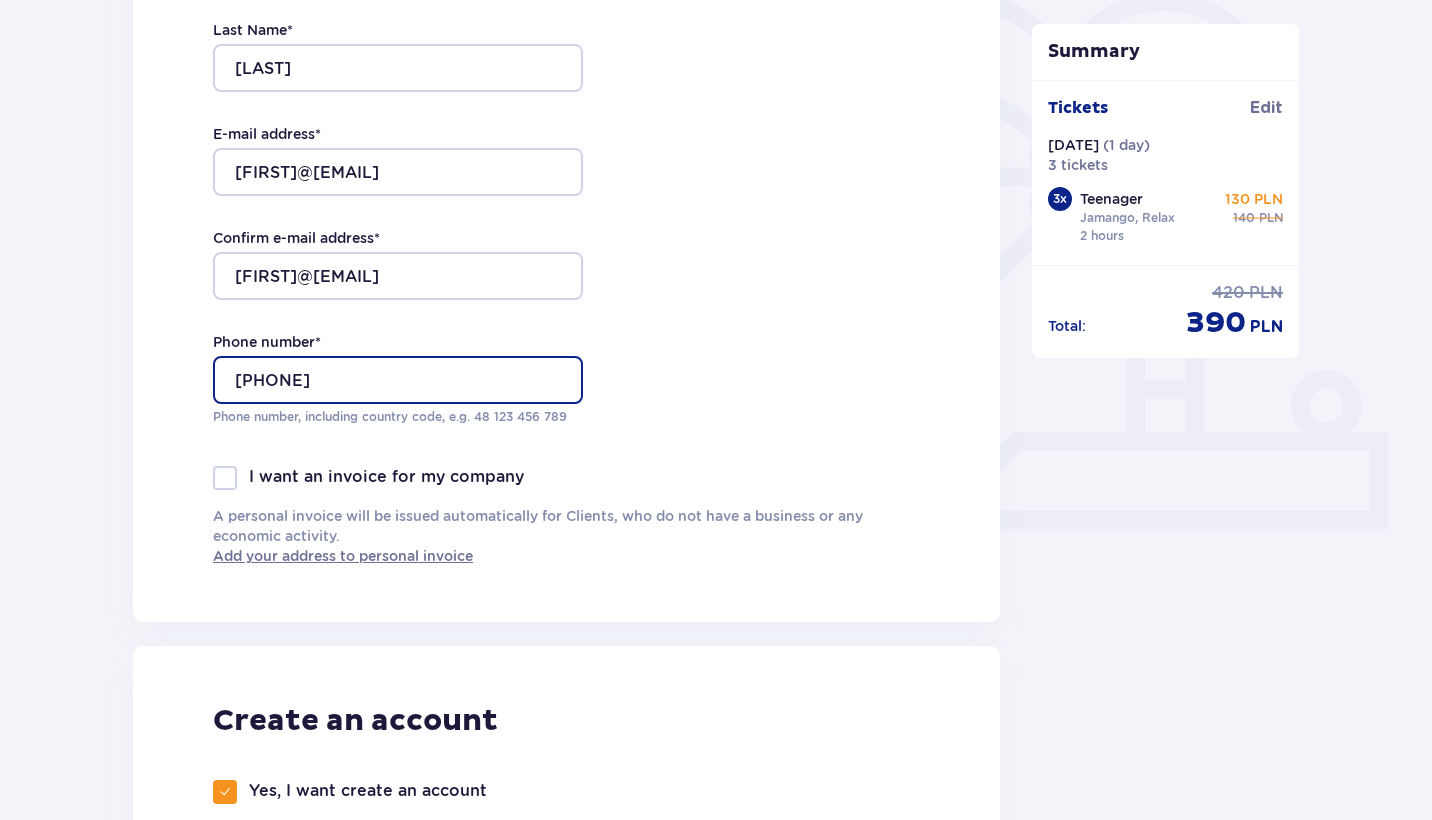 click on "[PHONE]" at bounding box center (398, 380) 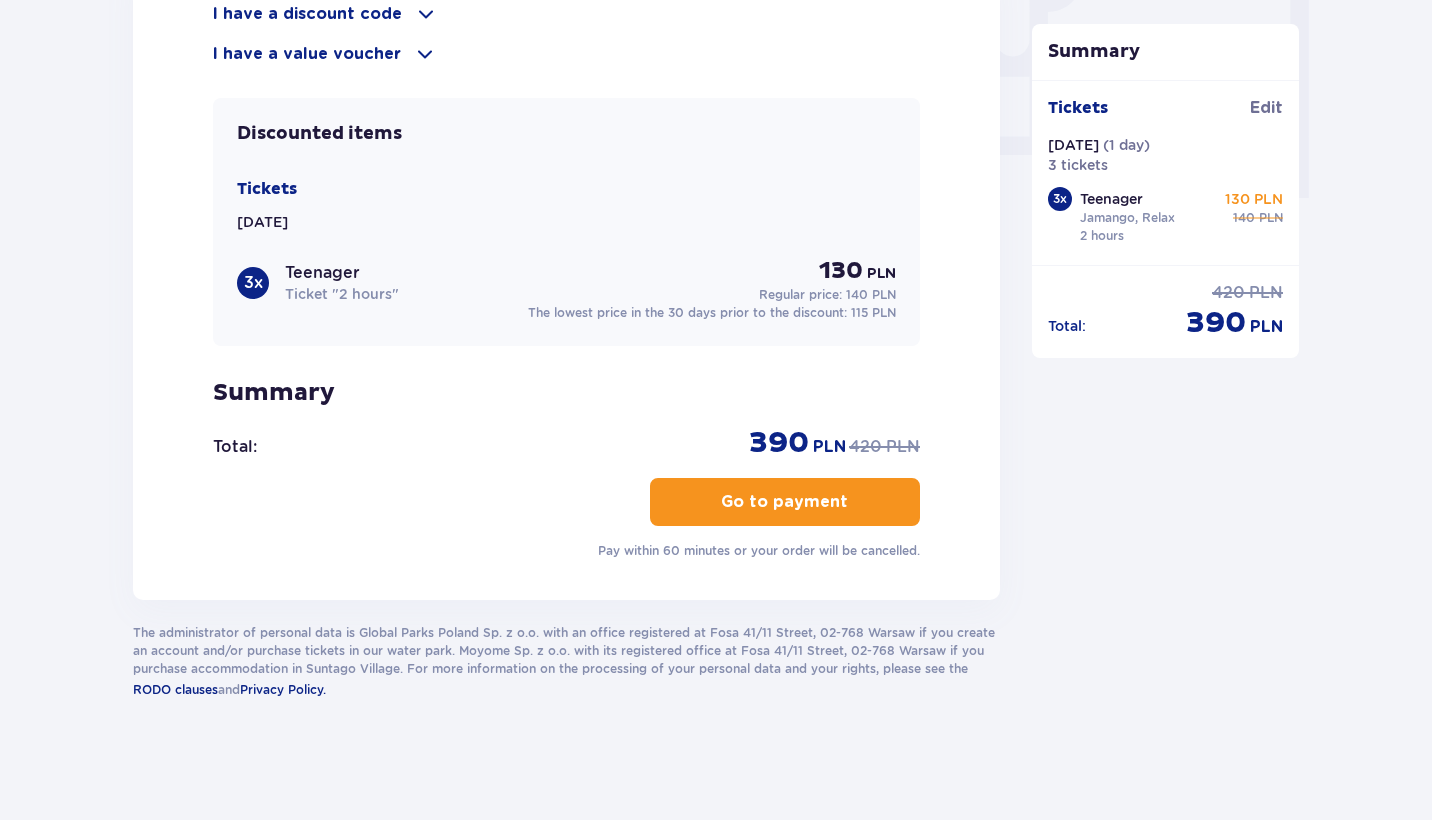 click on "Go to payment" at bounding box center [785, 502] 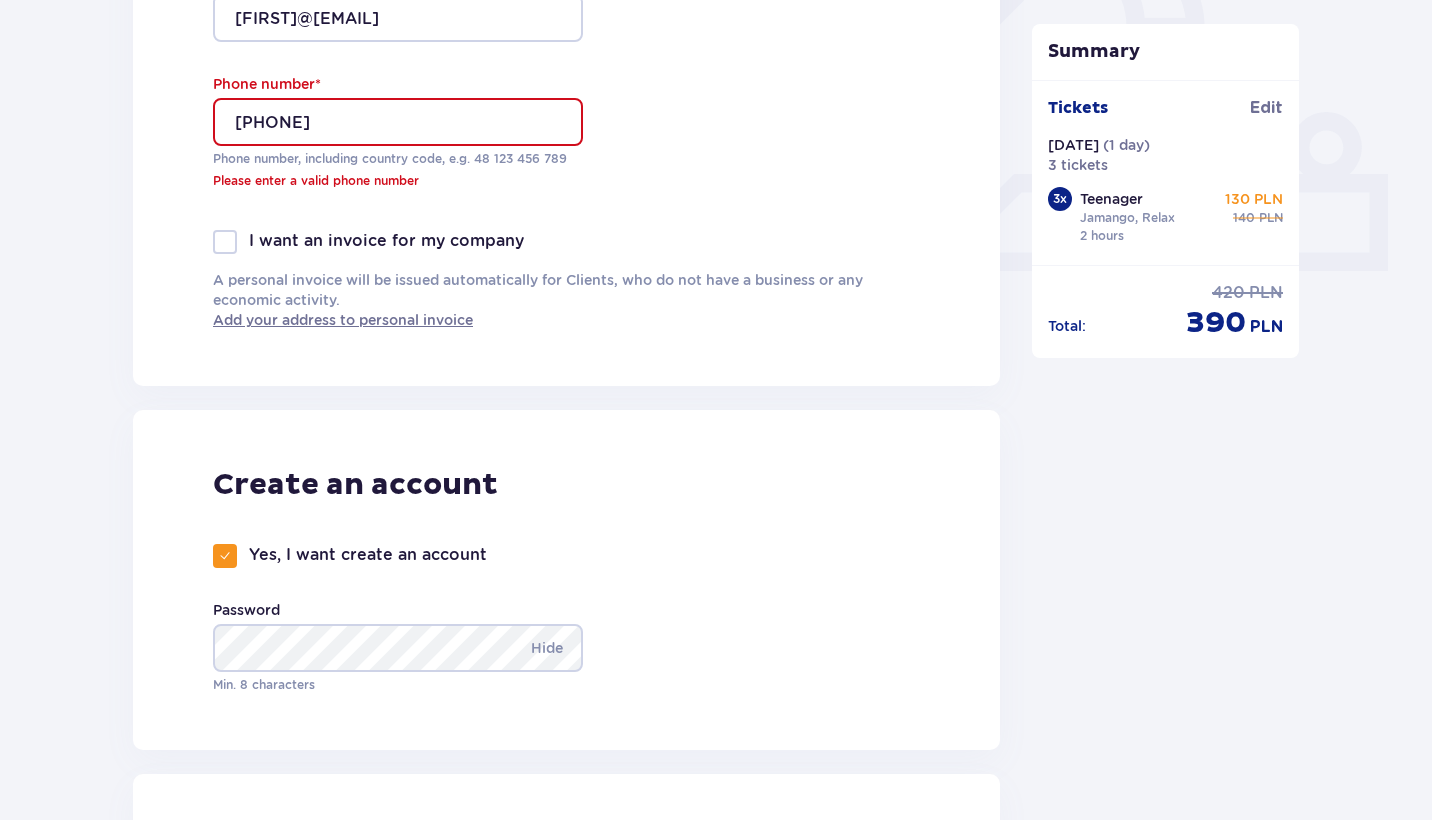 scroll, scrollTop: 760, scrollLeft: 0, axis: vertical 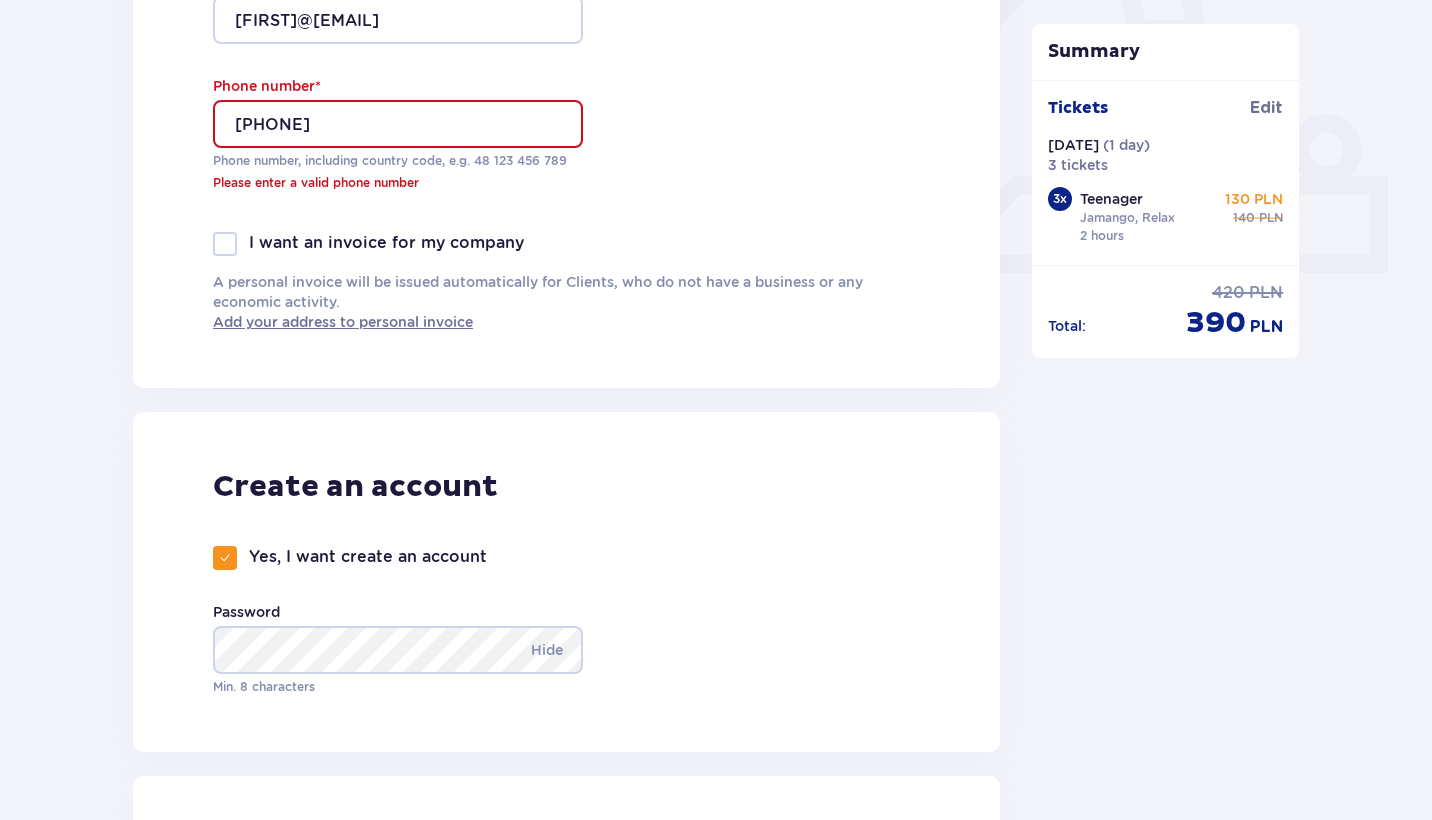 click on "[PHONE]" at bounding box center (398, 124) 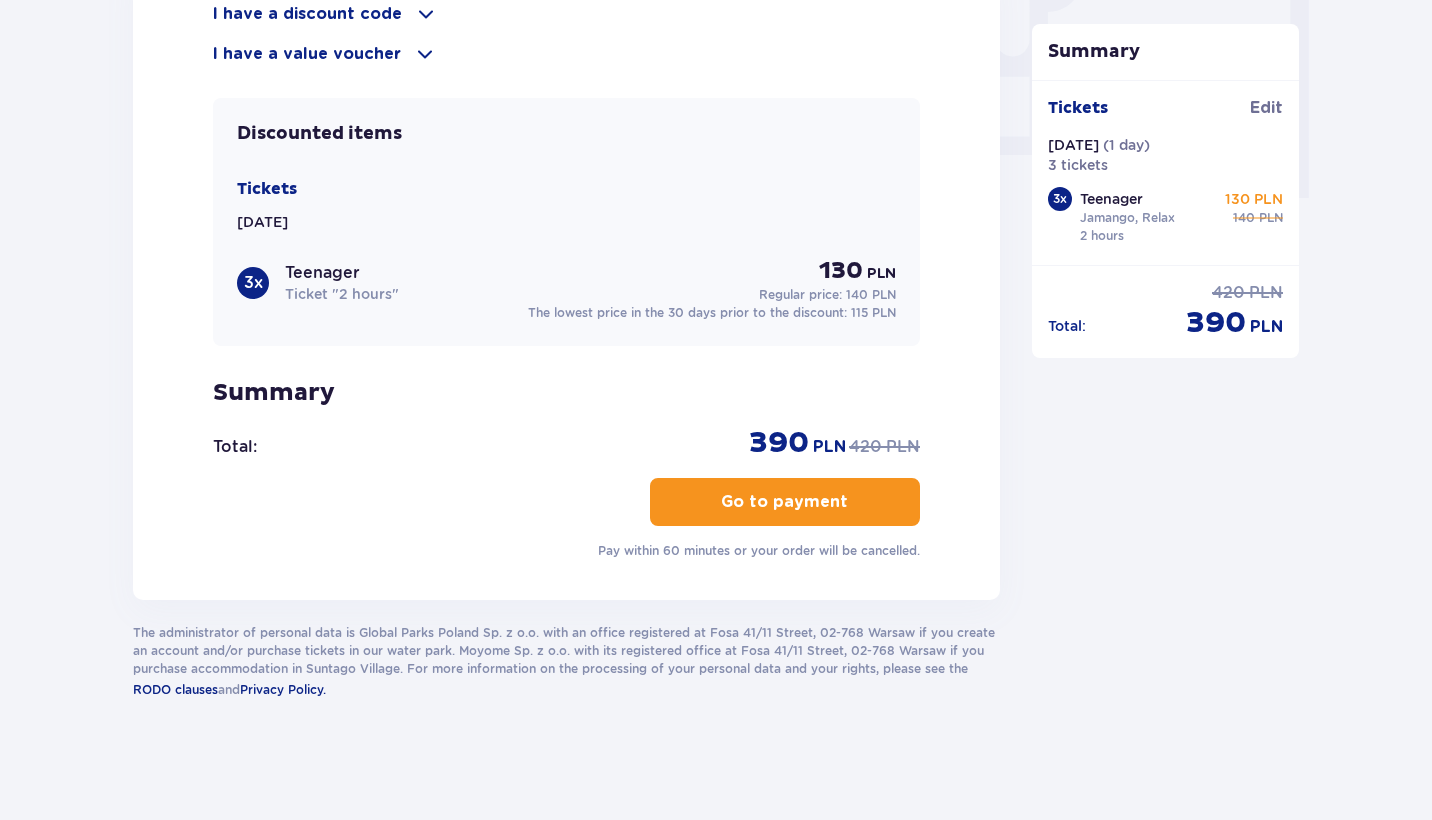 type on "[PHONE]" 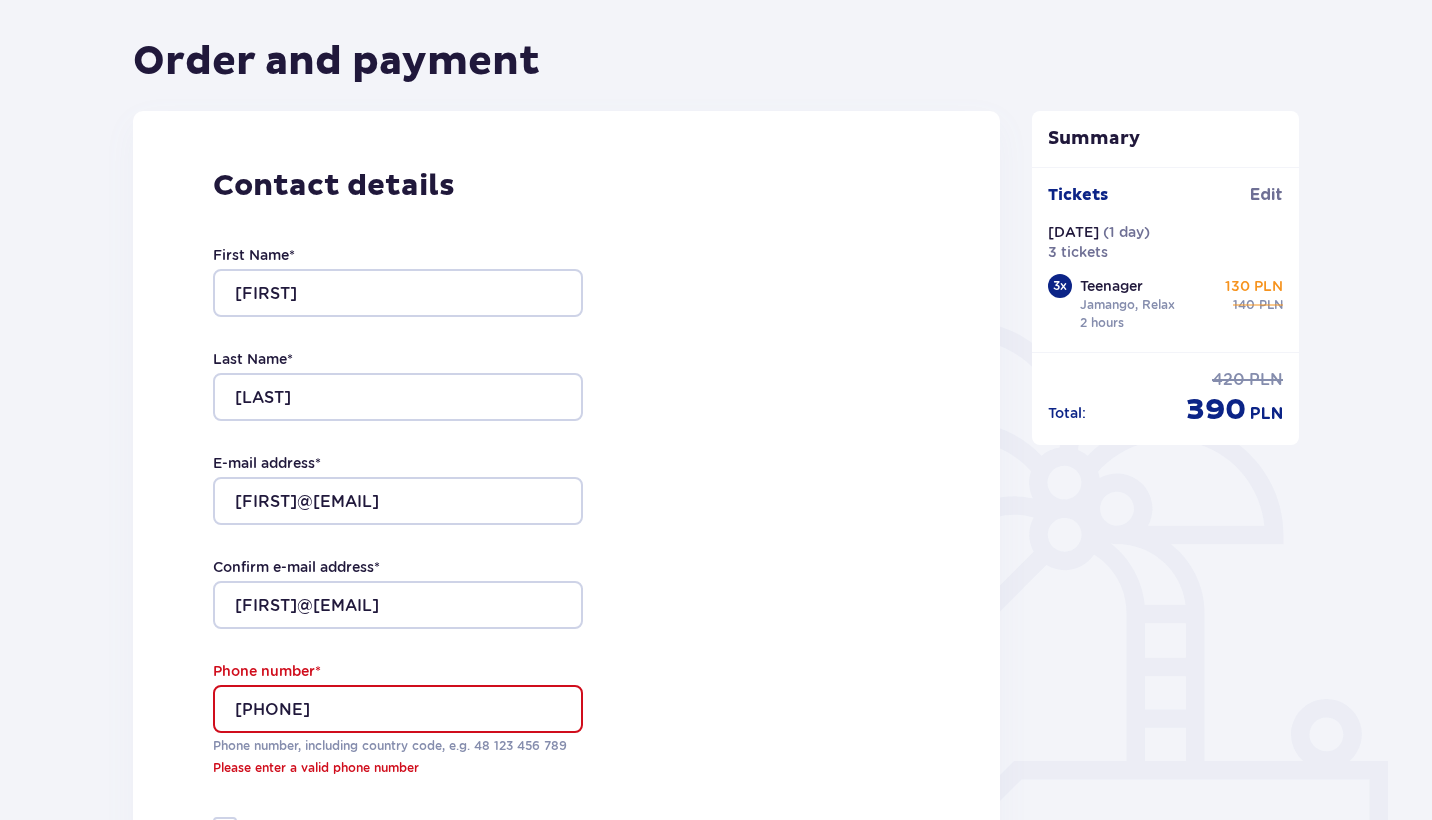 scroll, scrollTop: 276, scrollLeft: 0, axis: vertical 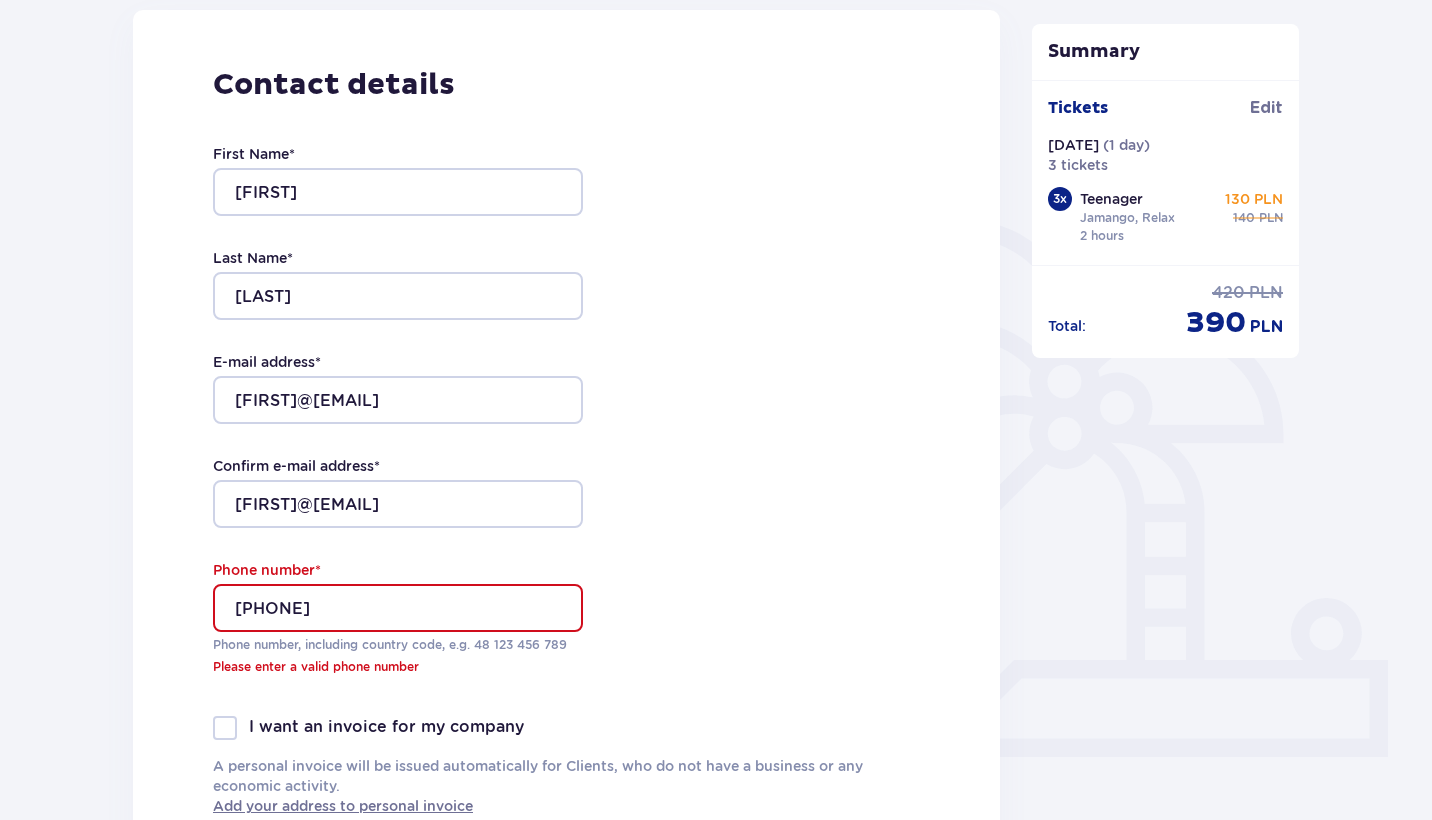 click on "Phone number * [PHONE] Phone number, including country code, e.g. 48 ​123 ​456 ​789 Please enter a valid phone number" at bounding box center (398, 618) 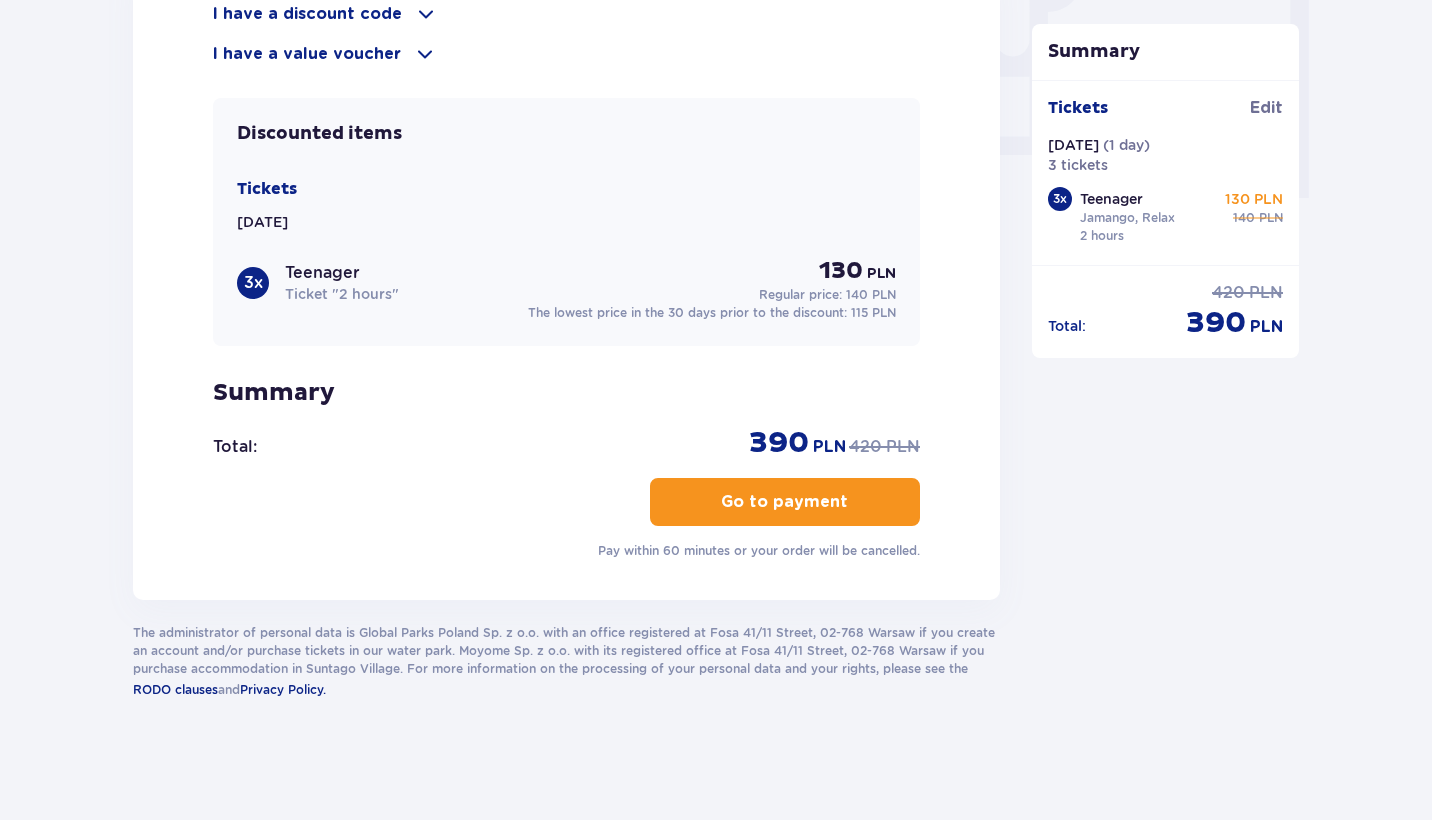 click on "Go to payment" at bounding box center [785, 502] 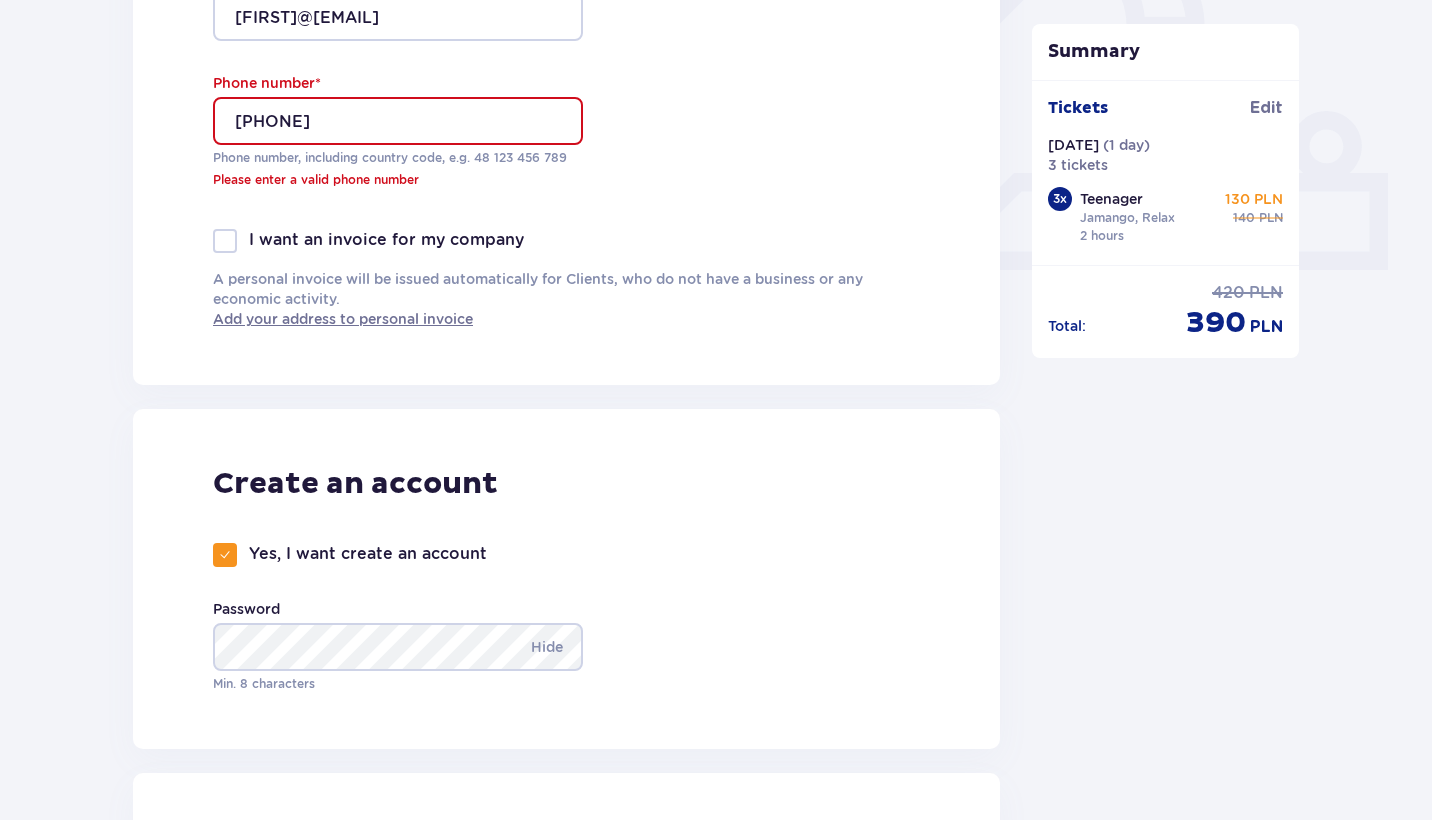 scroll, scrollTop: 760, scrollLeft: 0, axis: vertical 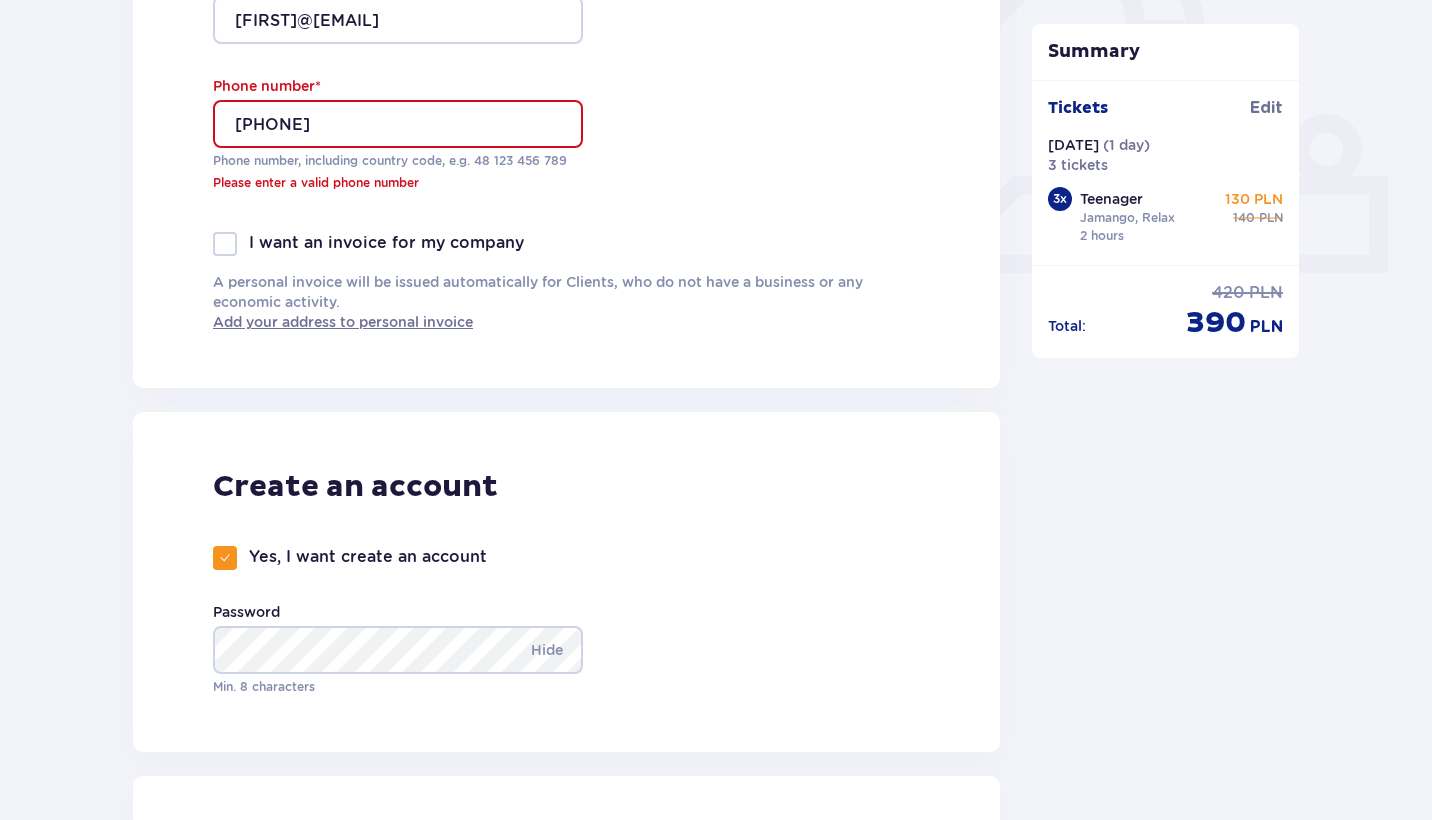 click on "[PHONE]" at bounding box center (398, 124) 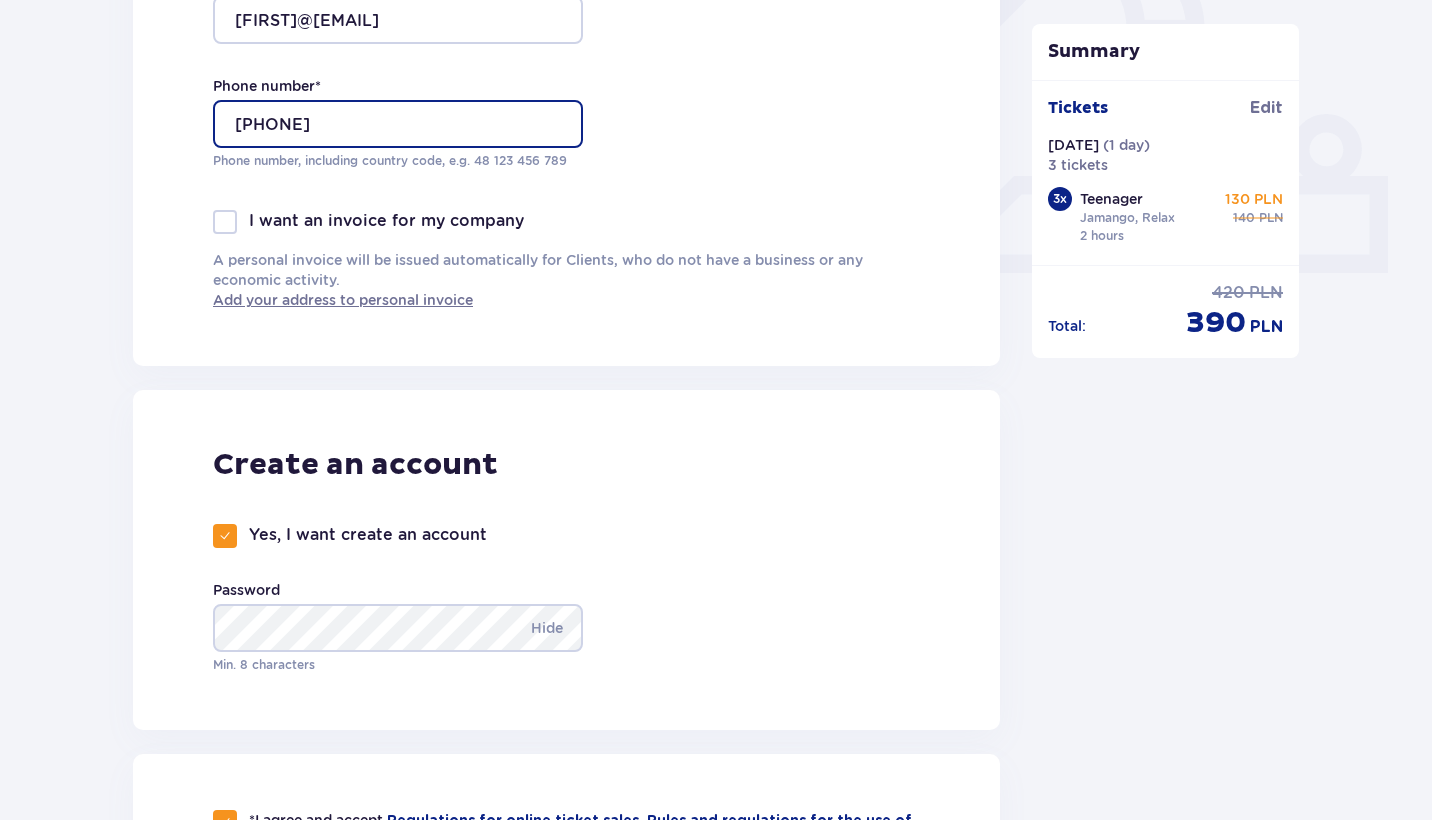 click on "[PHONE]" at bounding box center [398, 124] 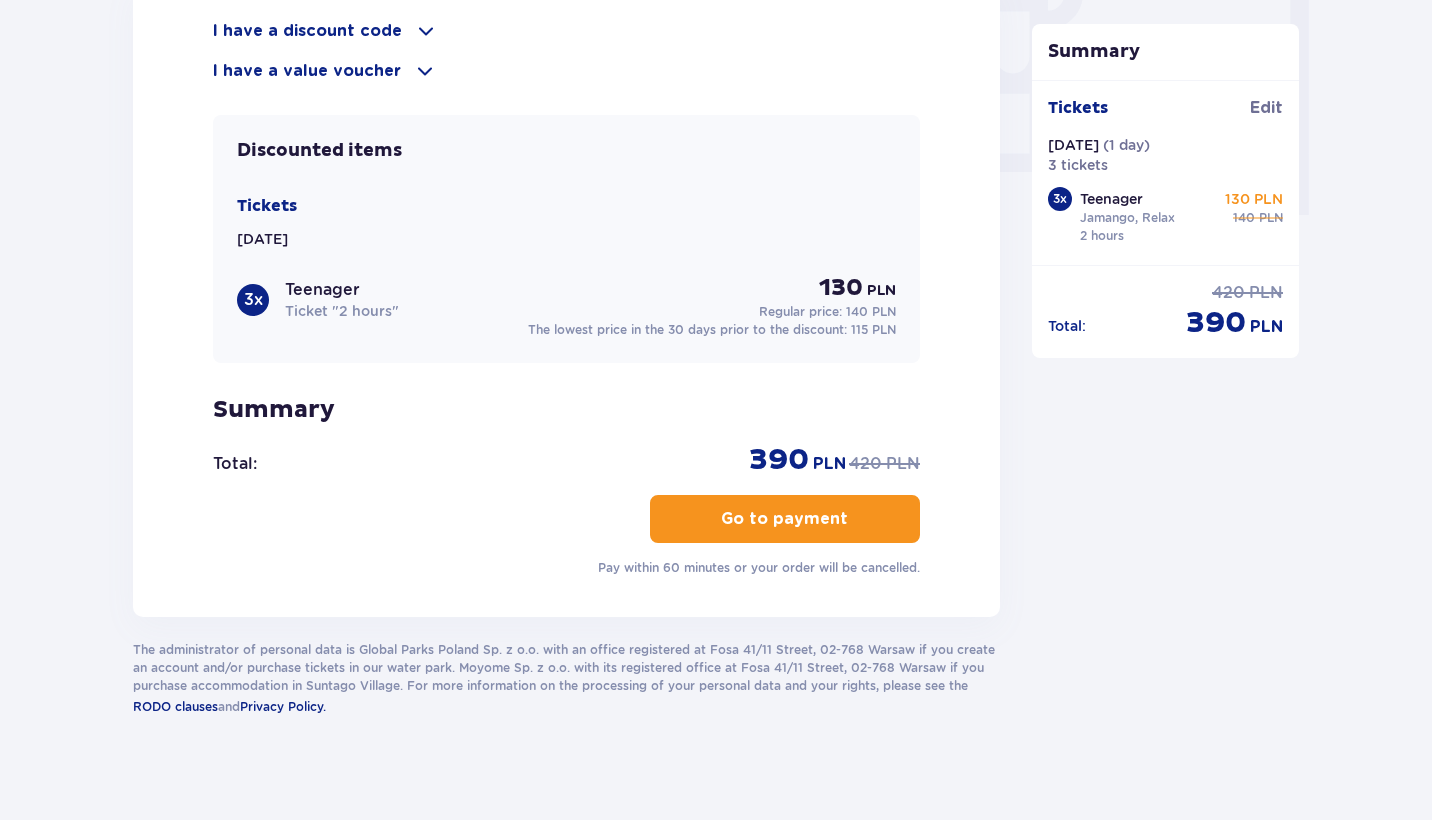 scroll, scrollTop: 1959, scrollLeft: 0, axis: vertical 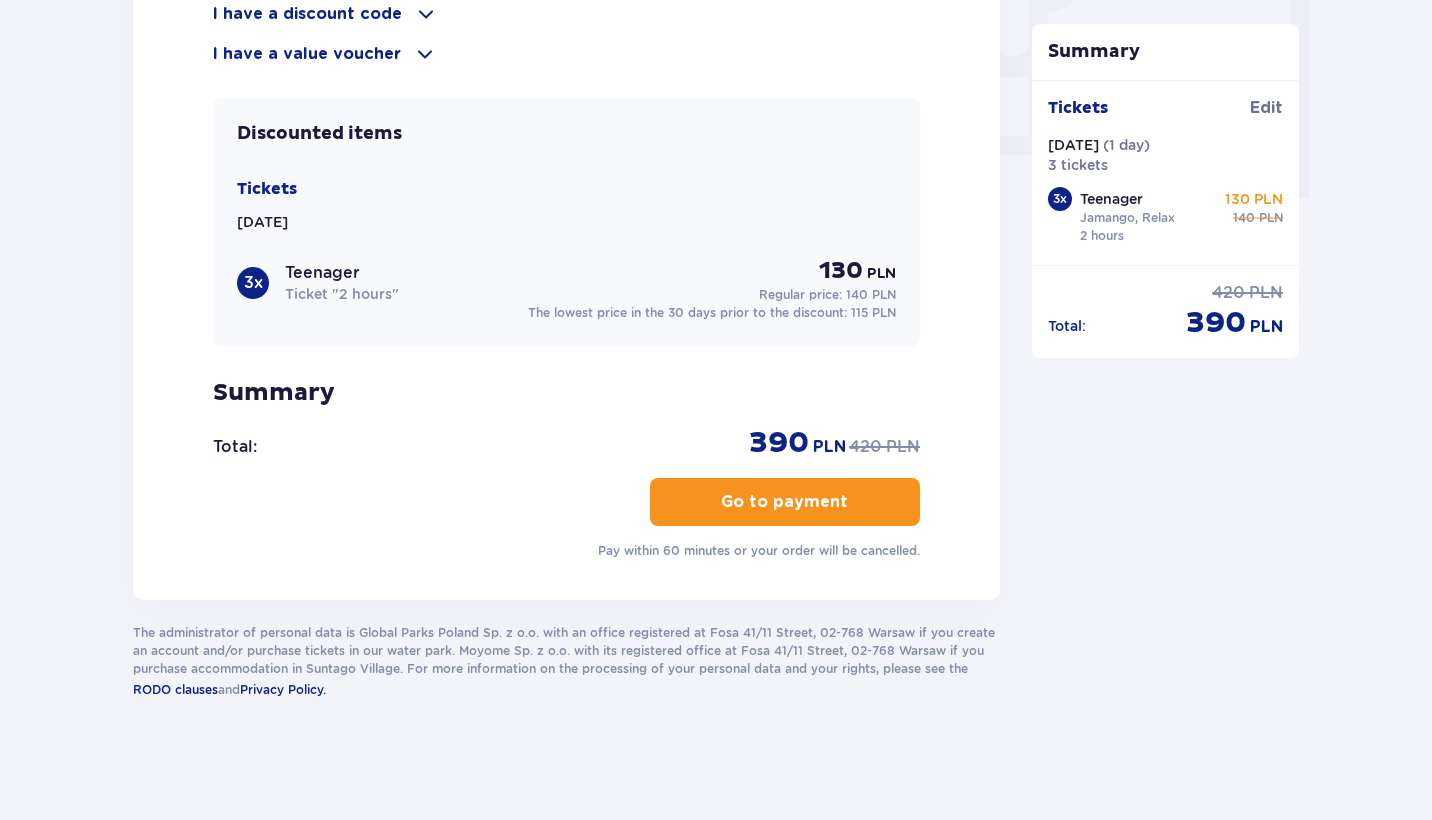 click on "Go to payment" at bounding box center (784, 502) 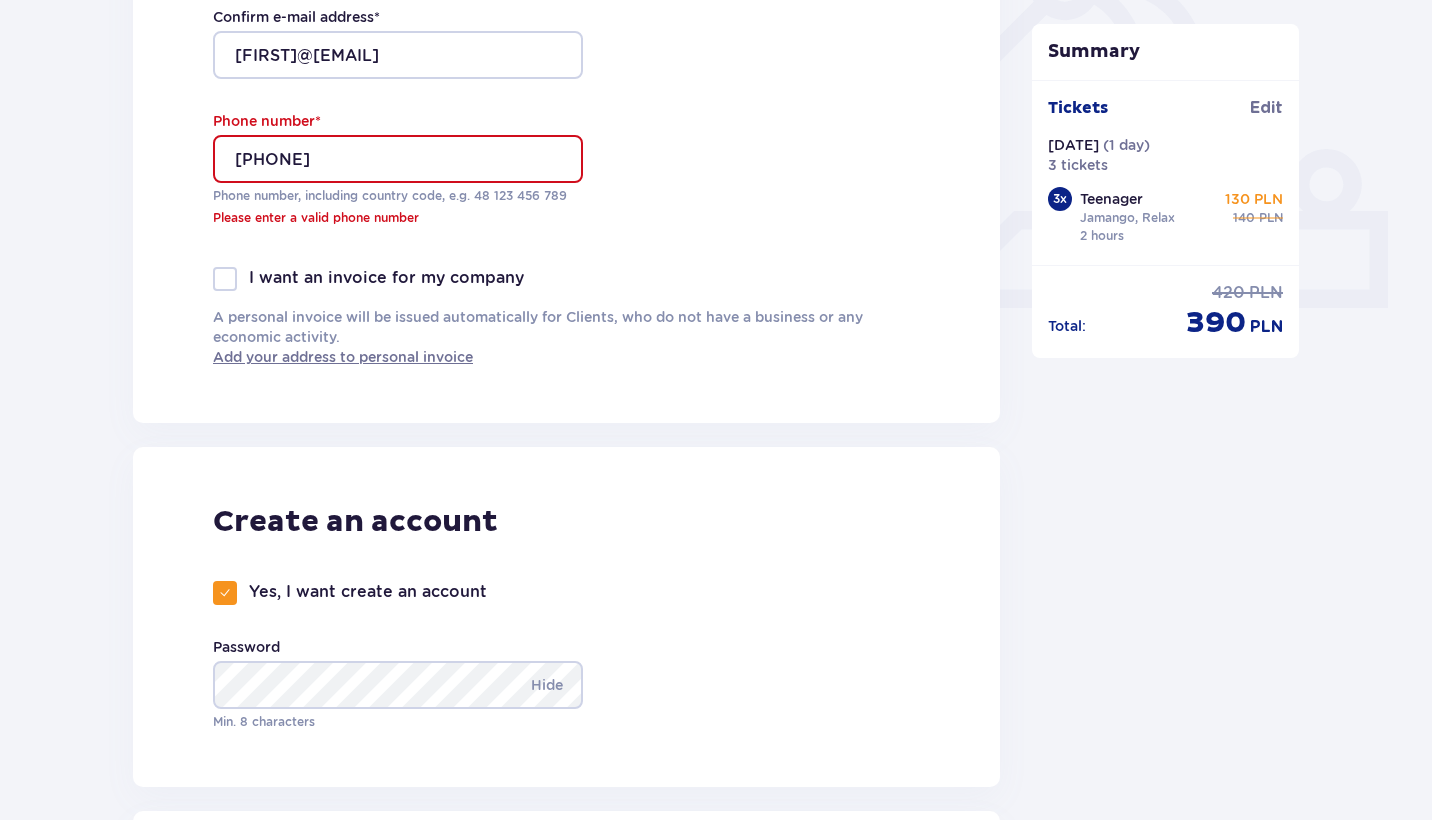 scroll, scrollTop: 694, scrollLeft: 0, axis: vertical 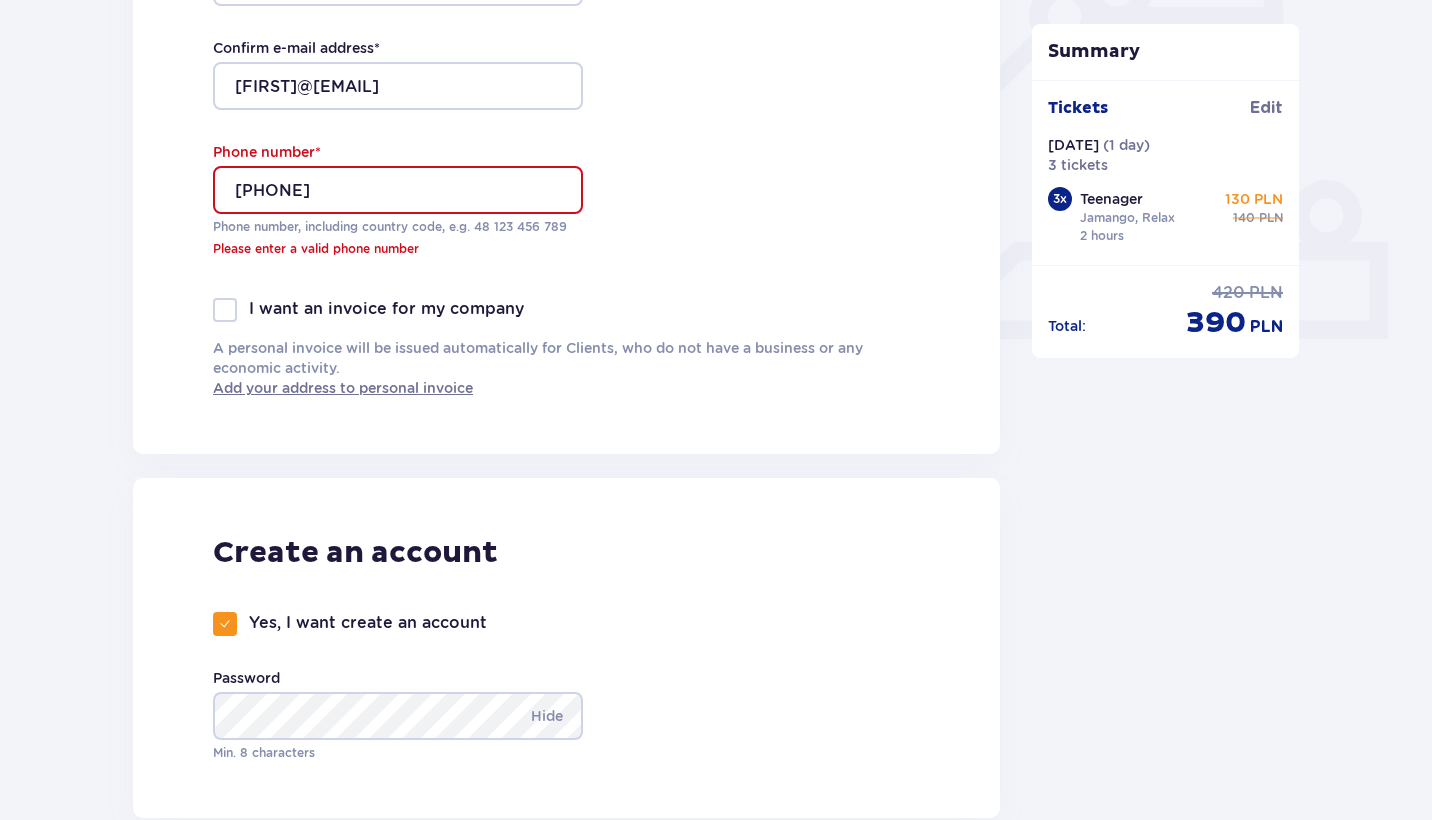 click on "[PHONE]" at bounding box center [398, 190] 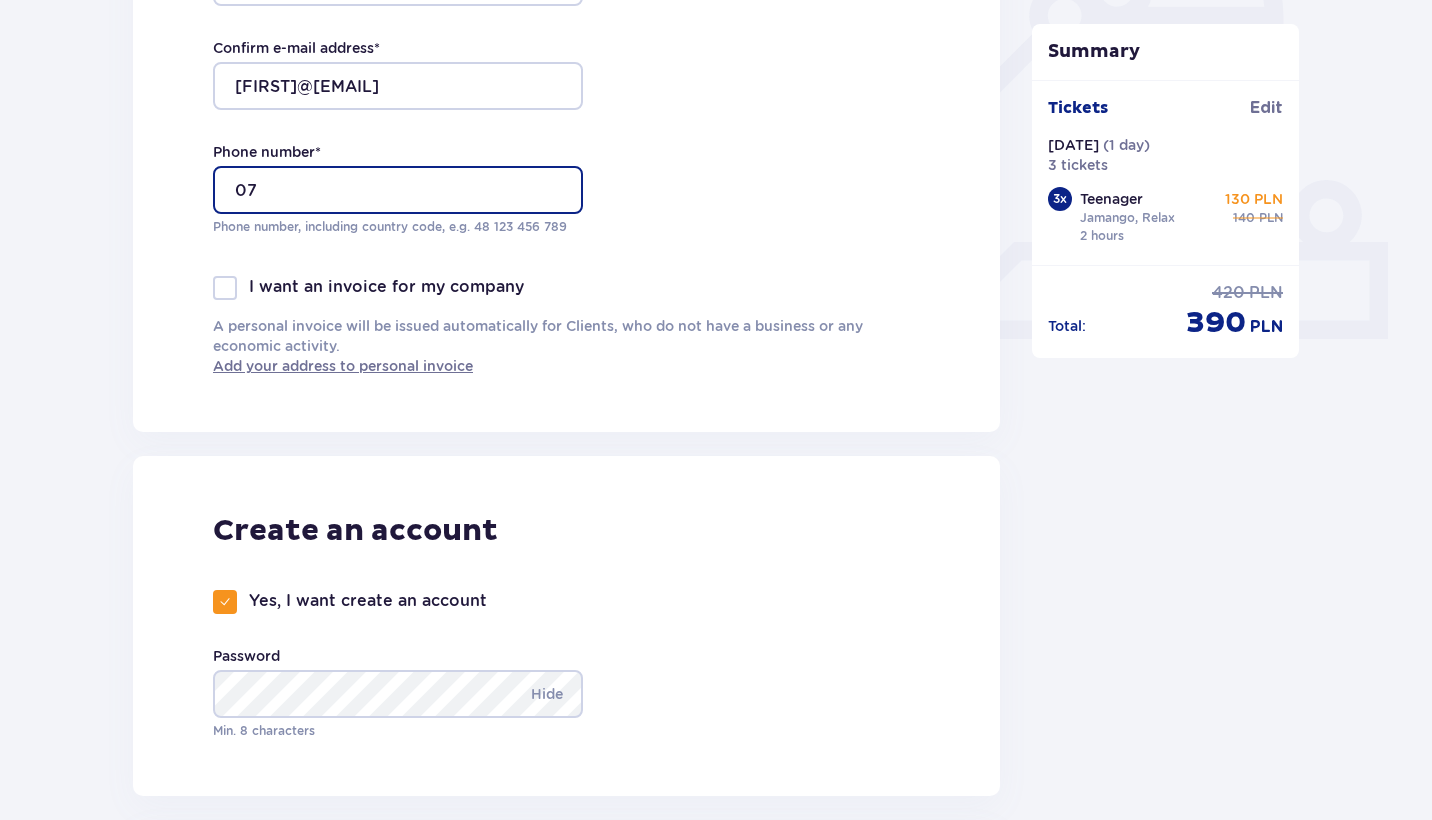 type on "0" 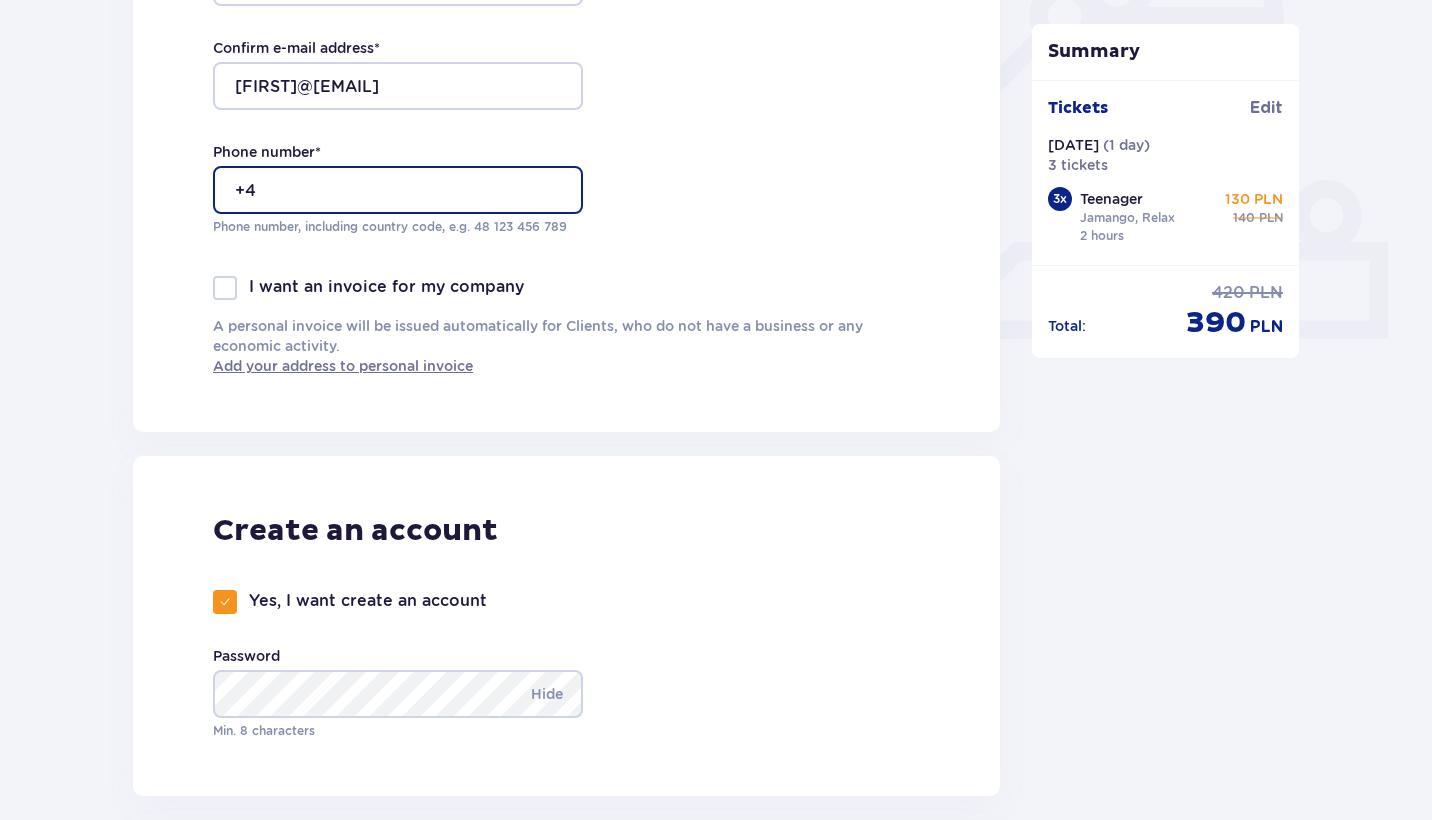 type on "+44" 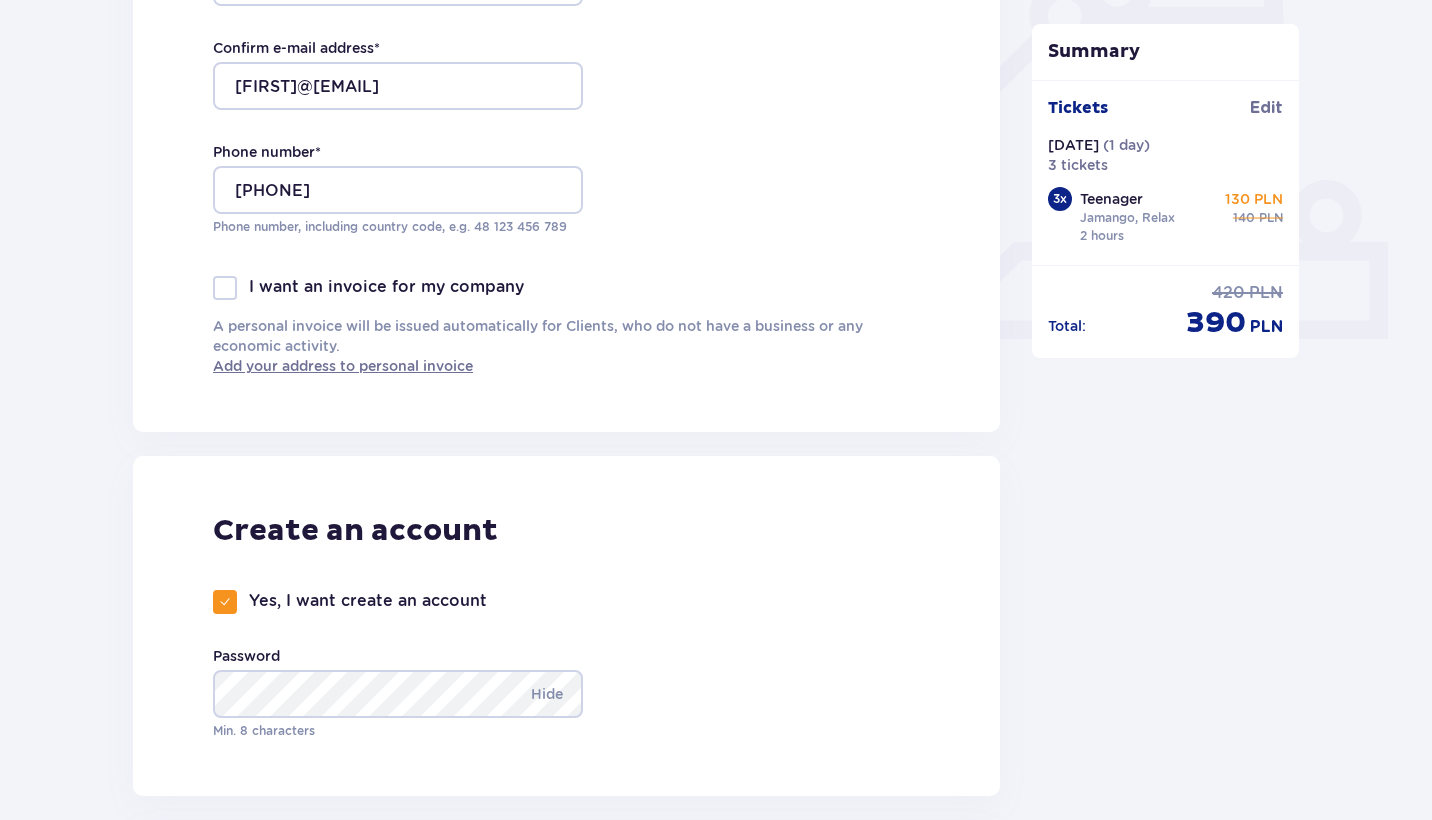 click on "[PHONE]" at bounding box center [398, 190] 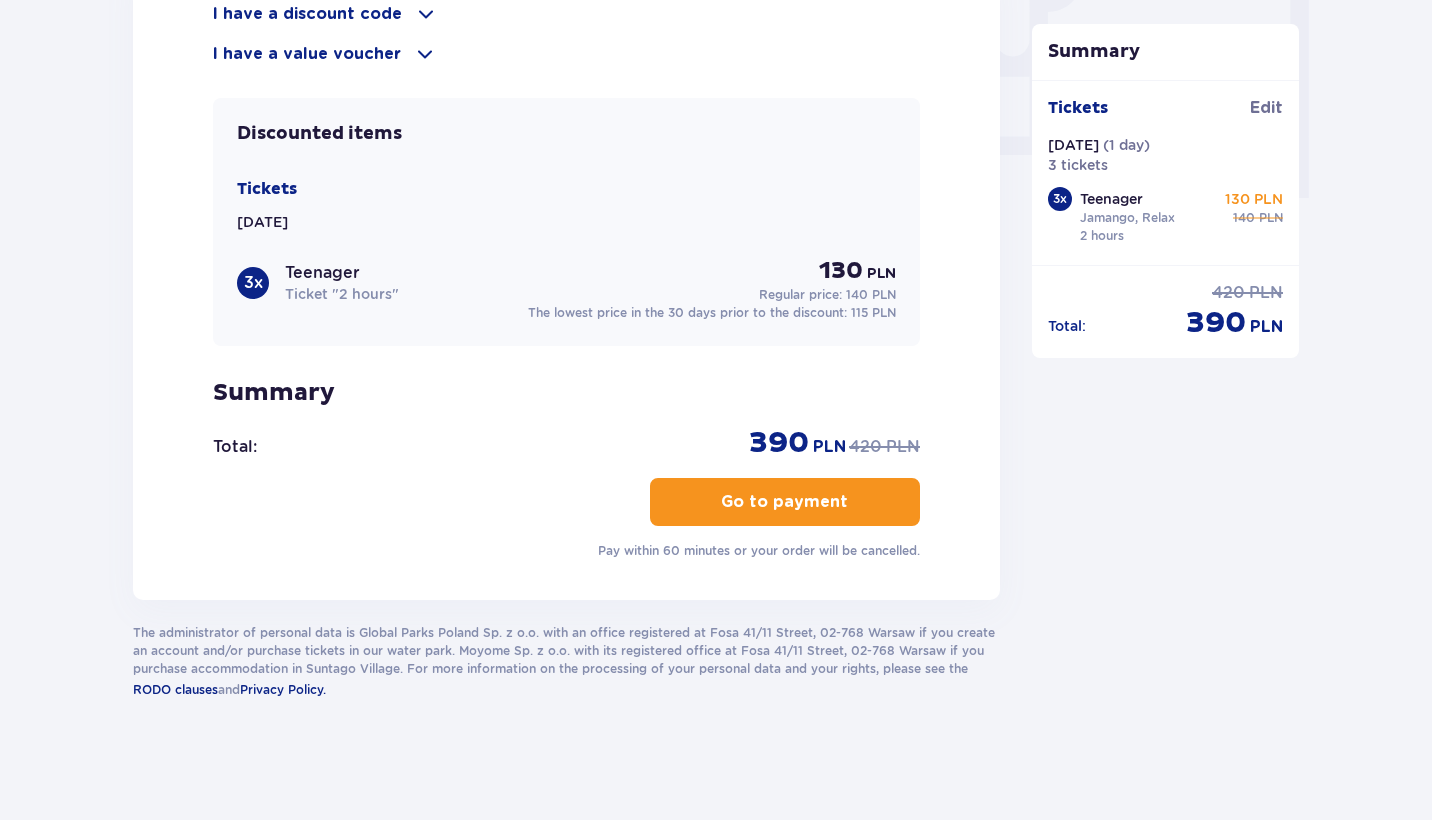 scroll, scrollTop: 1959, scrollLeft: 0, axis: vertical 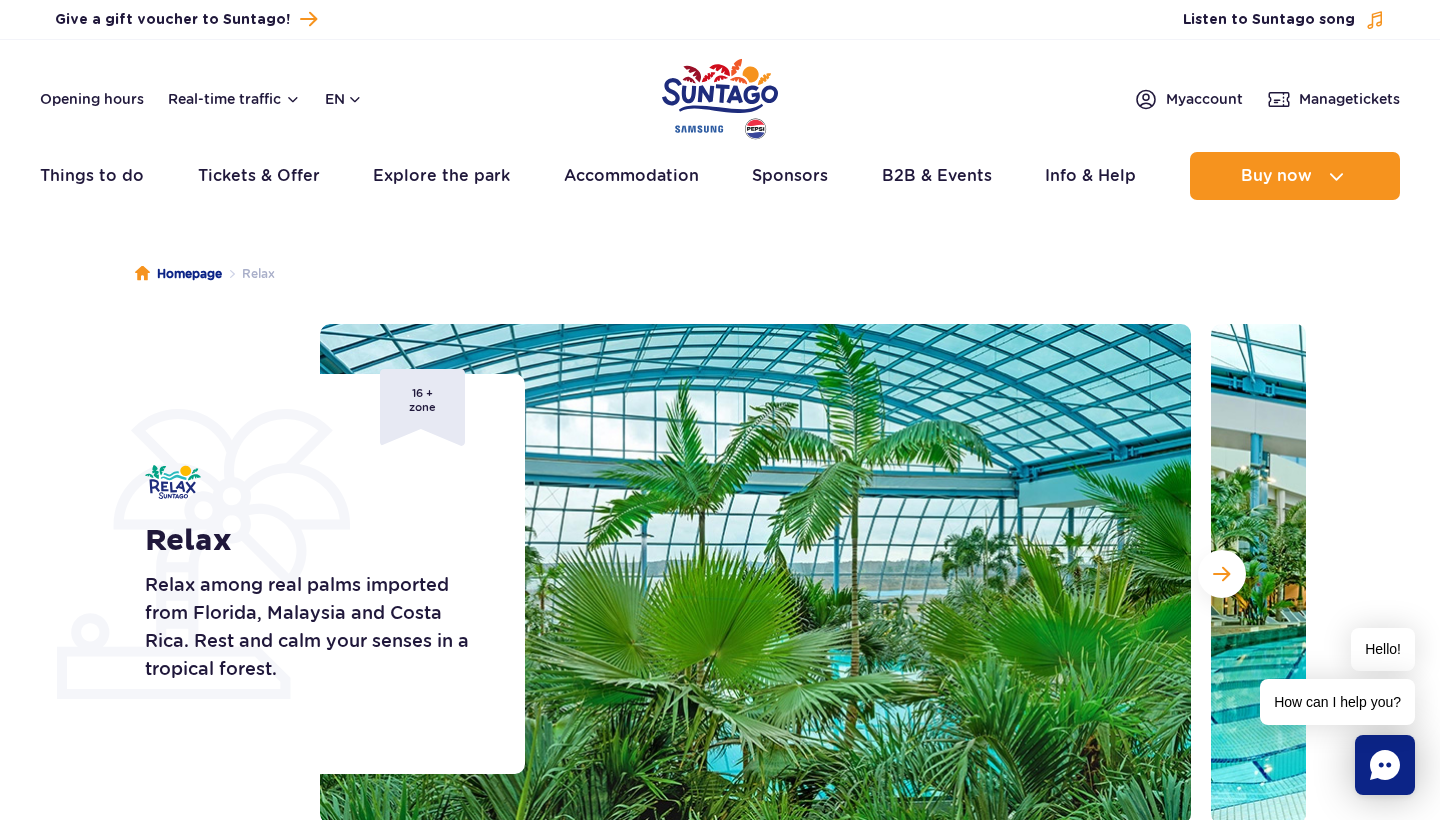 click on "Homepage
Relax
Relax
Relax among real palms imported from Florida, Malaysia and Costa Rica. Rest and calm your senses in a tropical forest.
16 +   zone
Relax" at bounding box center [720, 2379] 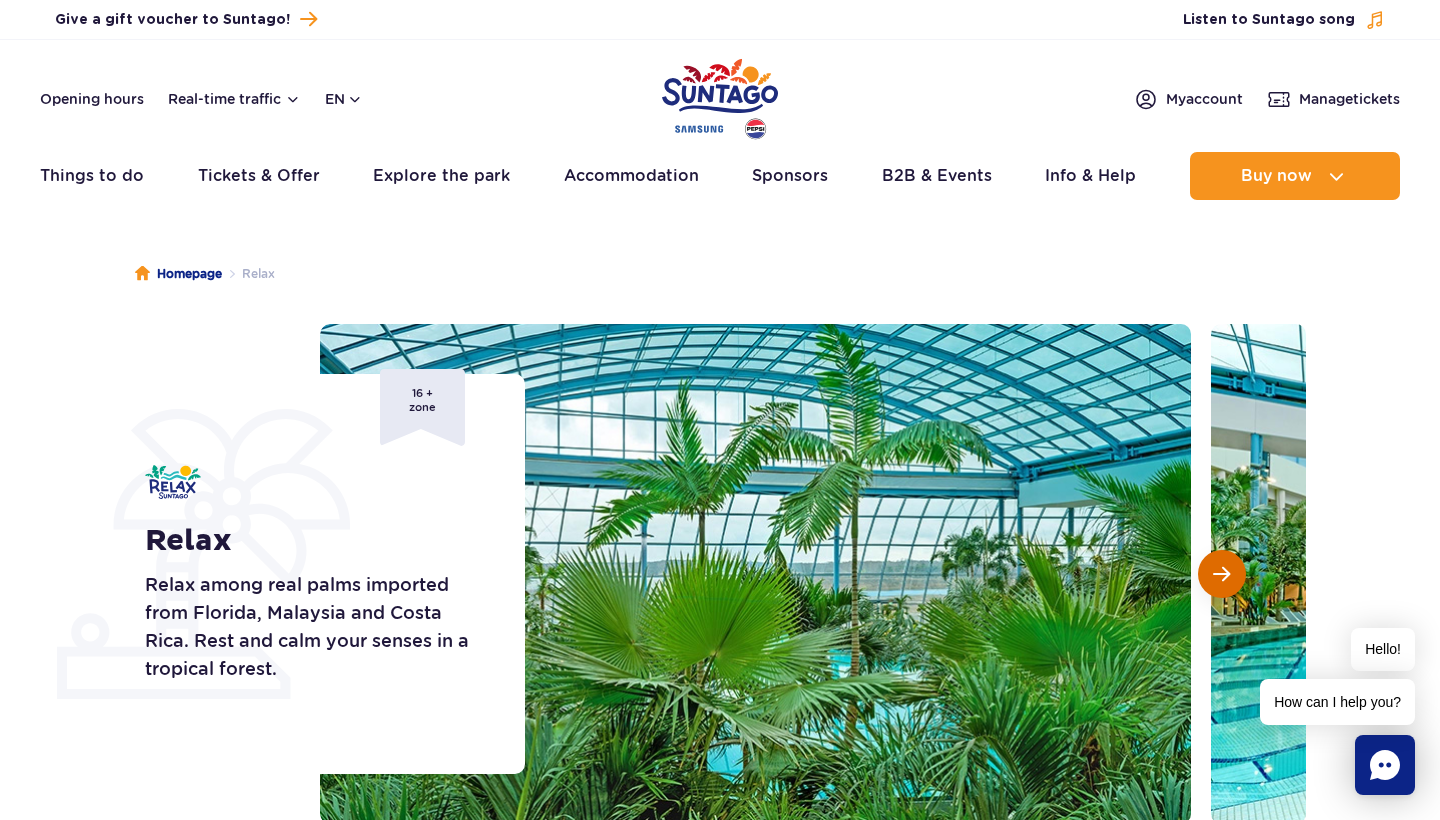 click at bounding box center (1221, 574) 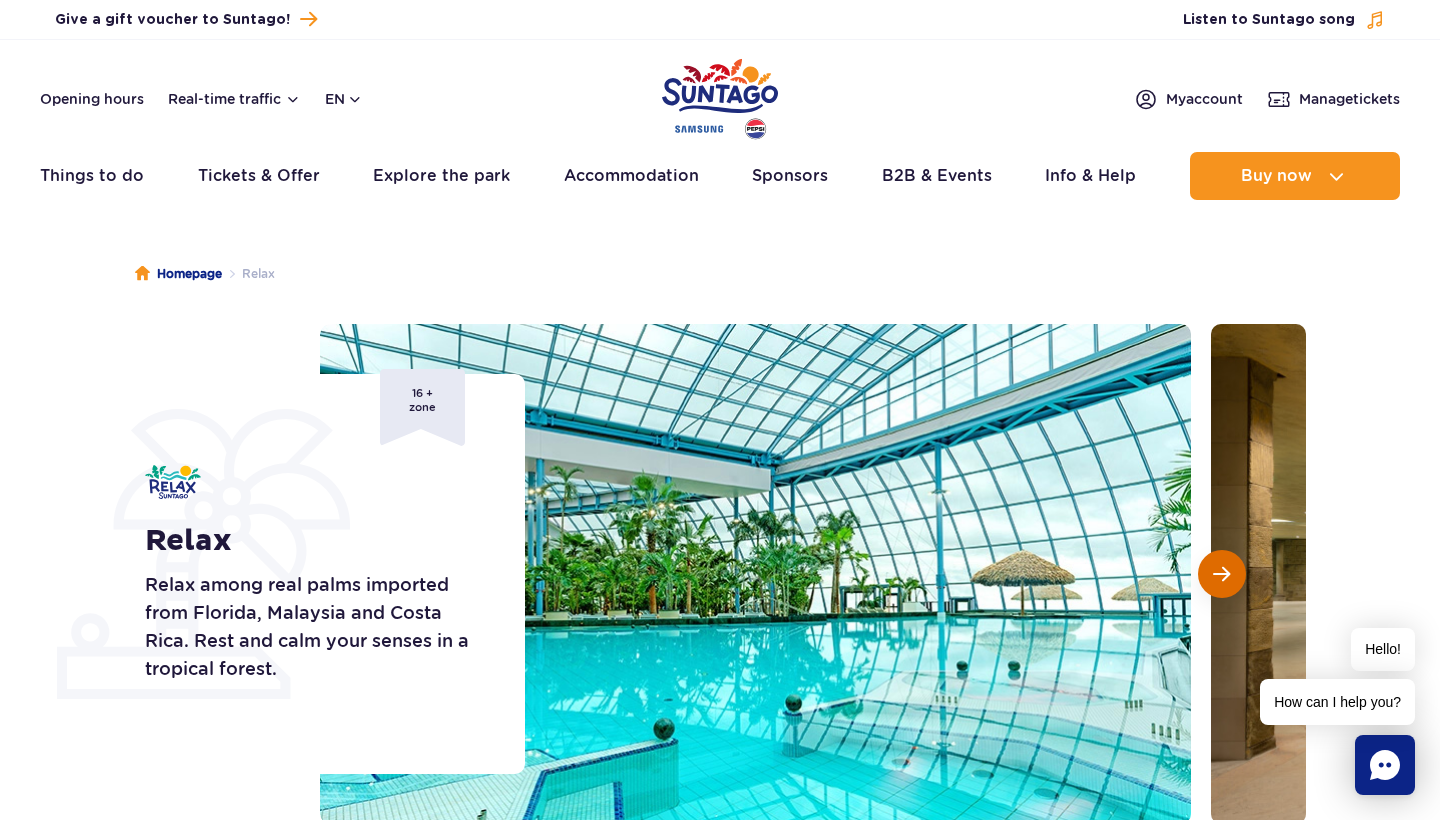 click at bounding box center (1221, 574) 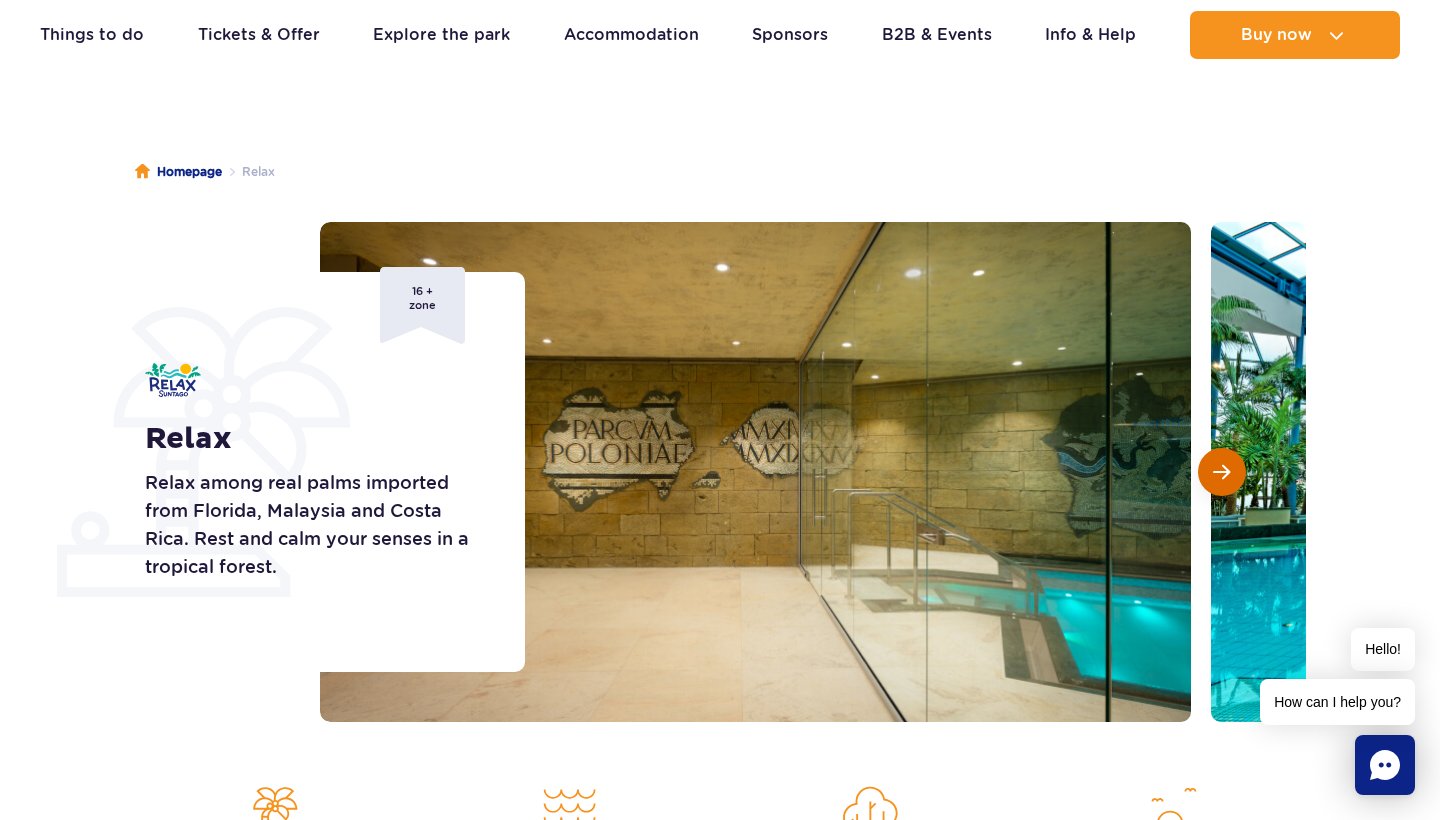 scroll, scrollTop: 102, scrollLeft: 0, axis: vertical 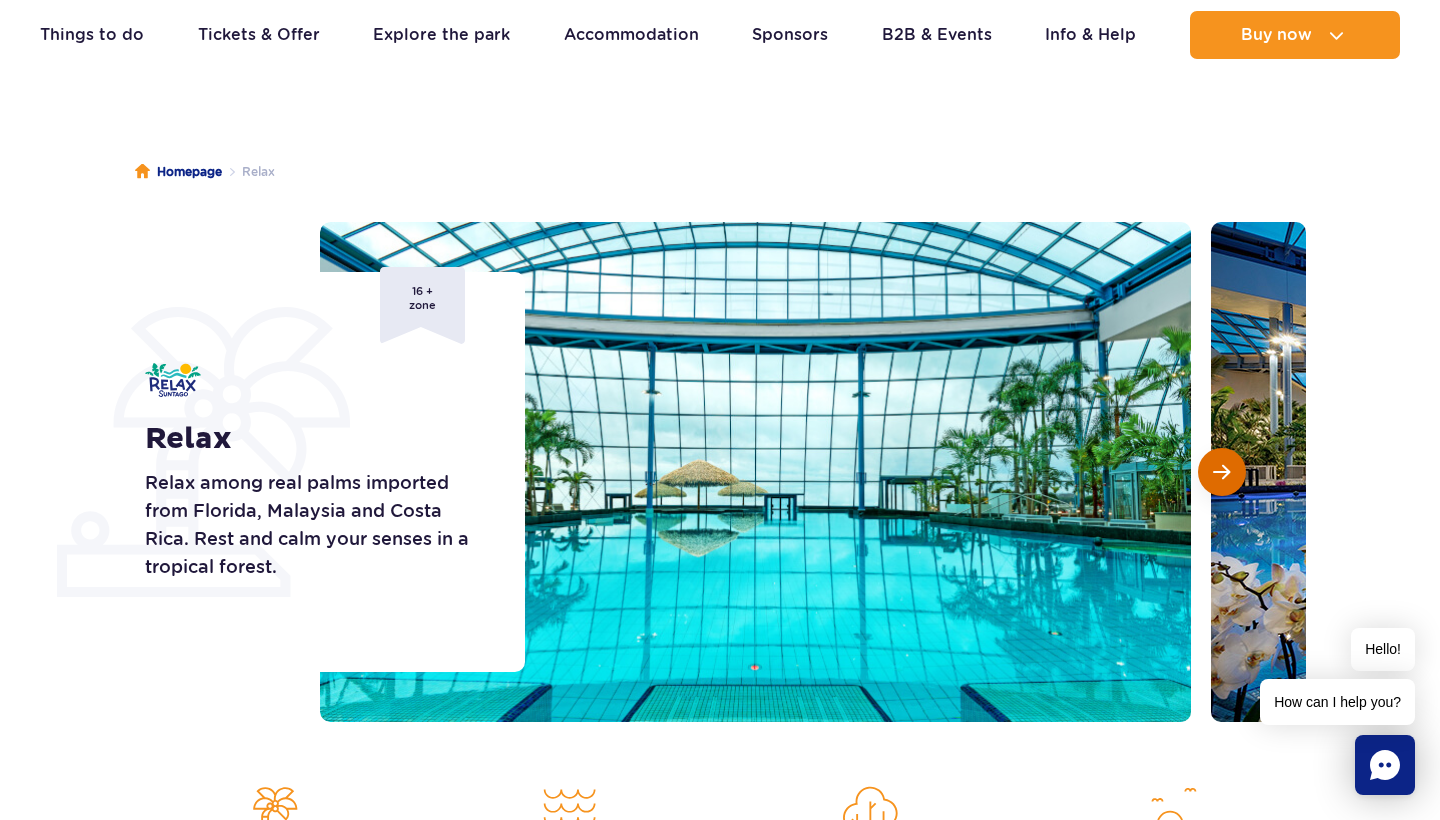 click at bounding box center (1221, 472) 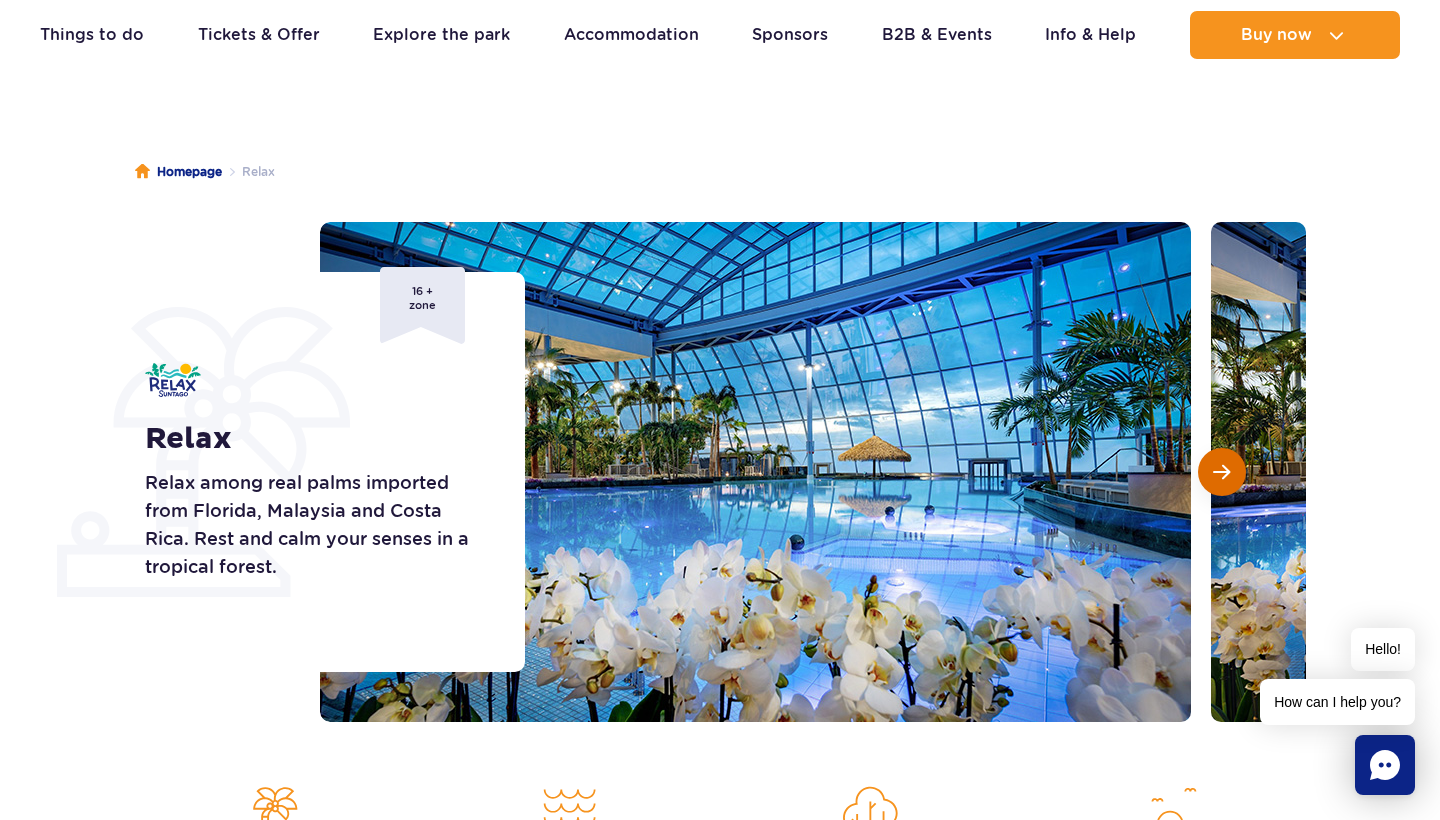 click at bounding box center (1221, 472) 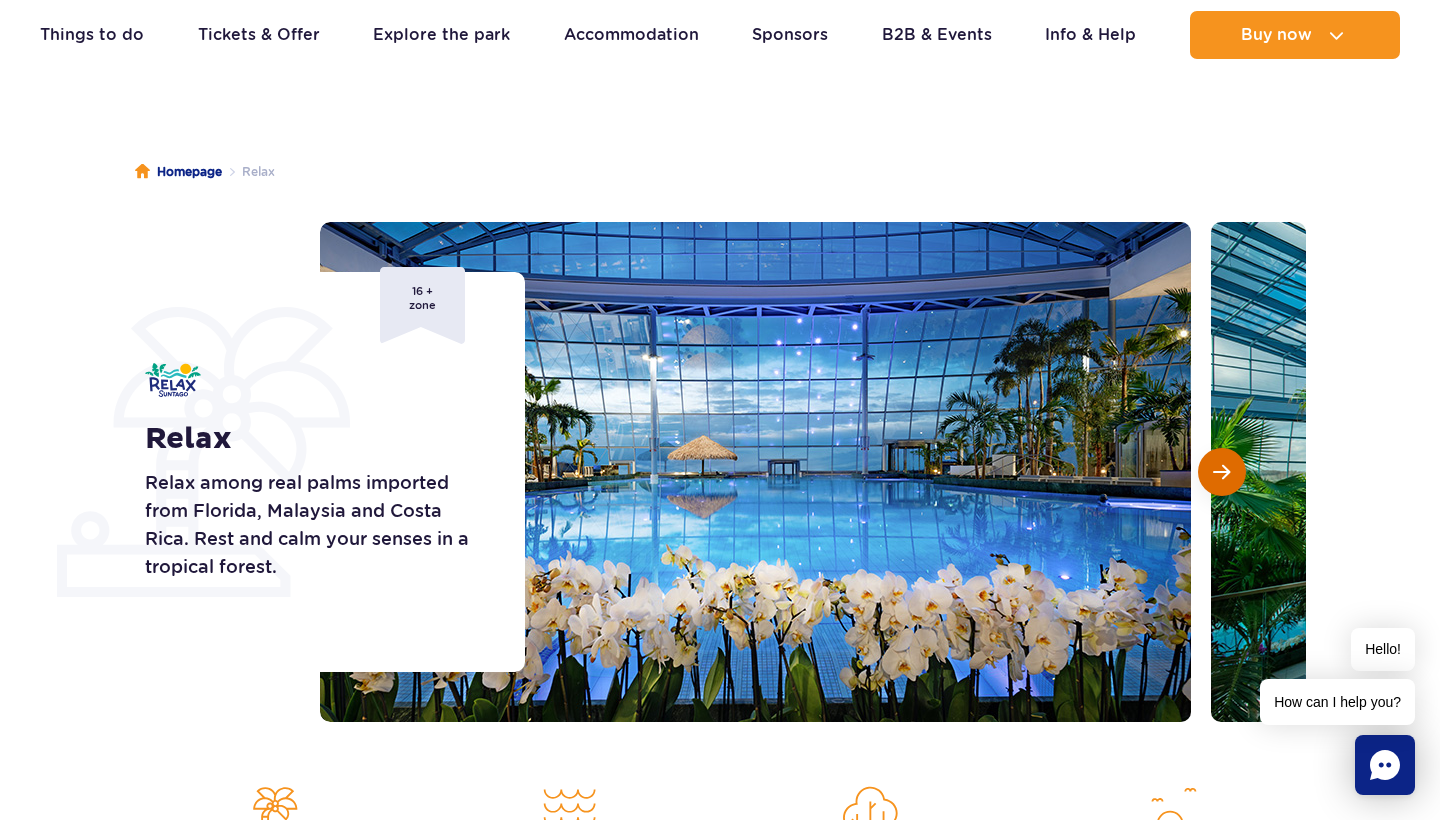 click at bounding box center [1222, 472] 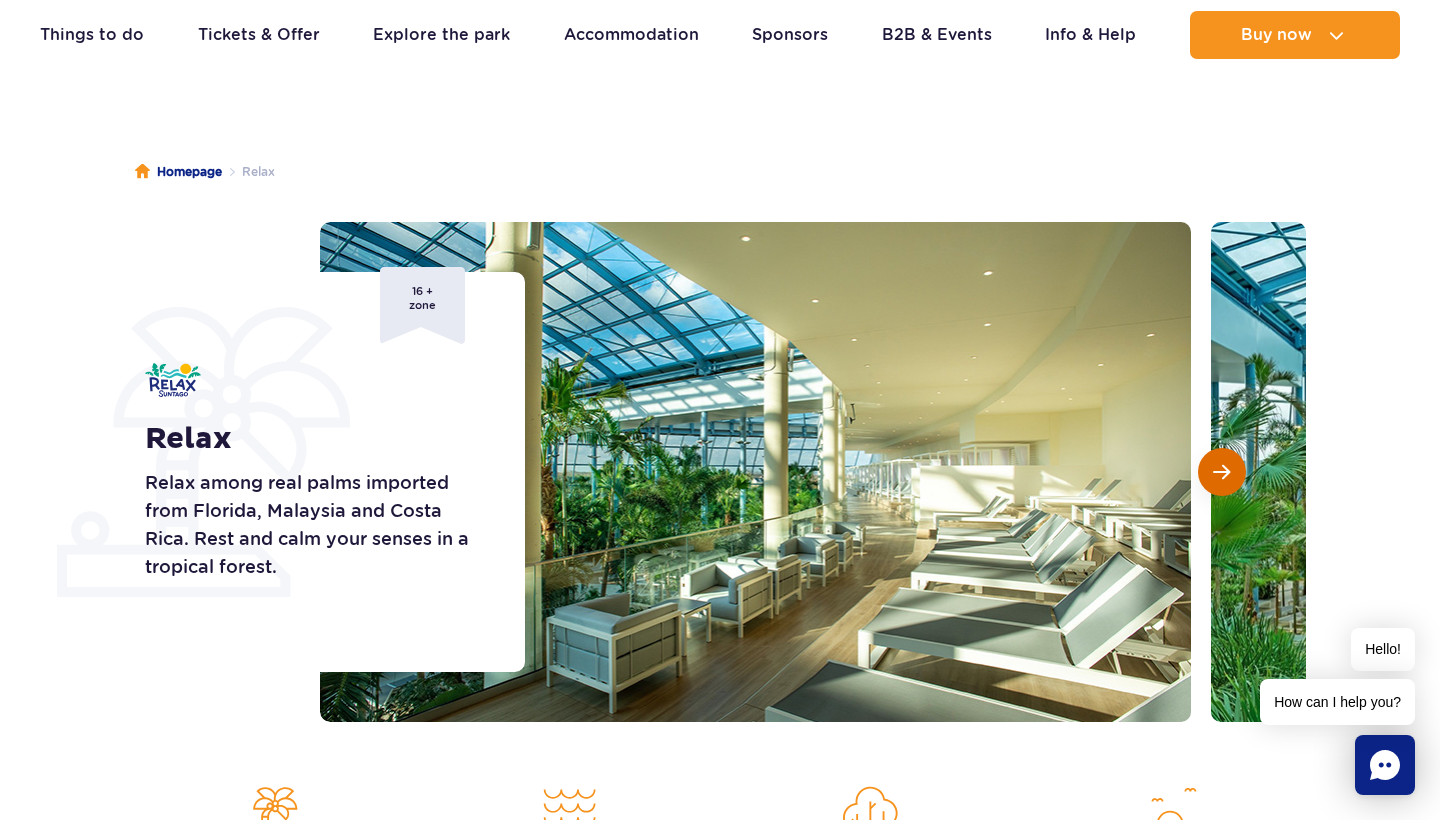 click at bounding box center (1221, 472) 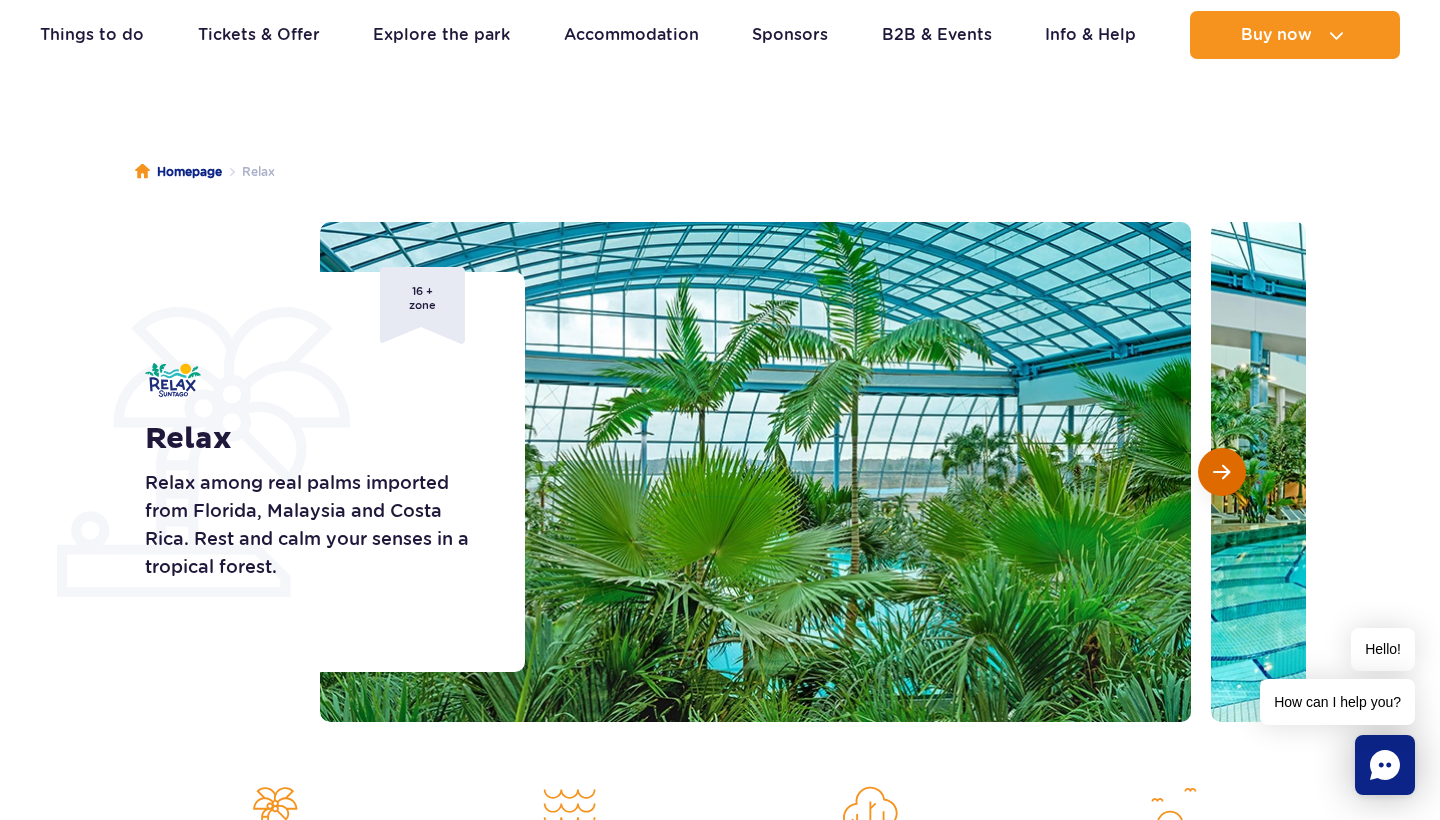 click at bounding box center [1221, 472] 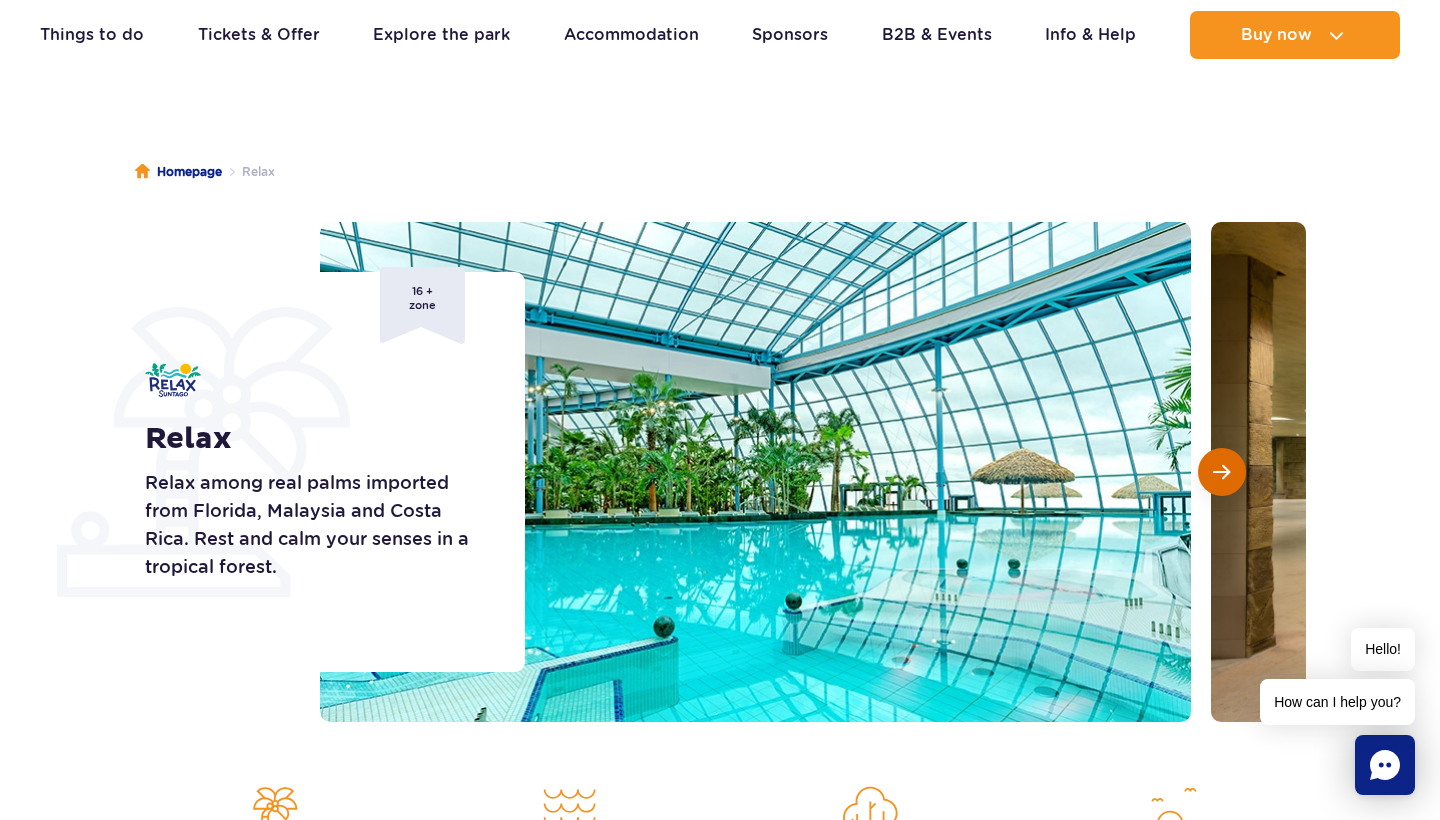 click at bounding box center [1221, 472] 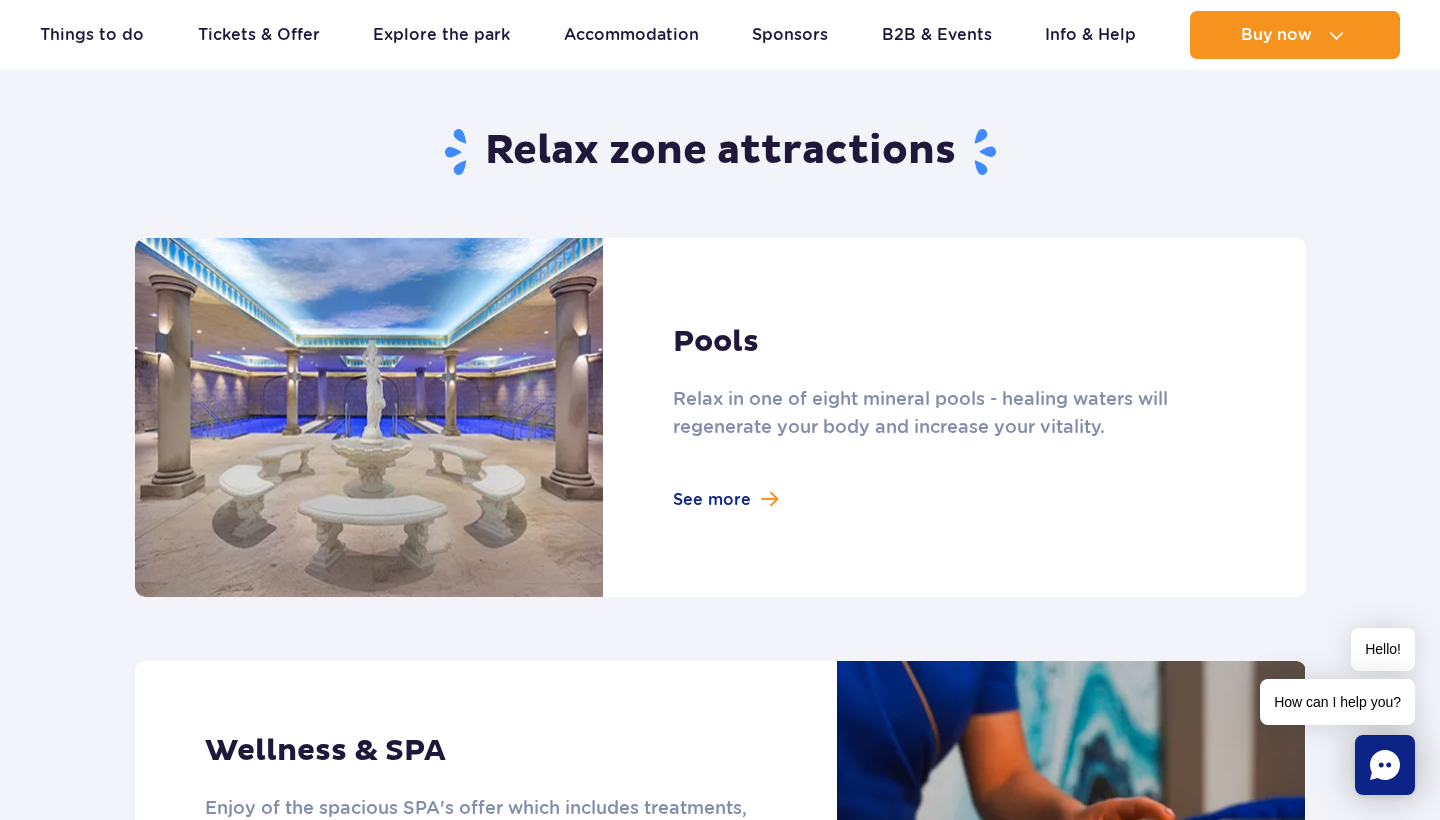 scroll, scrollTop: 1193, scrollLeft: 0, axis: vertical 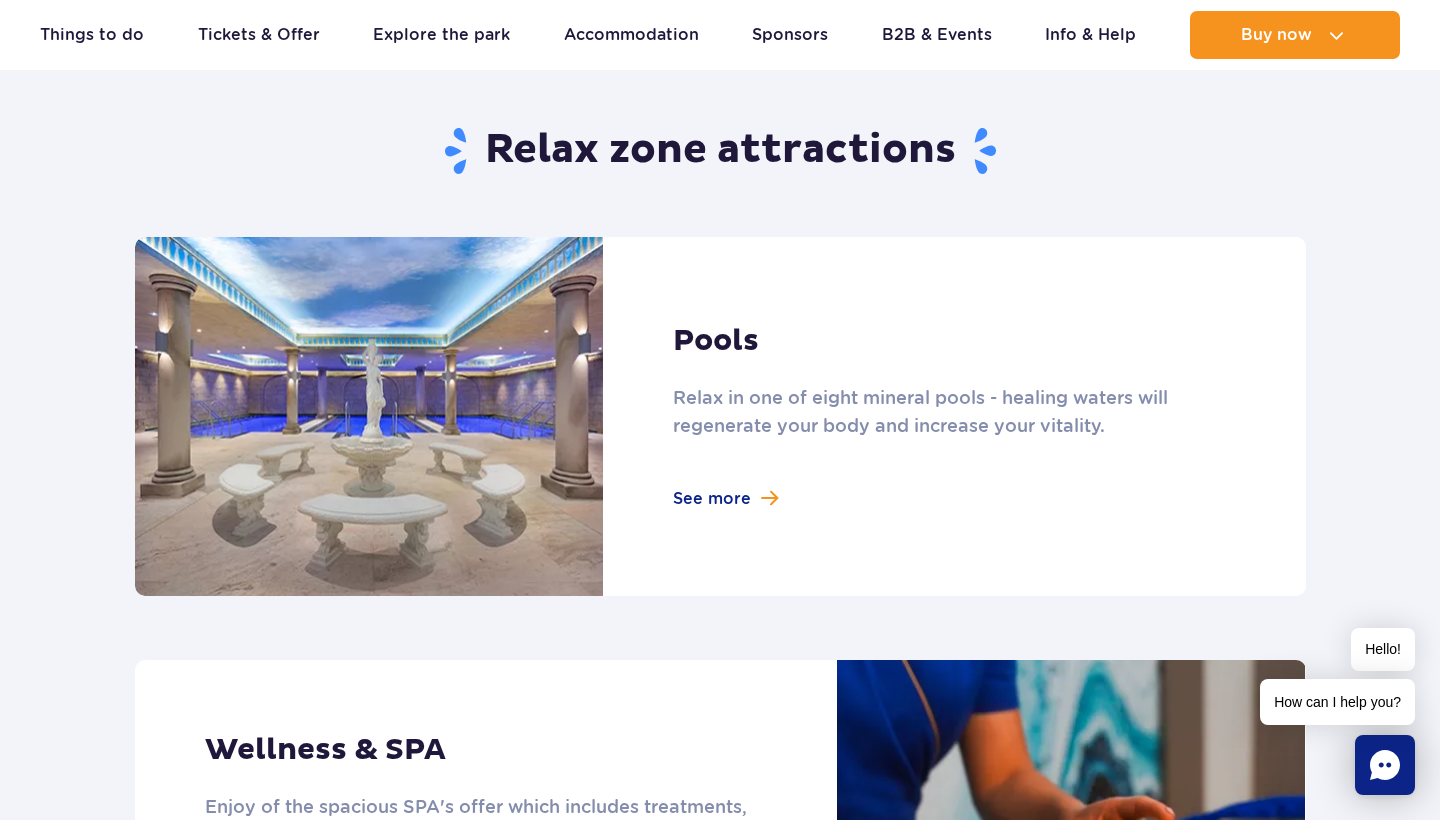 click at bounding box center [720, 416] 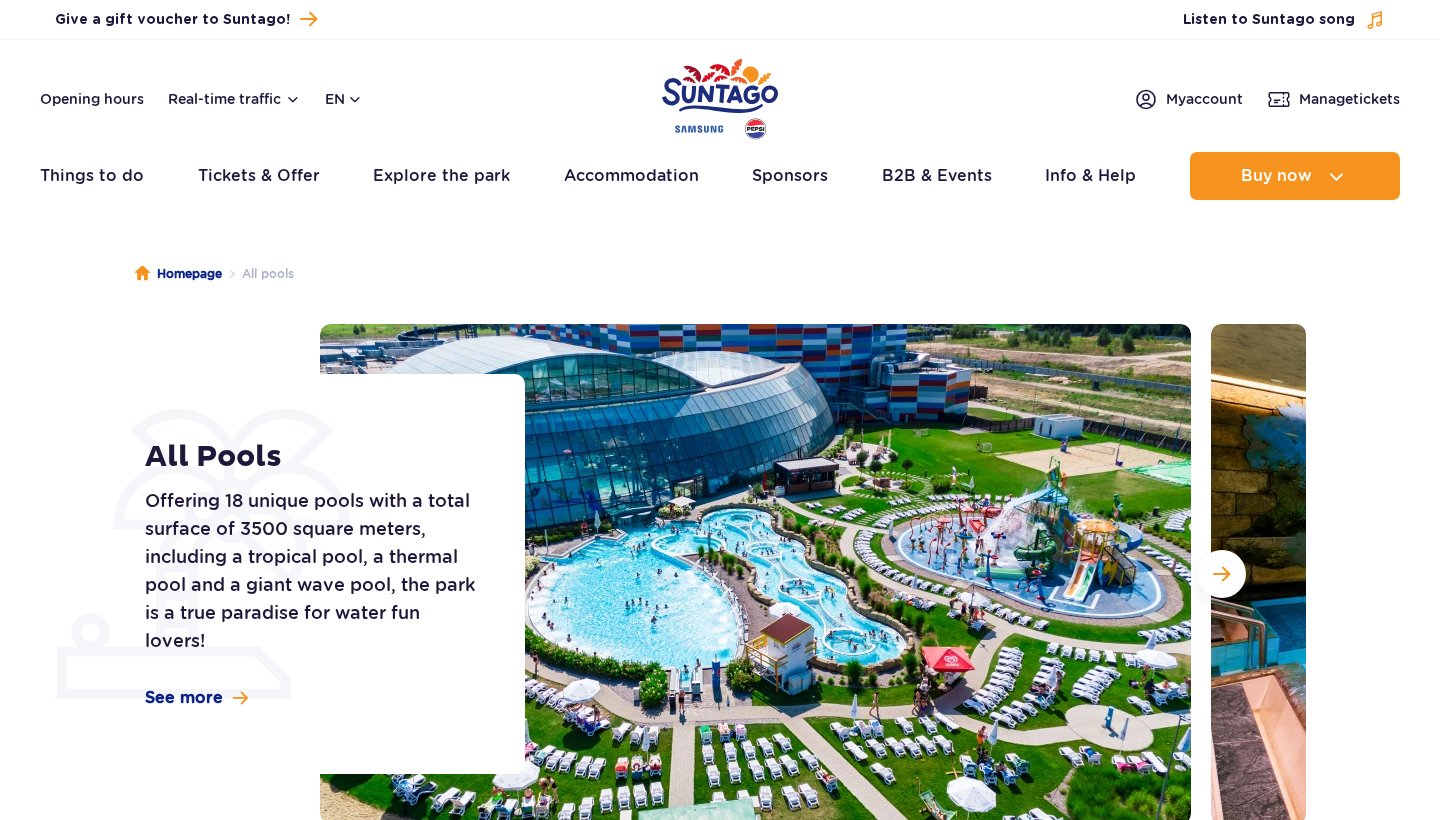 scroll, scrollTop: 0, scrollLeft: 0, axis: both 